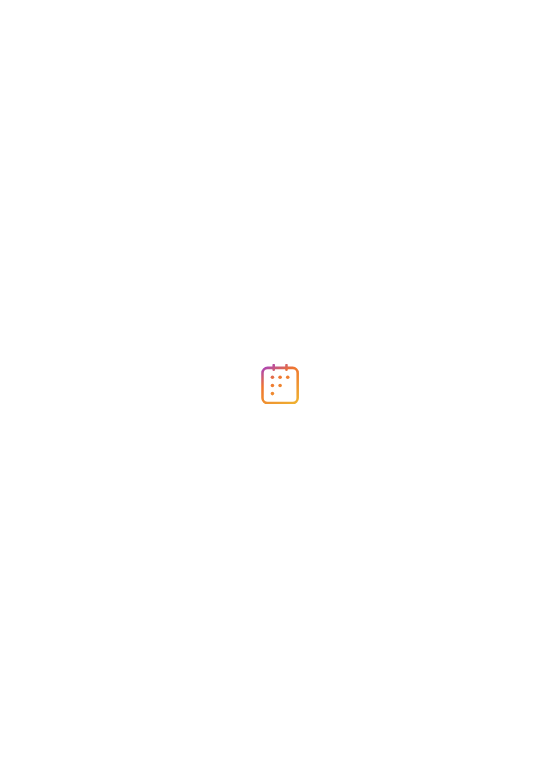 scroll, scrollTop: 0, scrollLeft: 0, axis: both 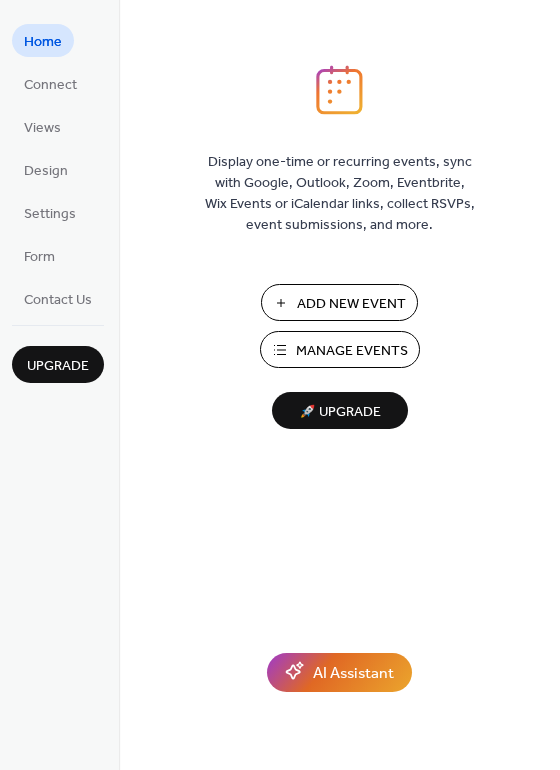 click on "Manage Events" at bounding box center (352, 351) 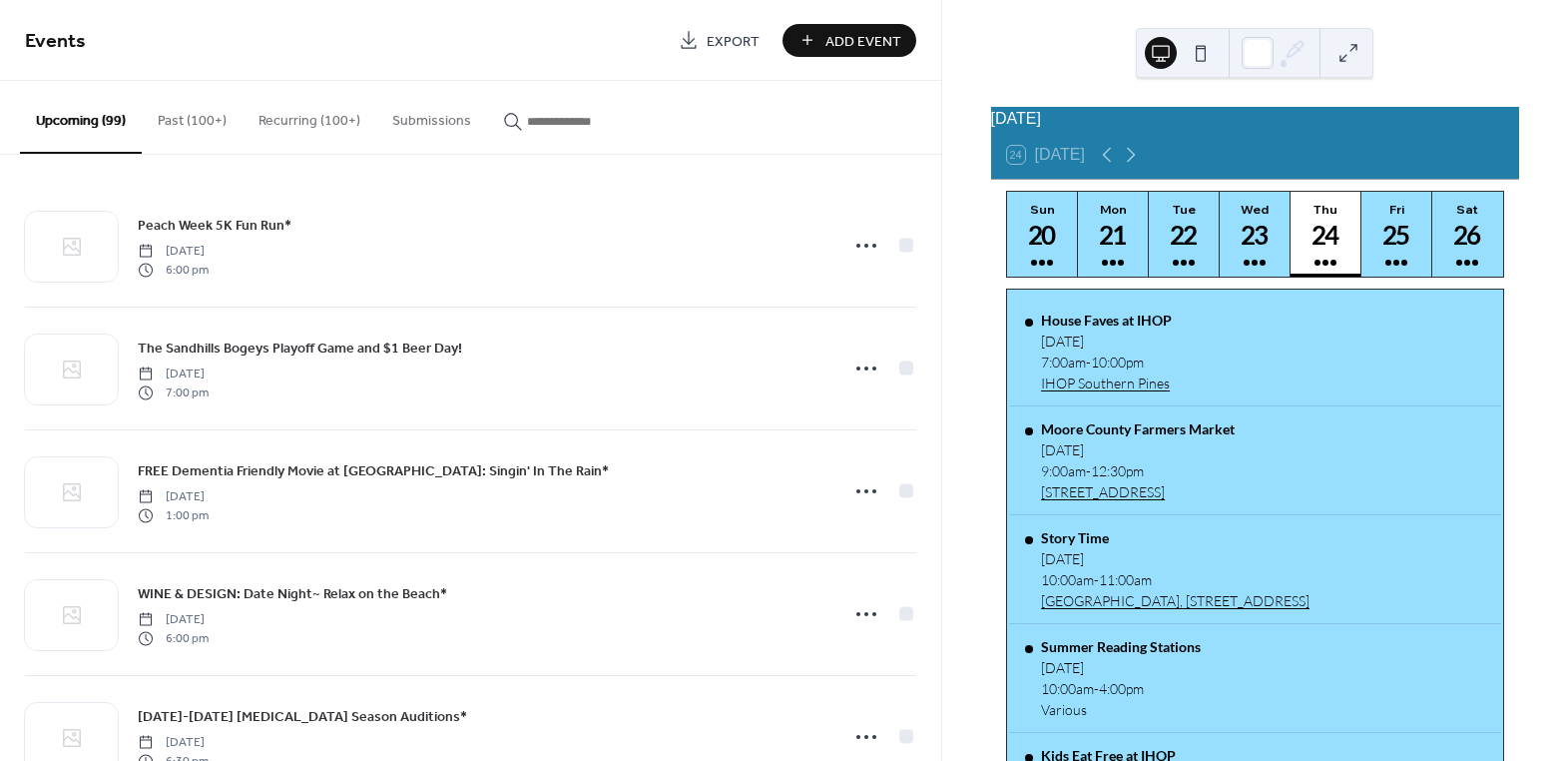 scroll, scrollTop: 0, scrollLeft: 0, axis: both 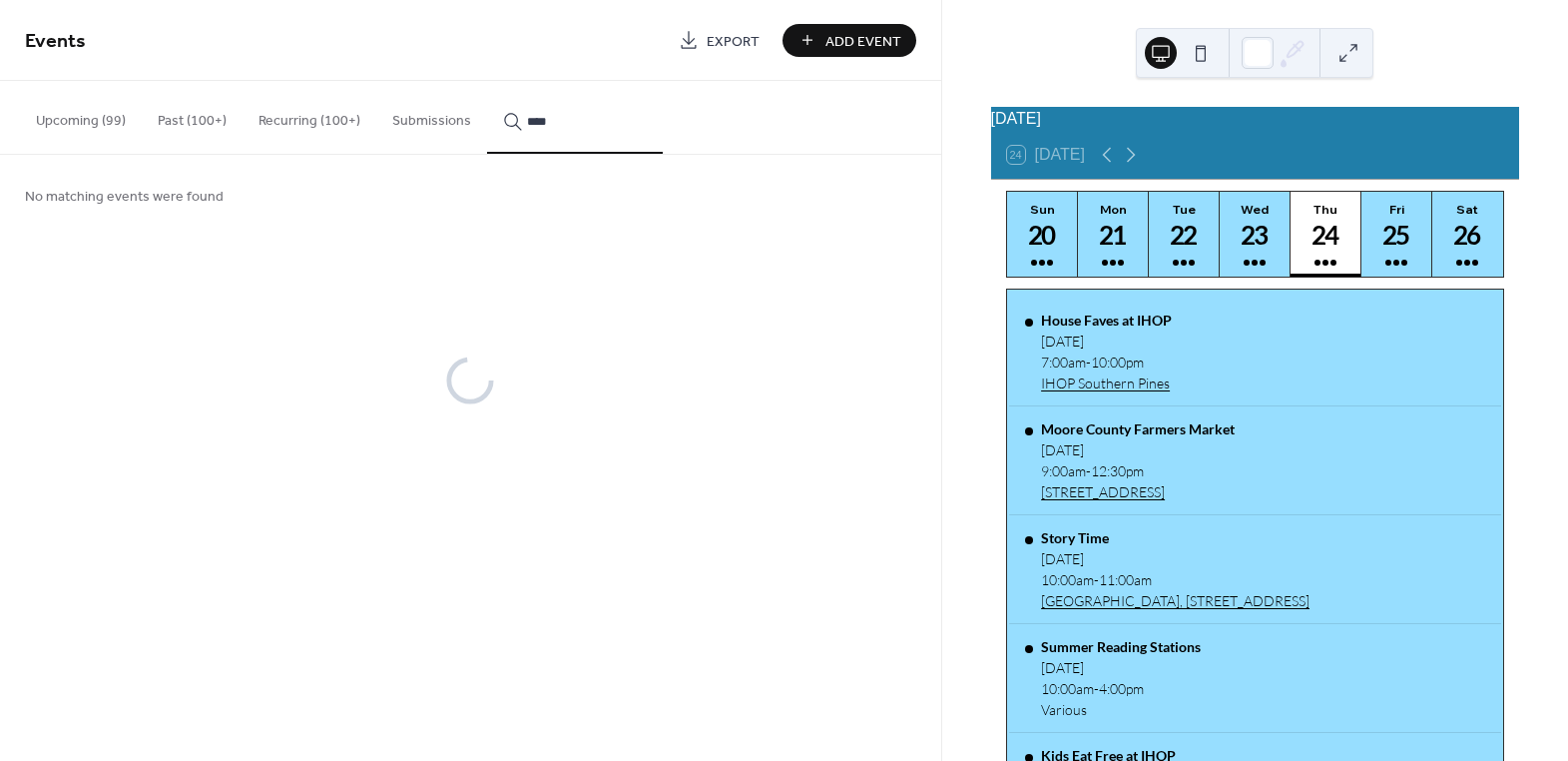 click on "****" at bounding box center (575, 117) 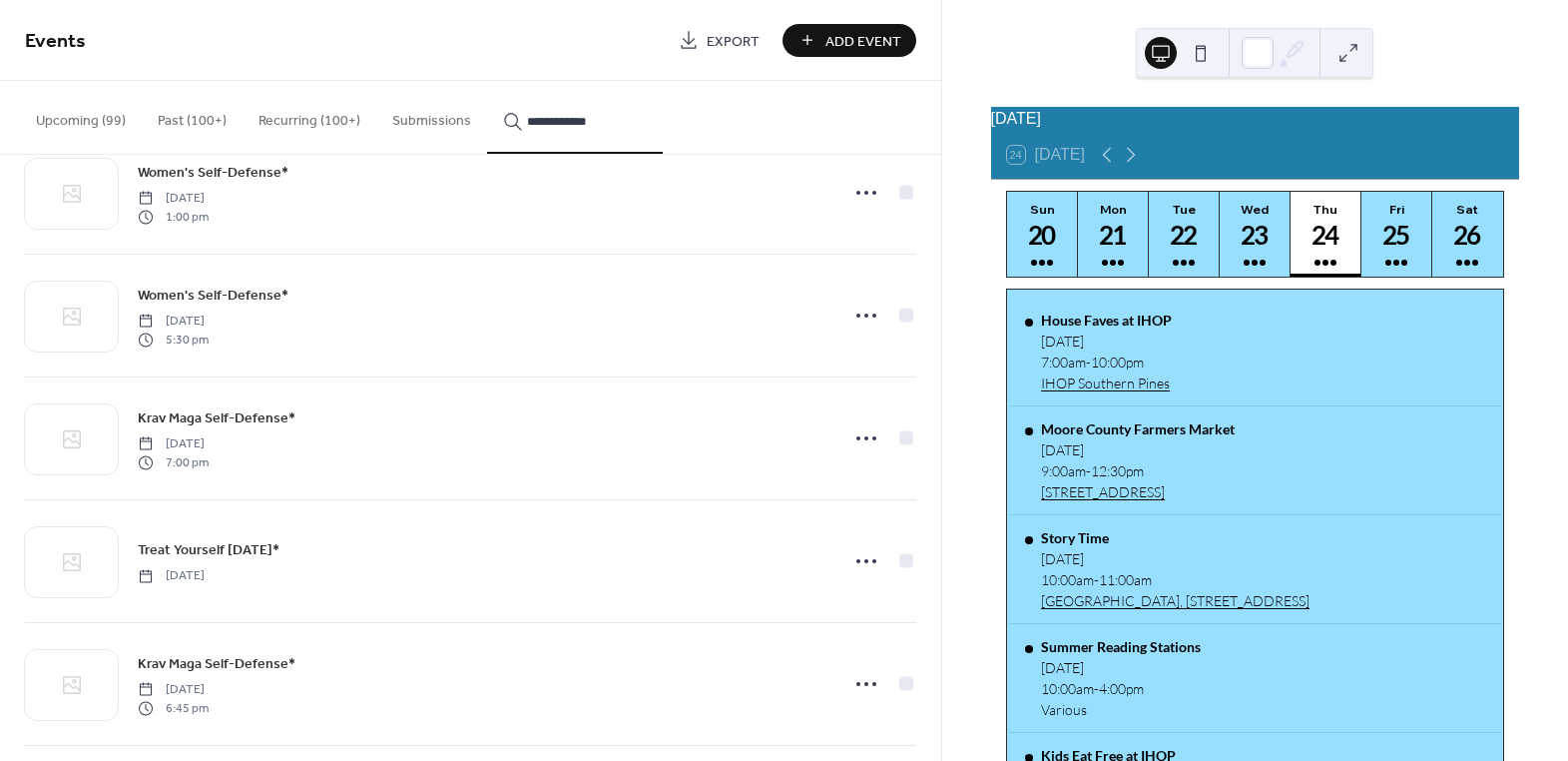scroll, scrollTop: 925, scrollLeft: 0, axis: vertical 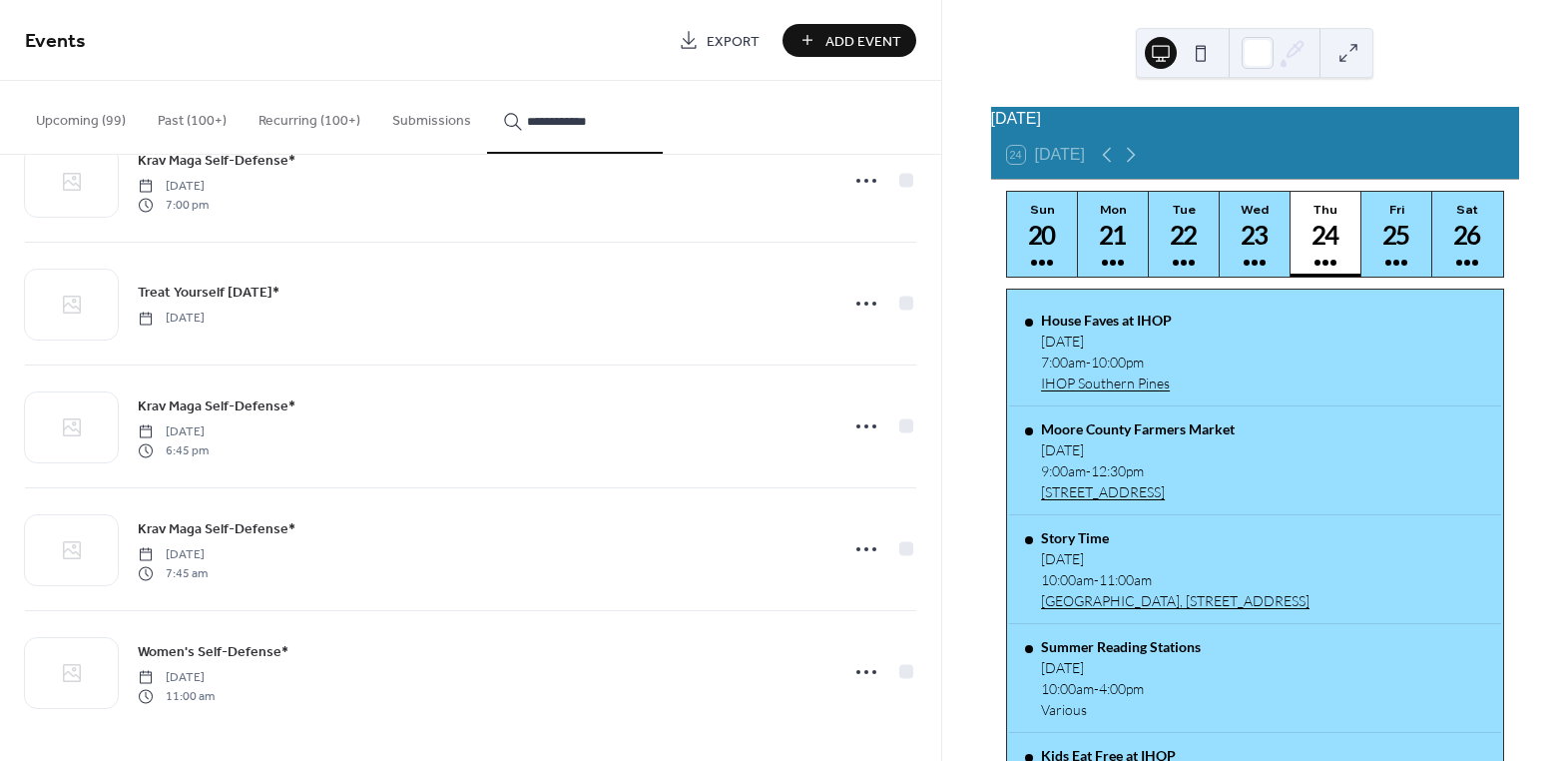 type on "**********" 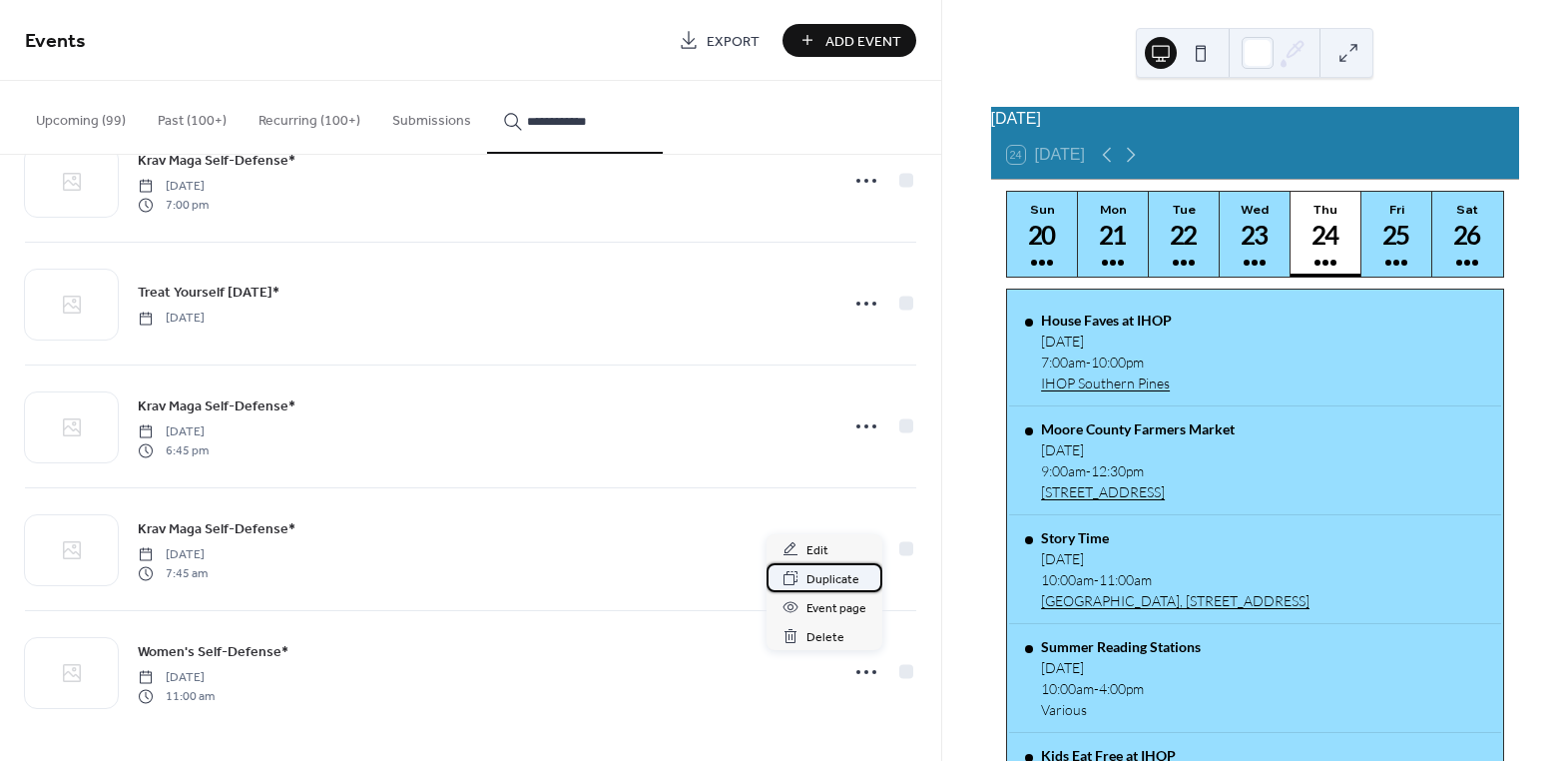 click on "Duplicate" at bounding box center [832, 579] 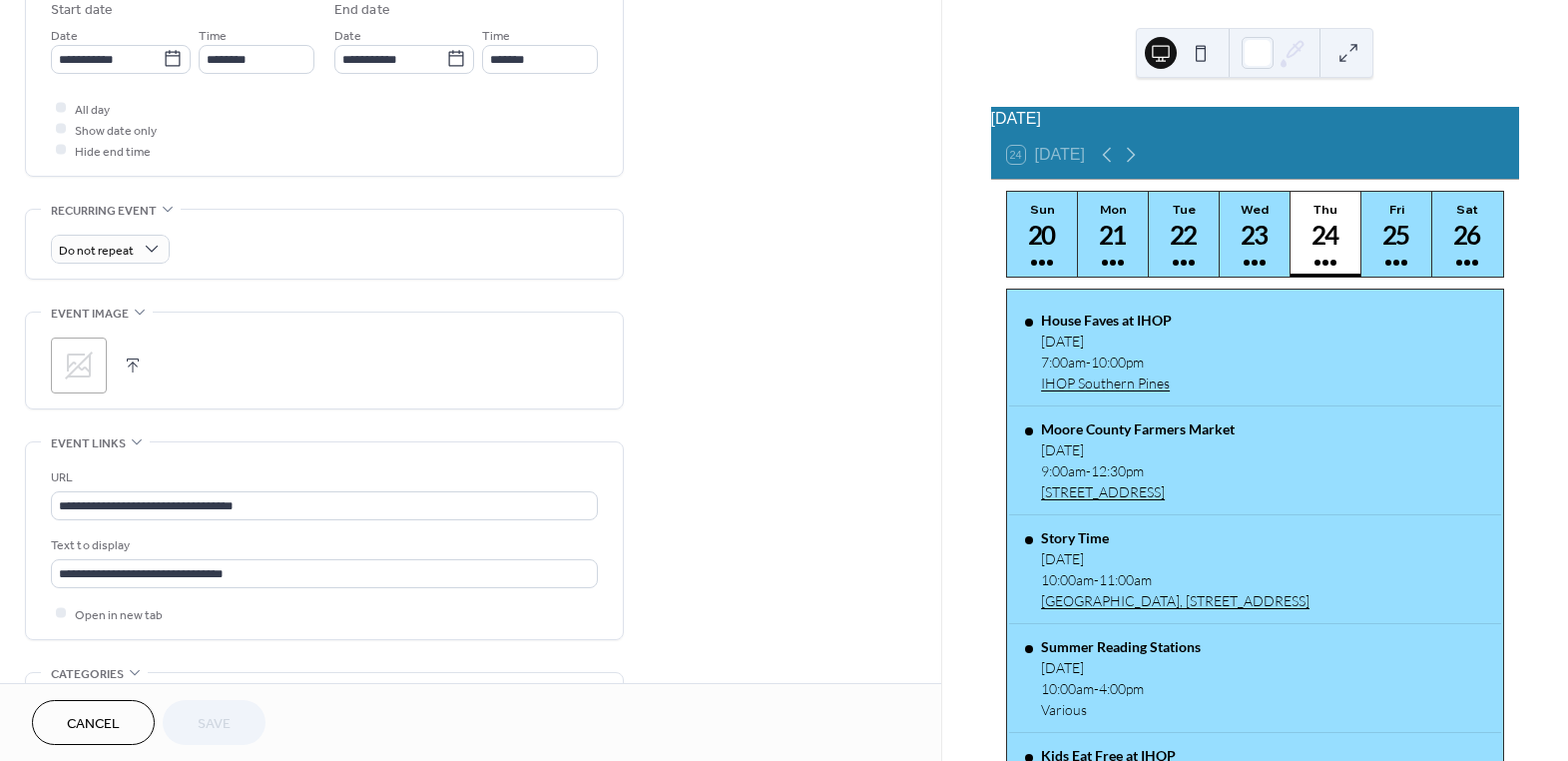 scroll, scrollTop: 610, scrollLeft: 0, axis: vertical 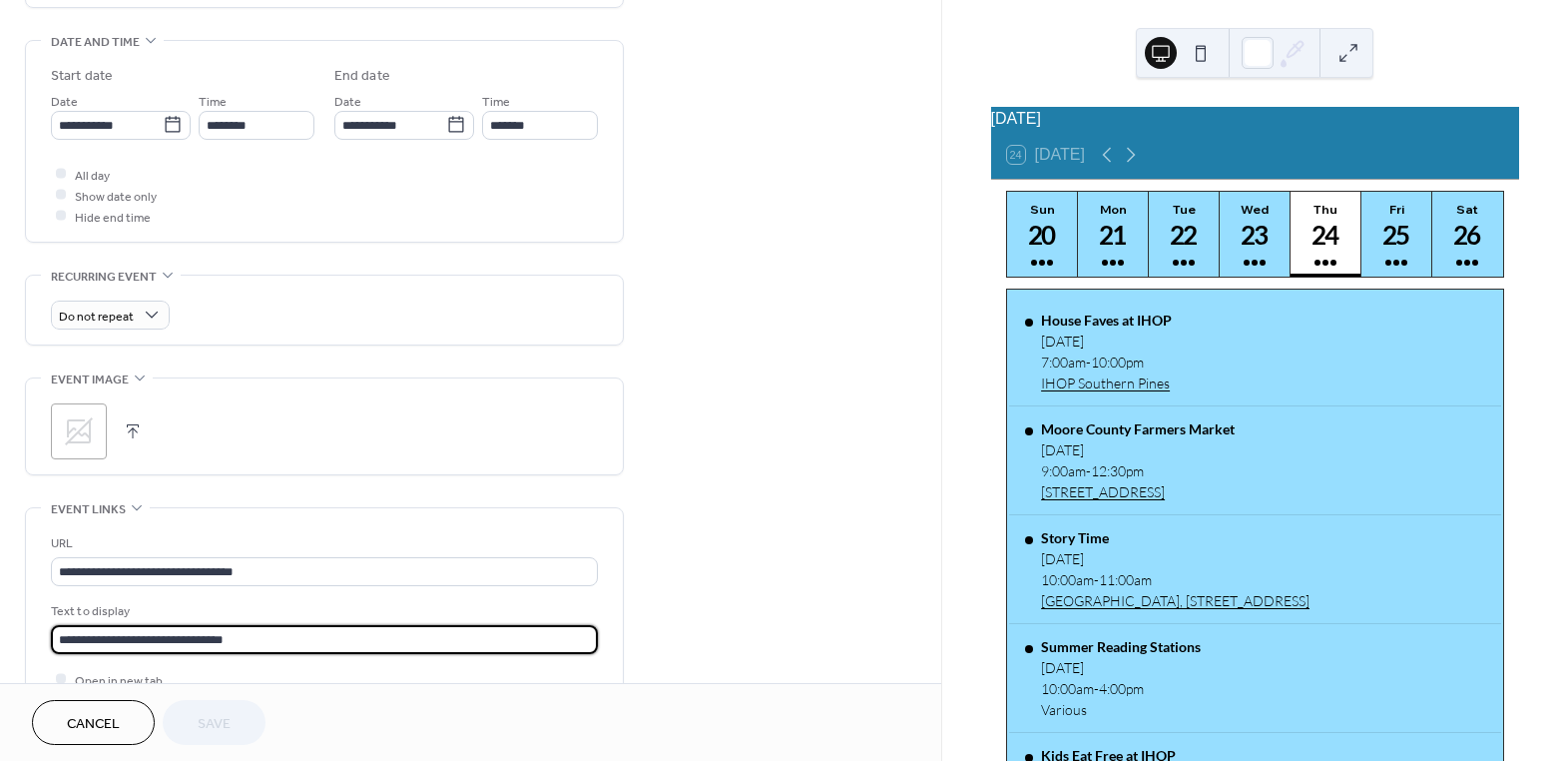 drag, startPoint x: 235, startPoint y: 636, endPoint x: -35, endPoint y: 636, distance: 270 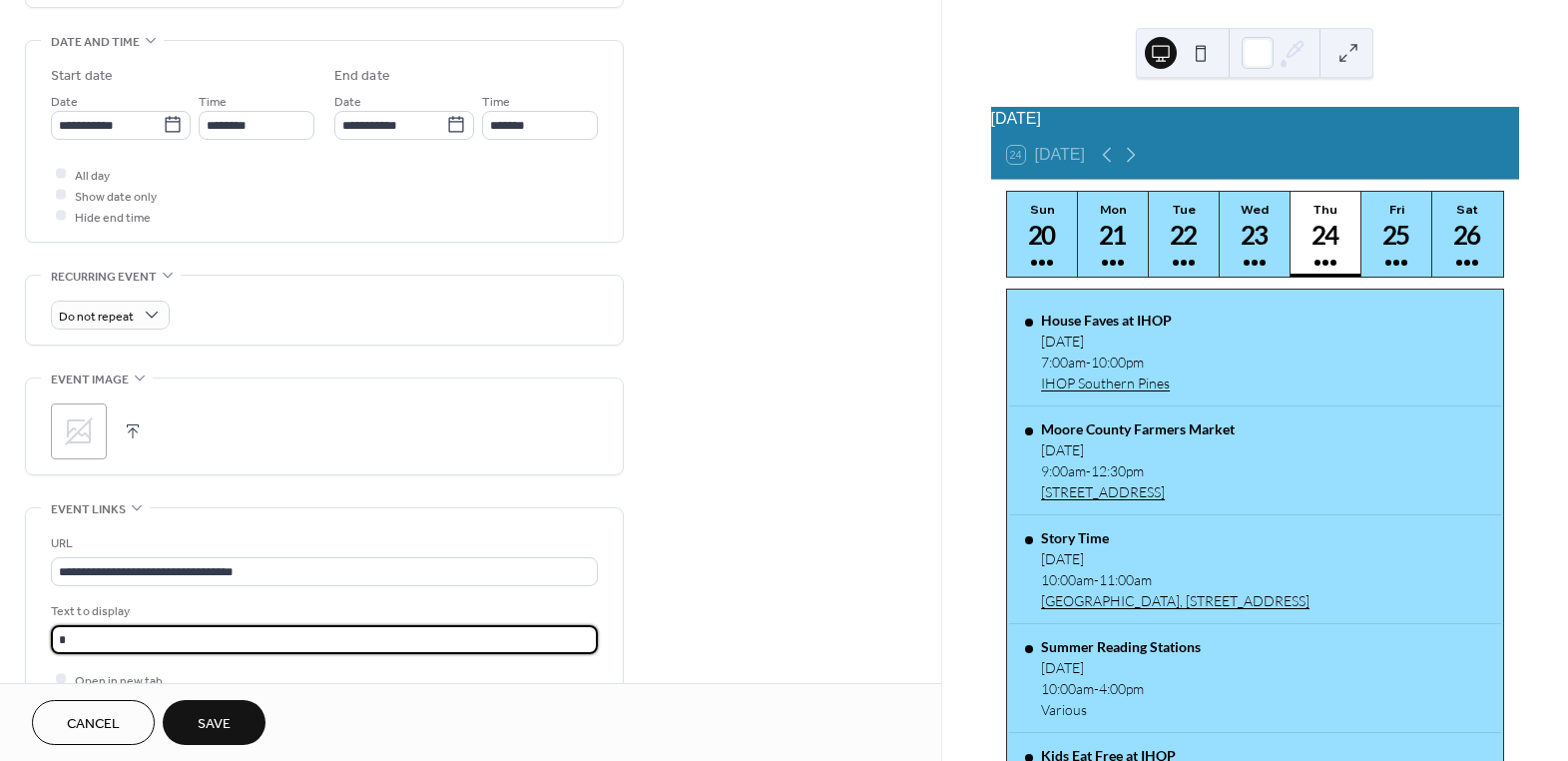 type on "**********" 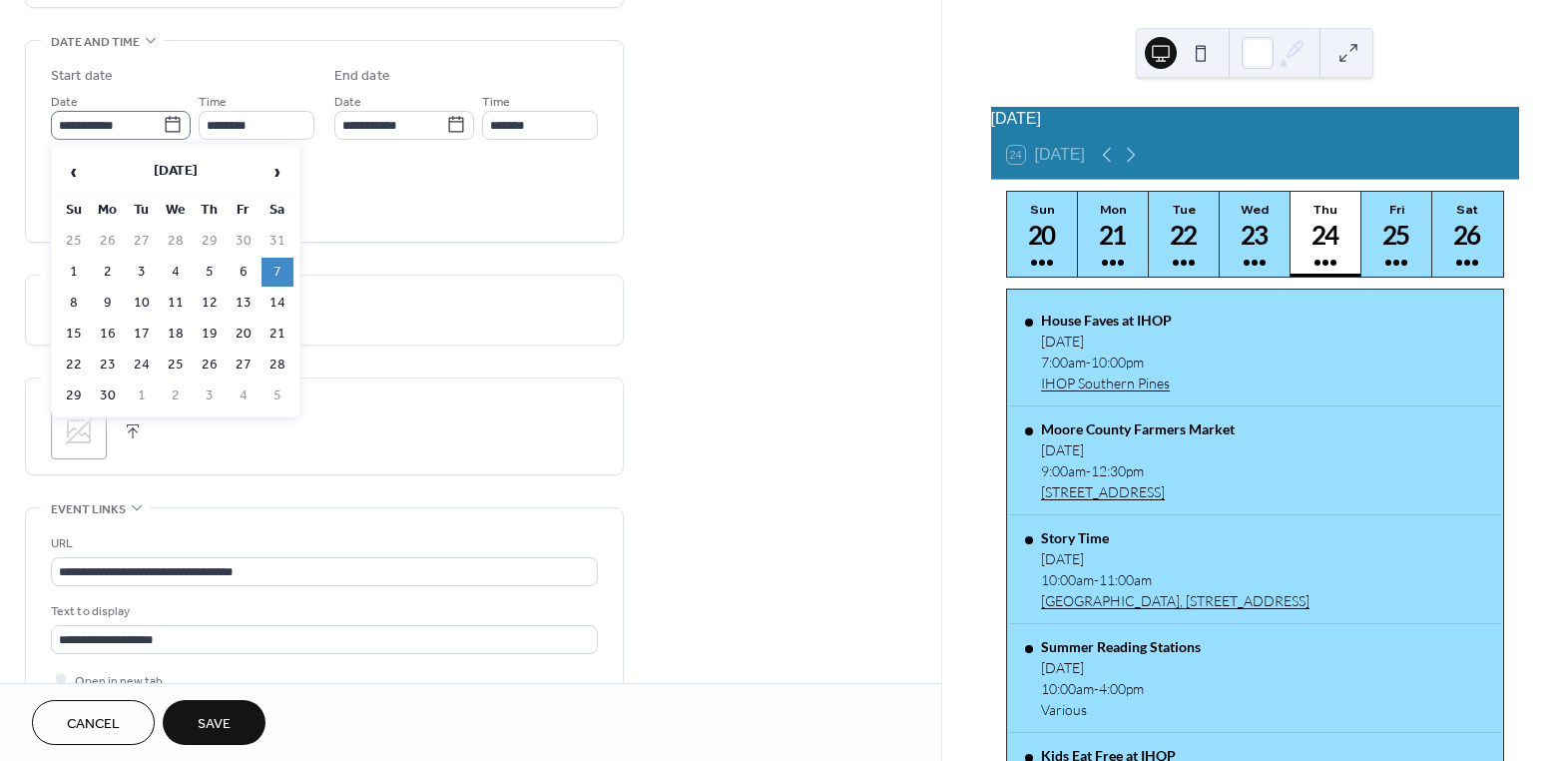 click 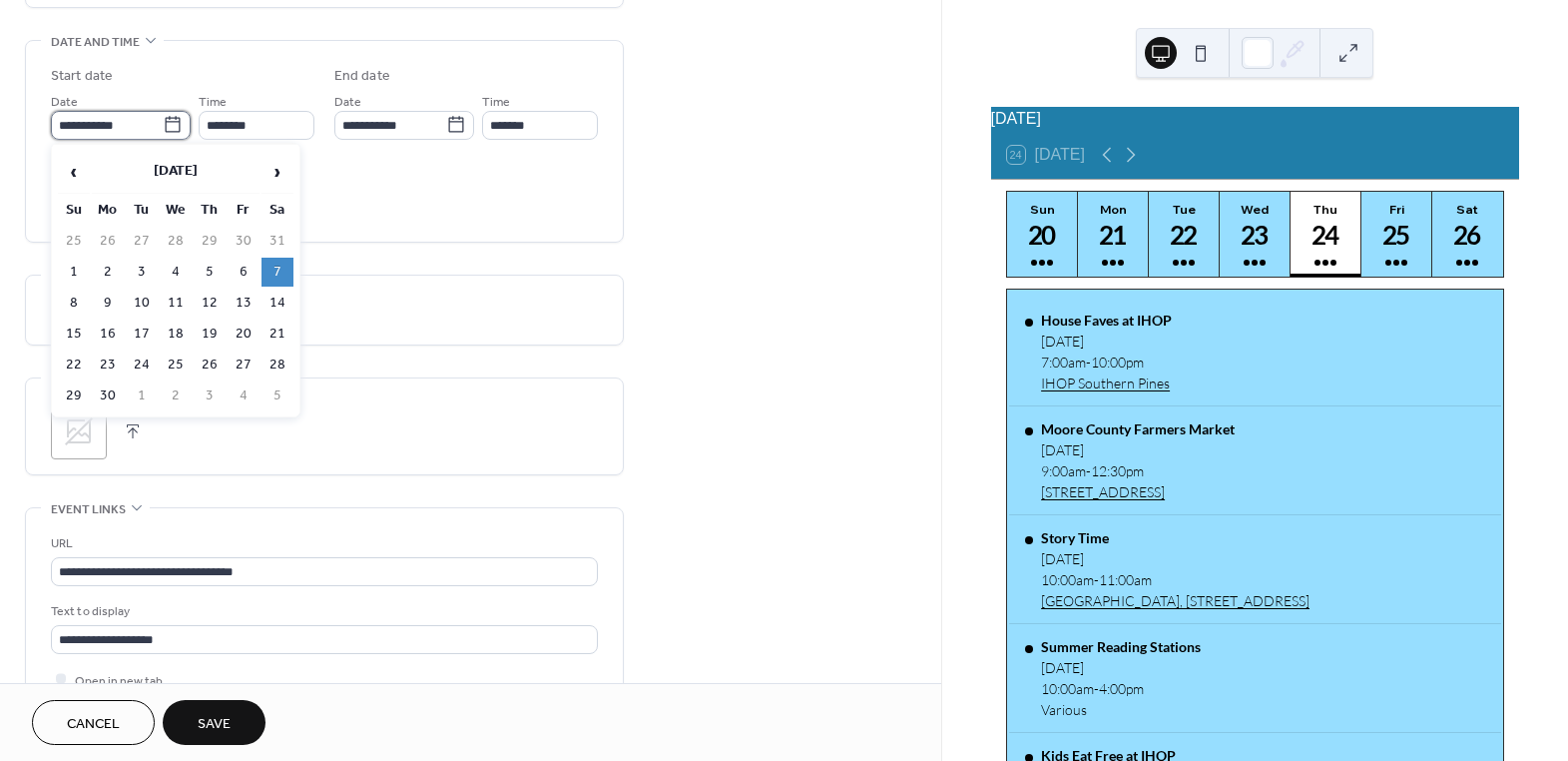 click on "**********" at bounding box center [107, 125] 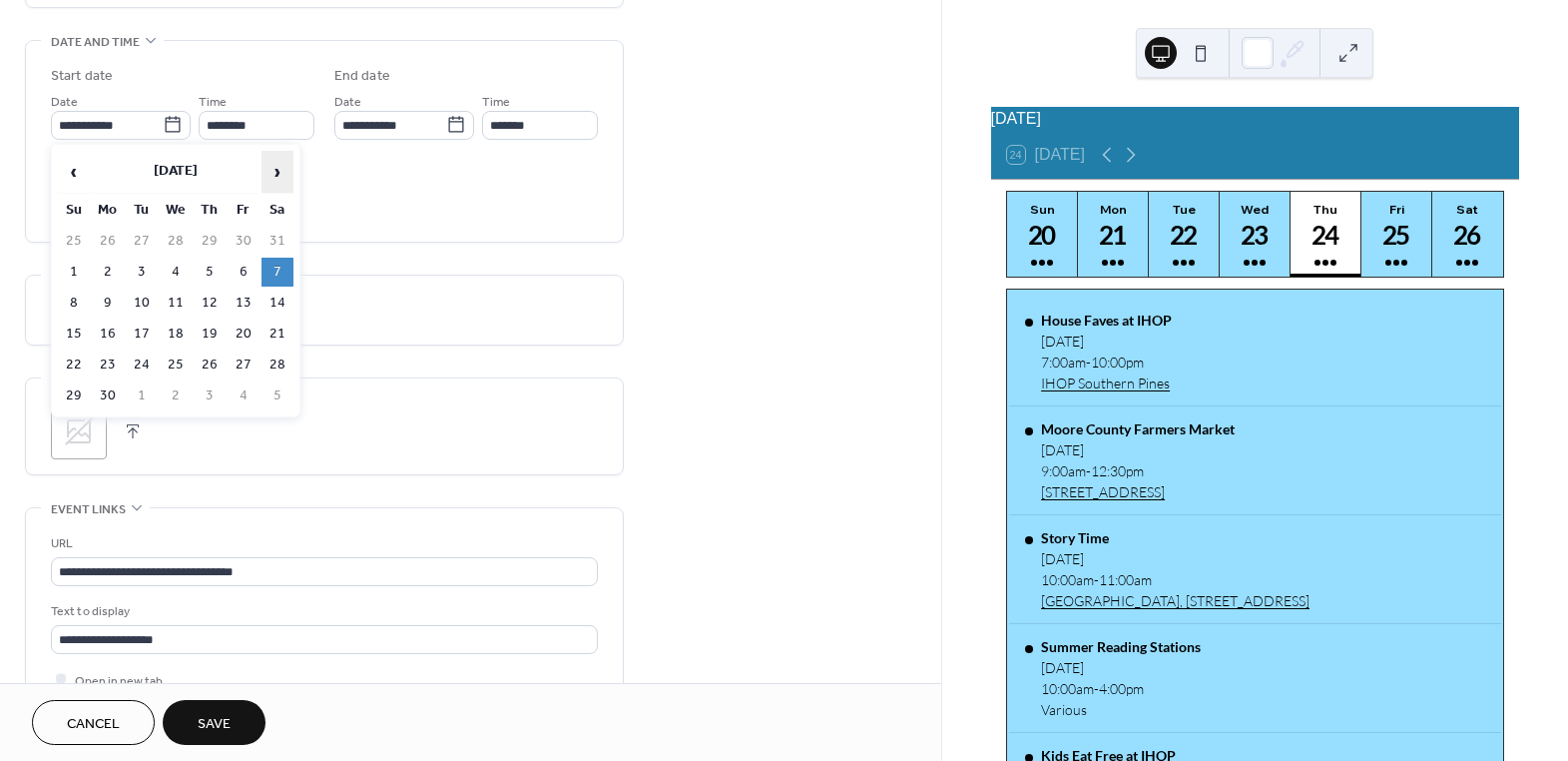 click on "›" at bounding box center [277, 172] 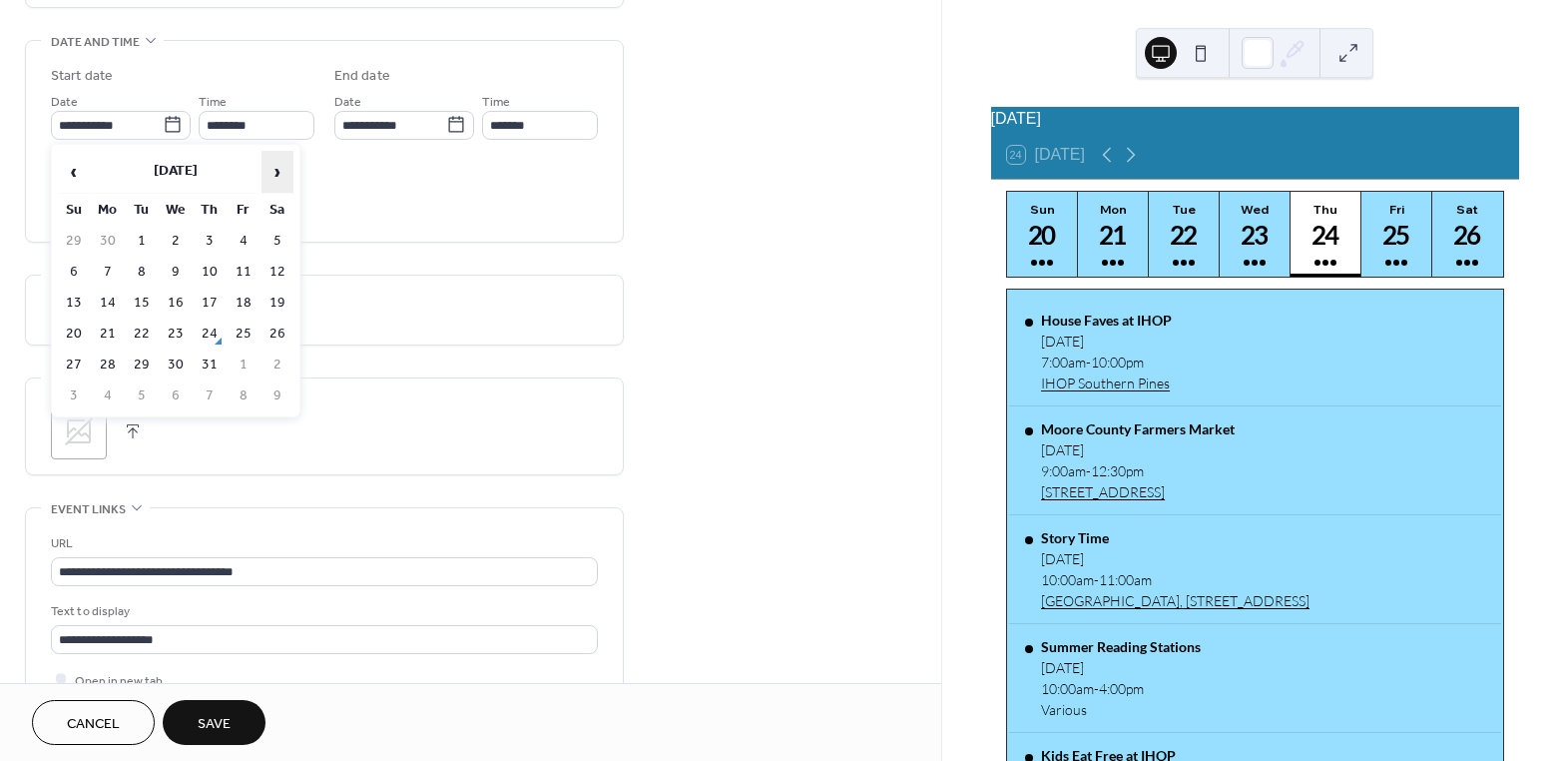click on "›" at bounding box center (277, 172) 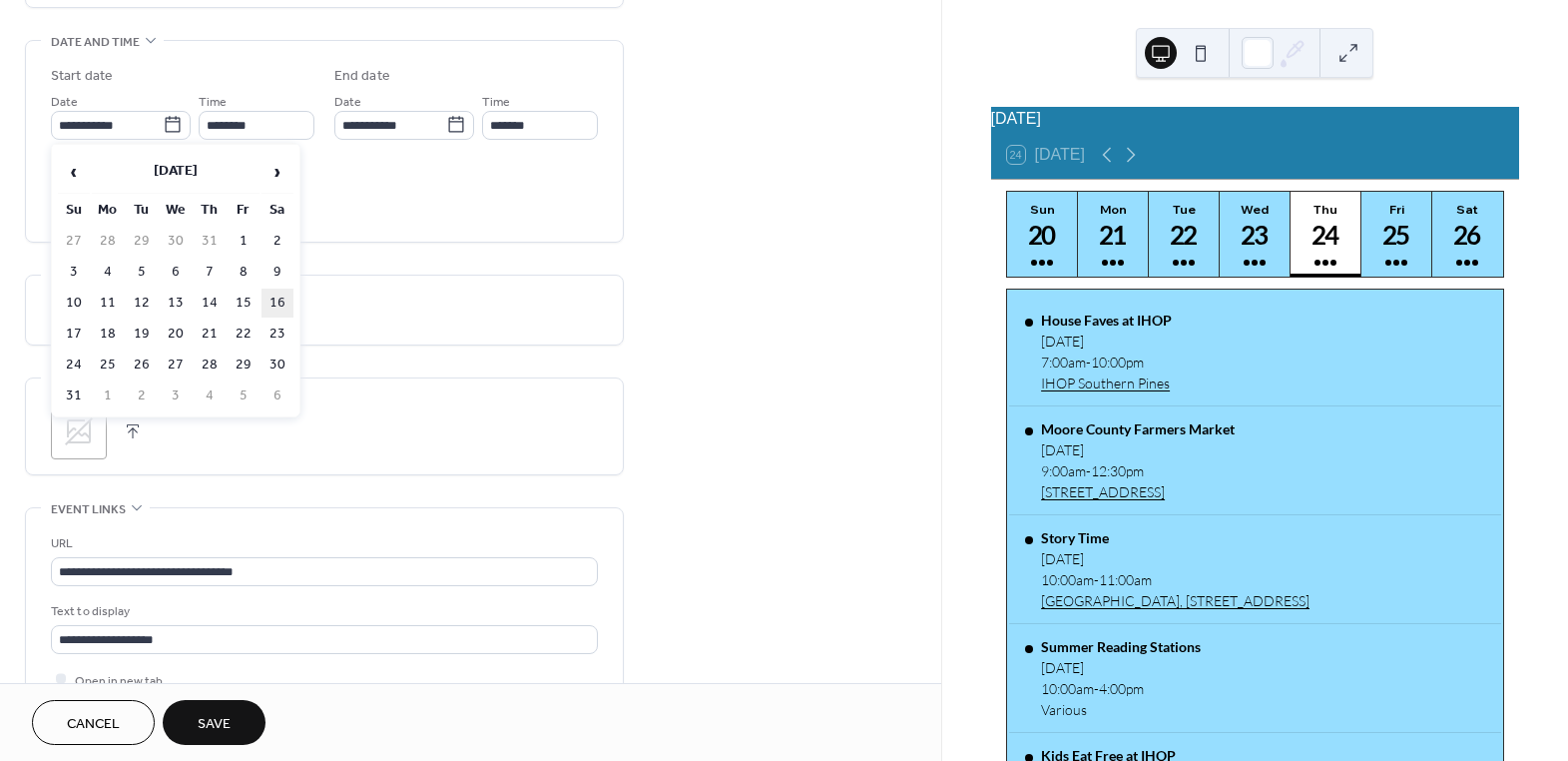 click on "16" at bounding box center (277, 303) 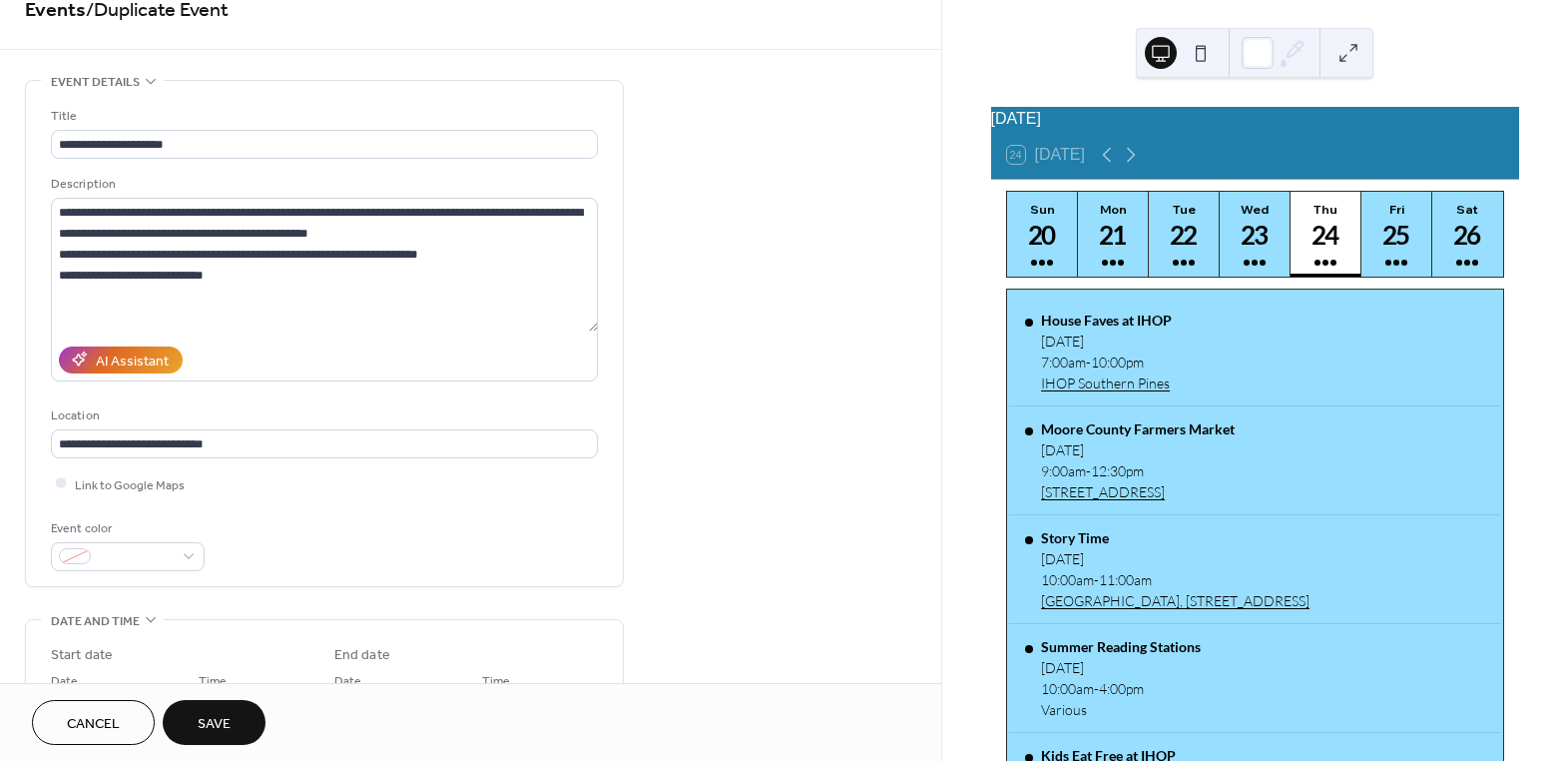scroll, scrollTop: 0, scrollLeft: 0, axis: both 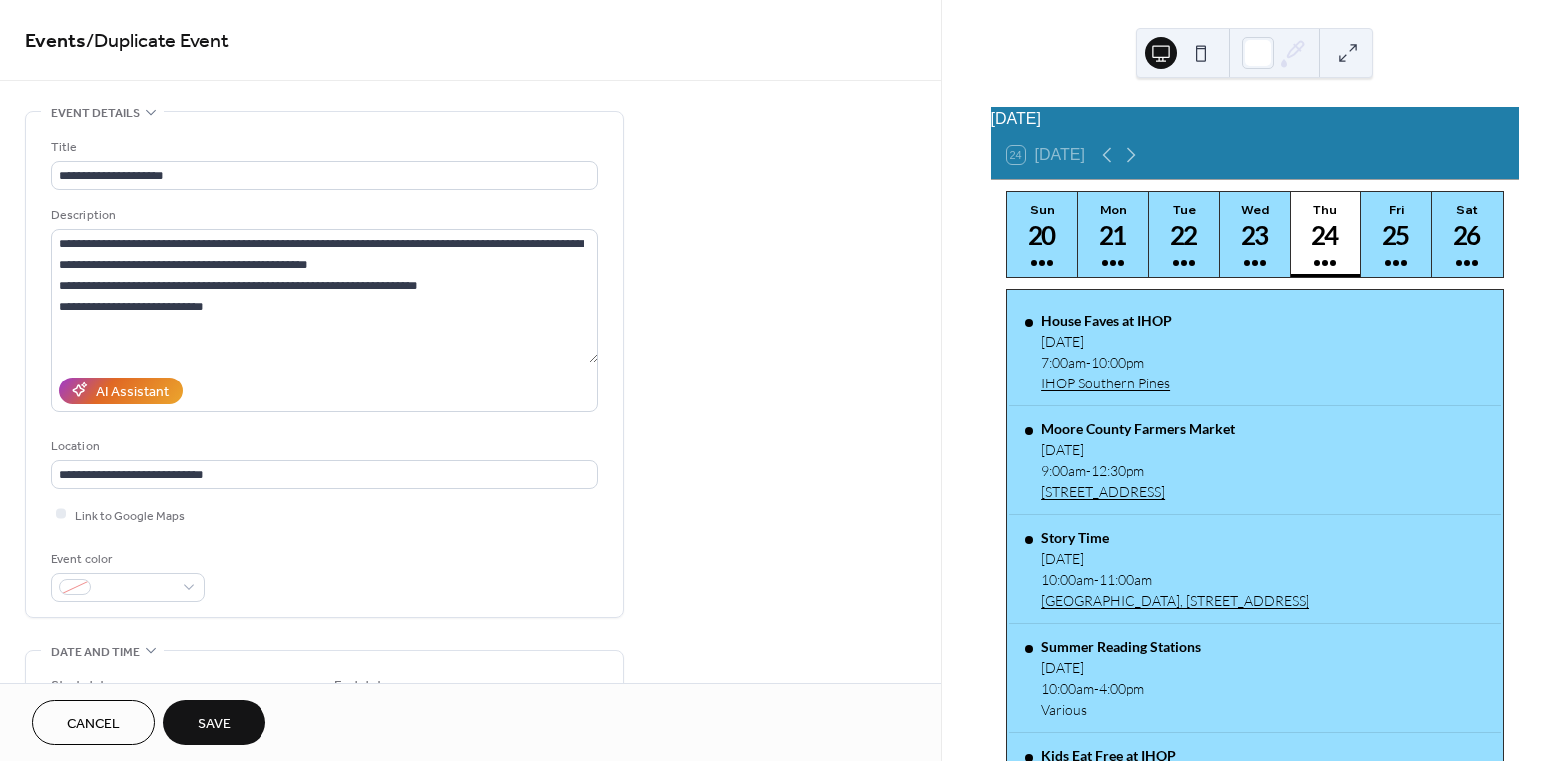click on "Save" at bounding box center [214, 724] 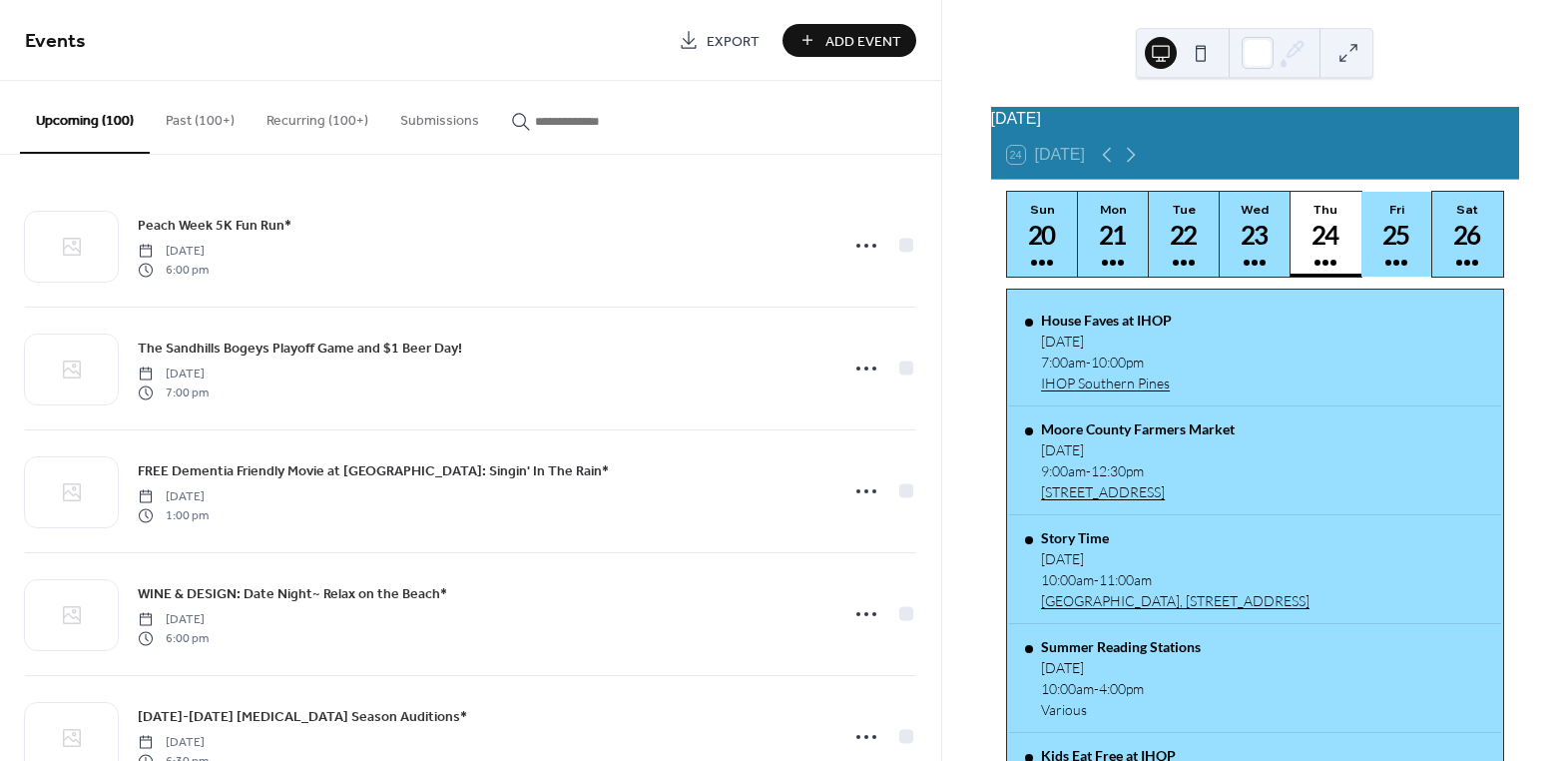 drag, startPoint x: 1407, startPoint y: 238, endPoint x: 1562, endPoint y: 239, distance: 155.00323 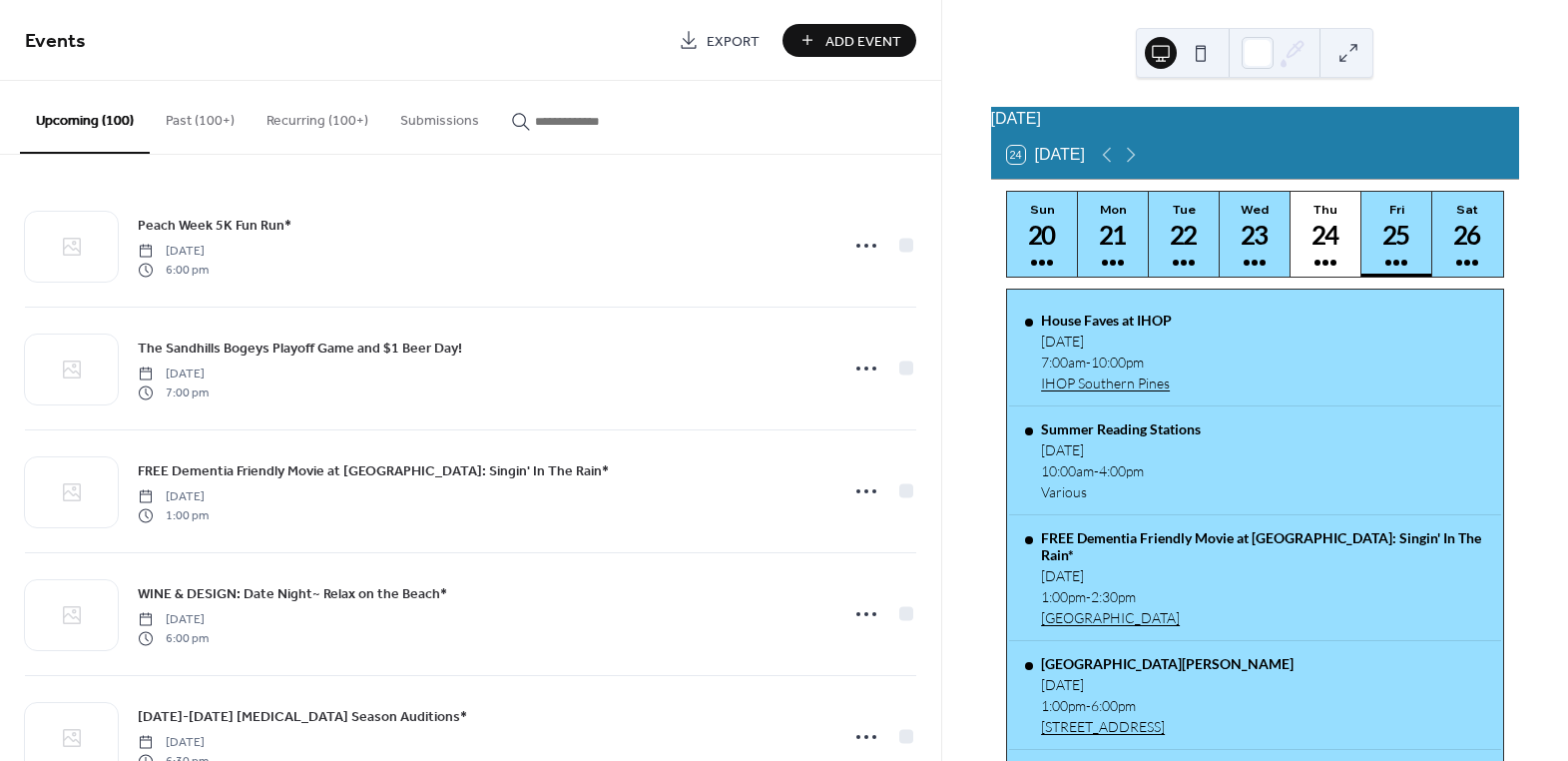 click at bounding box center (595, 121) 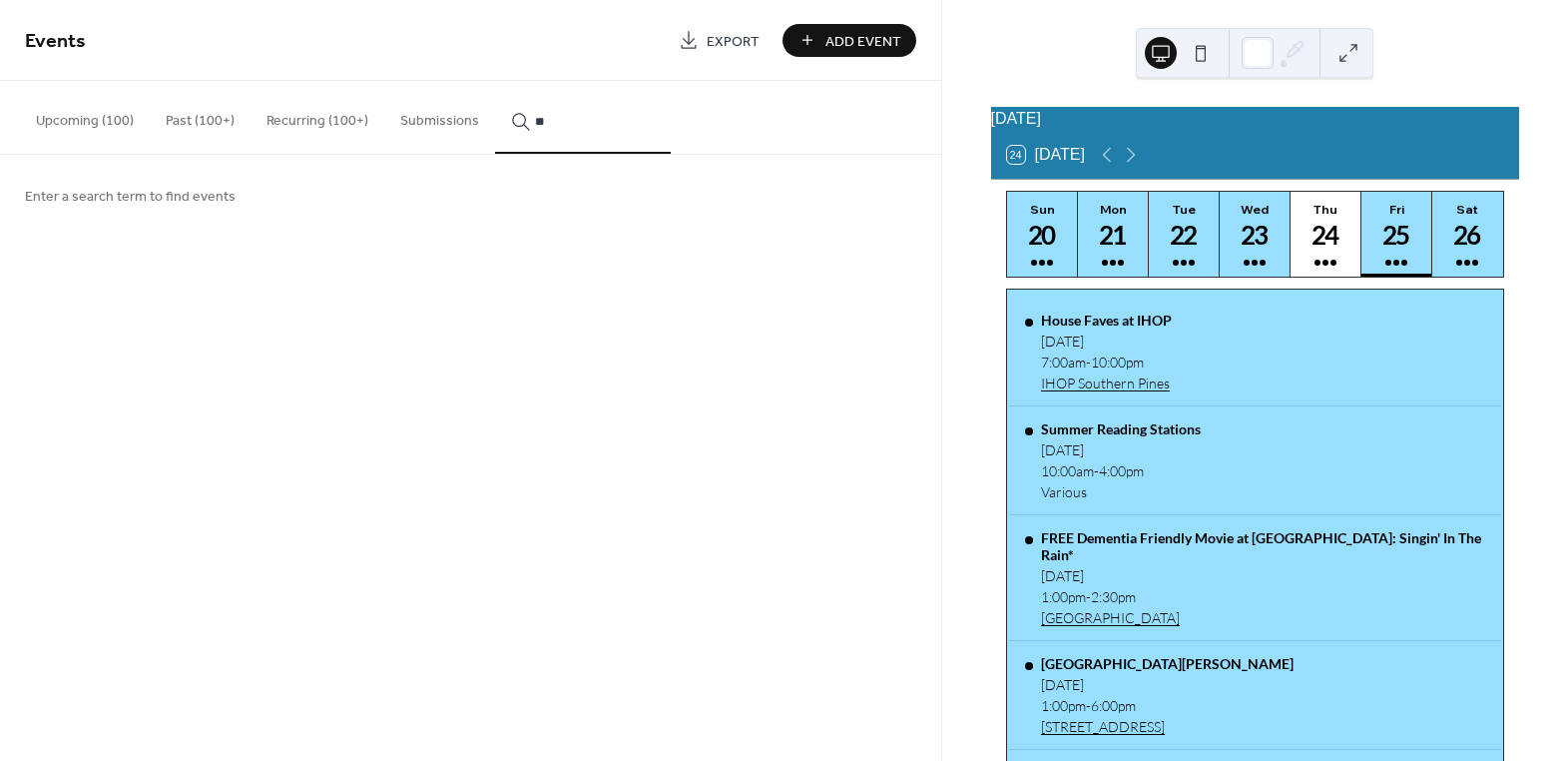 type on "*" 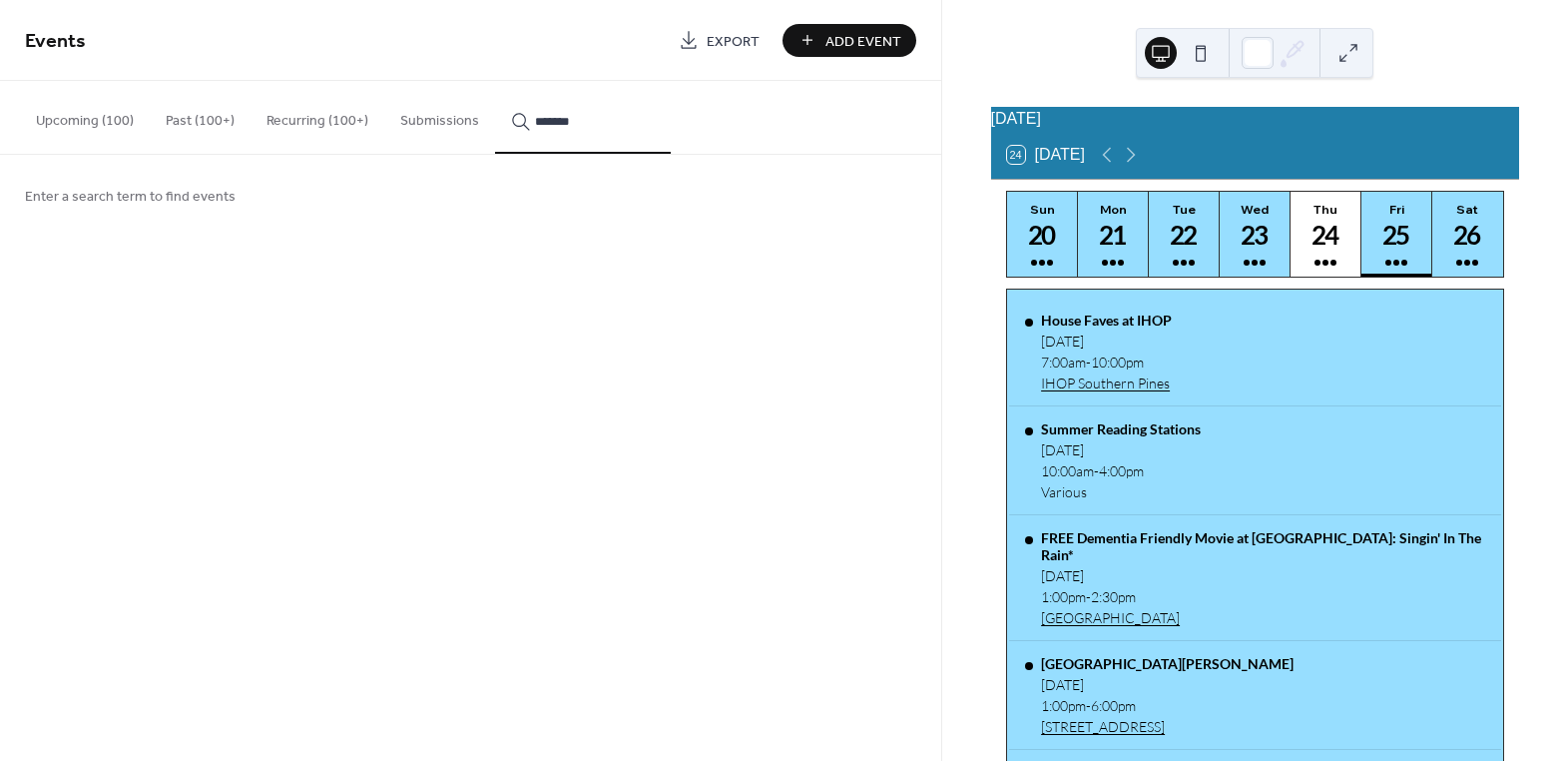 click on "********" at bounding box center (583, 117) 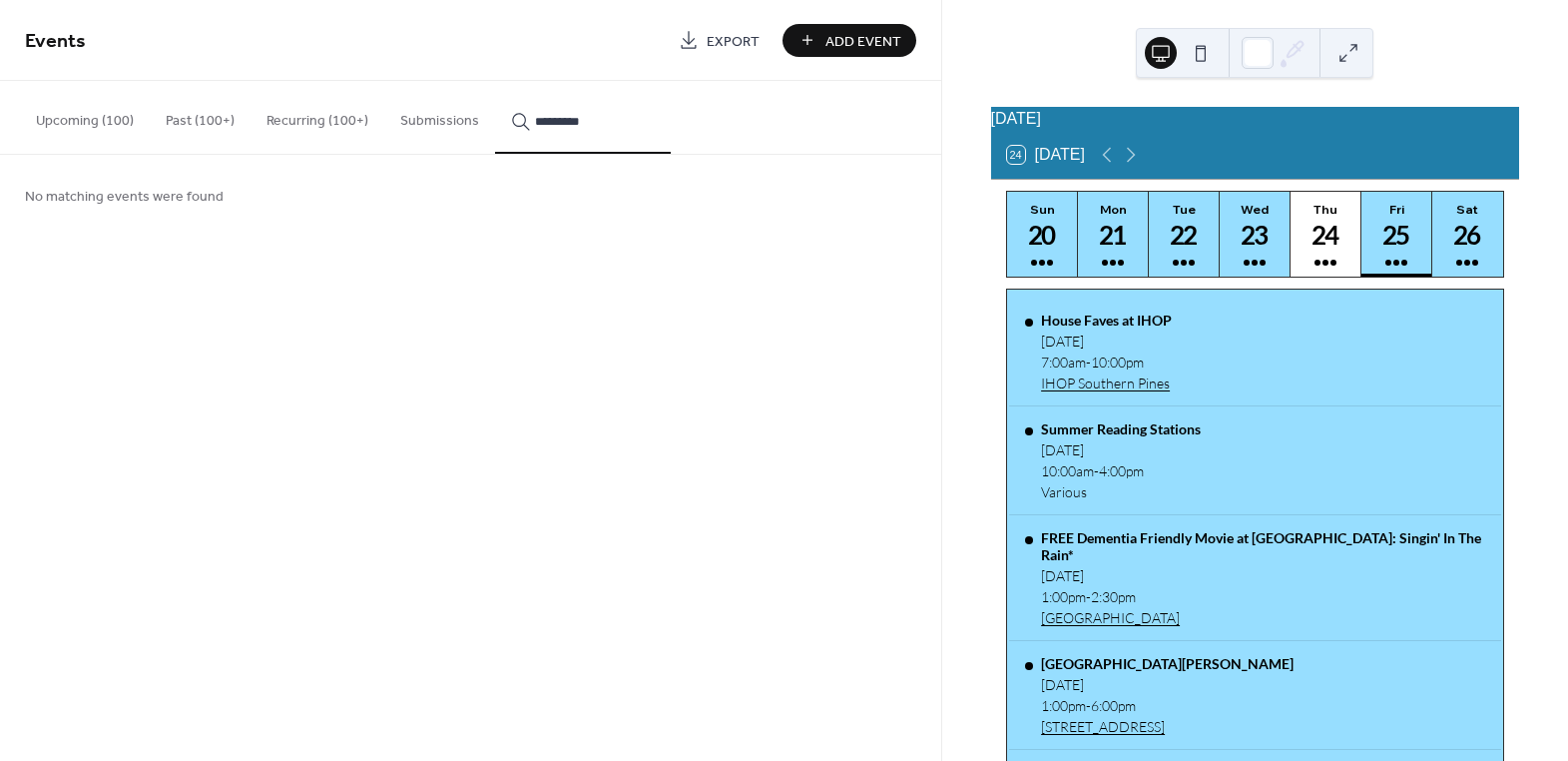 type on "*********" 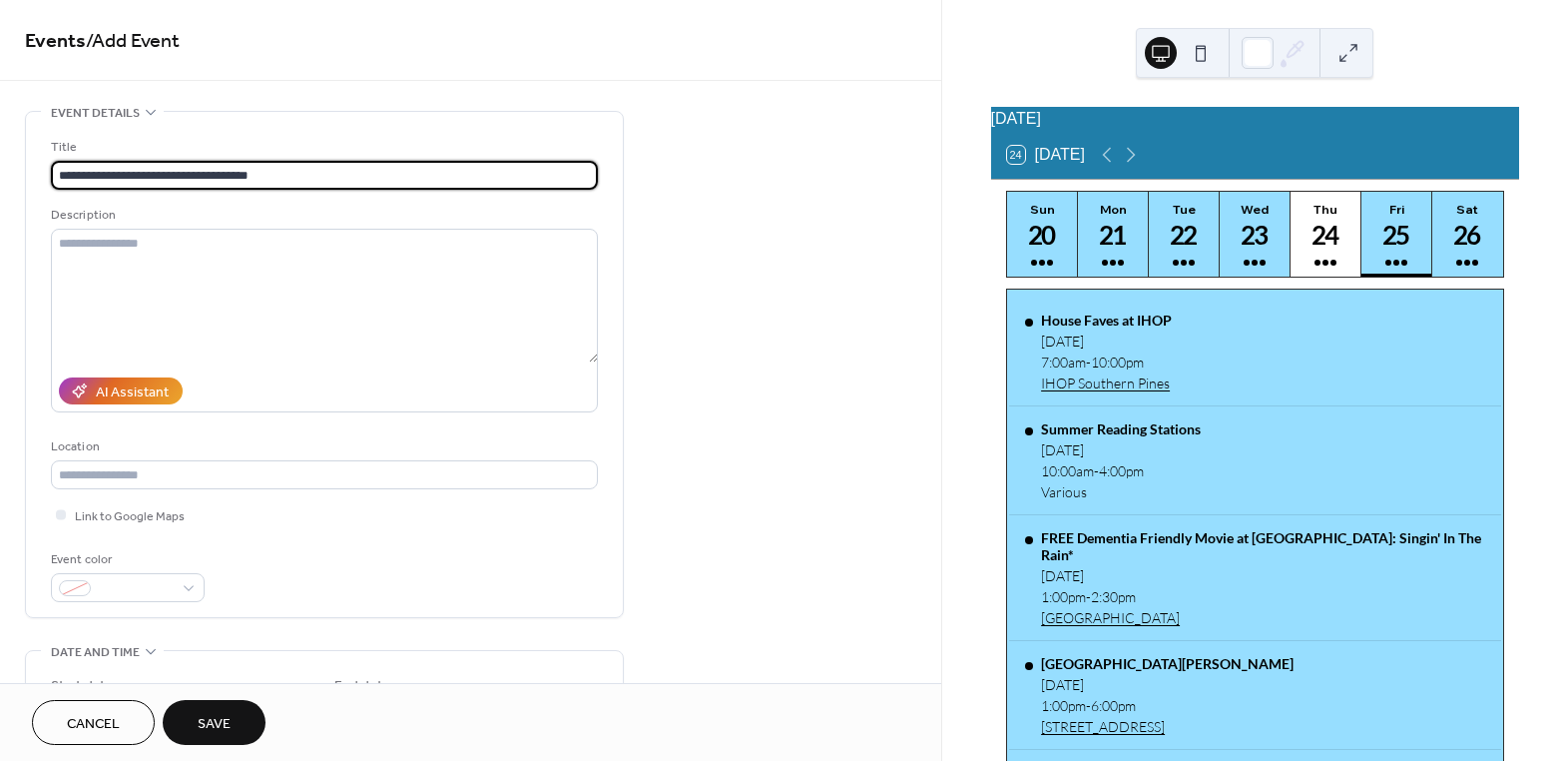 type on "**********" 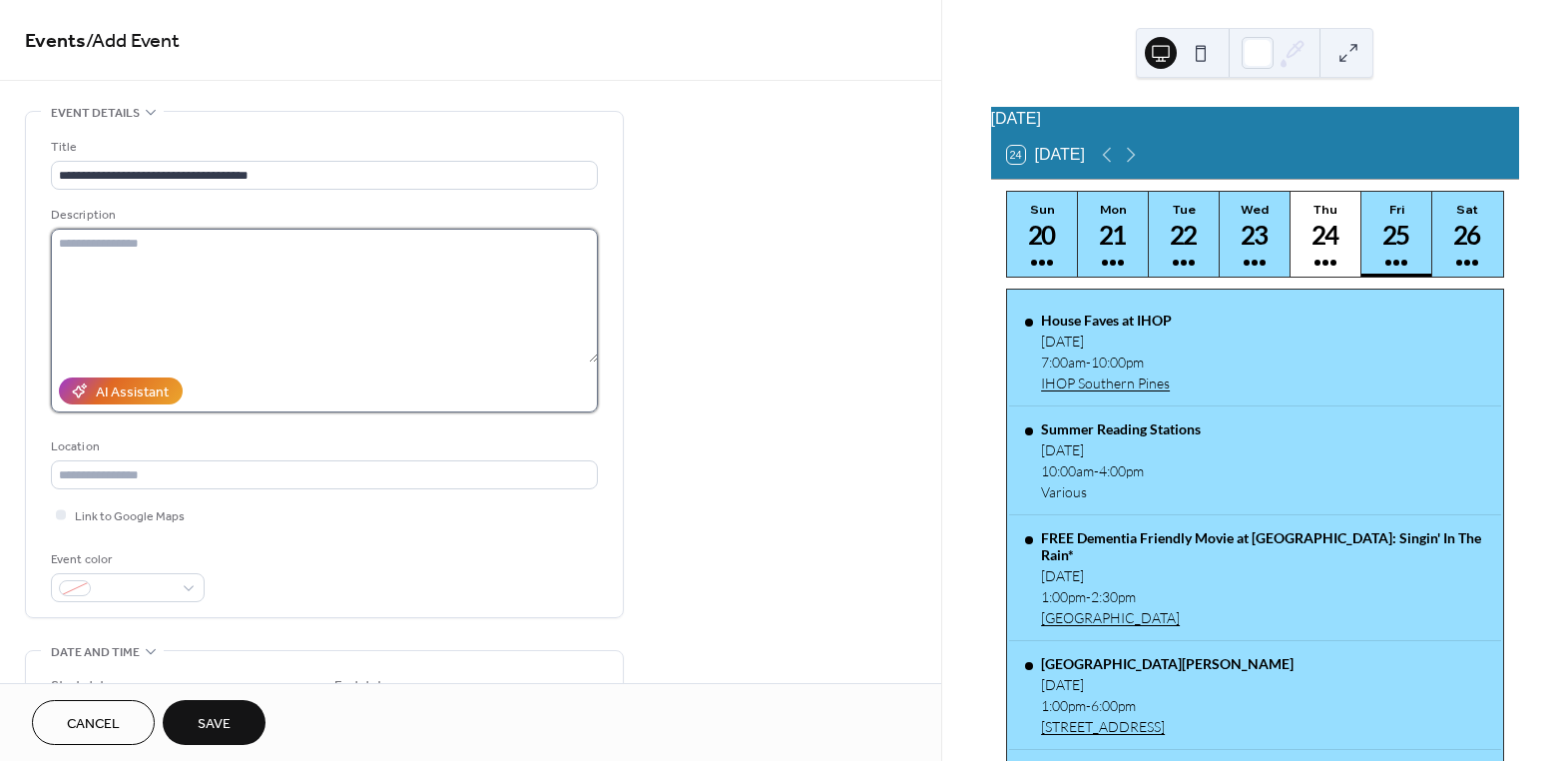 click at bounding box center (324, 296) 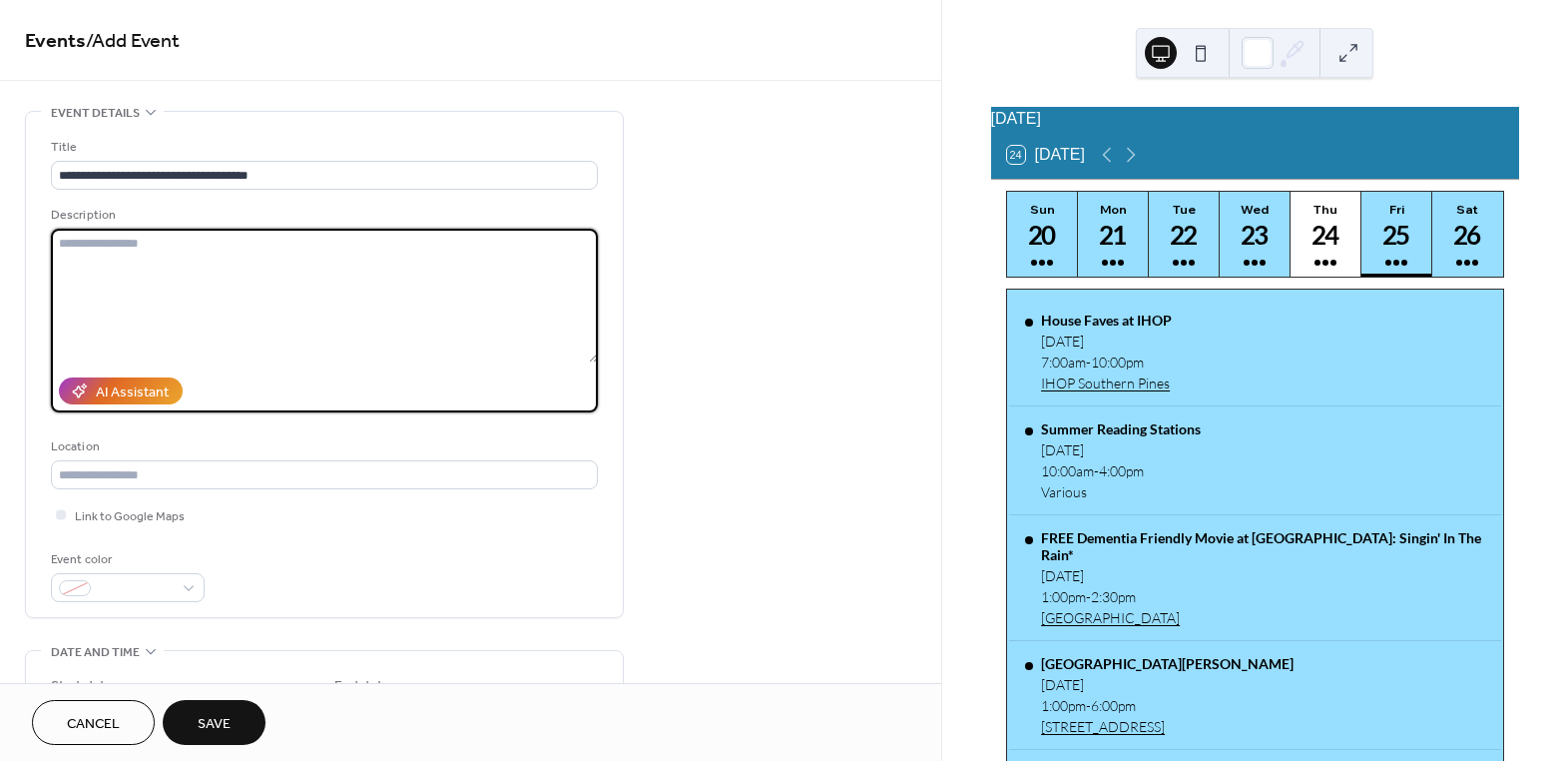 paste on "**********" 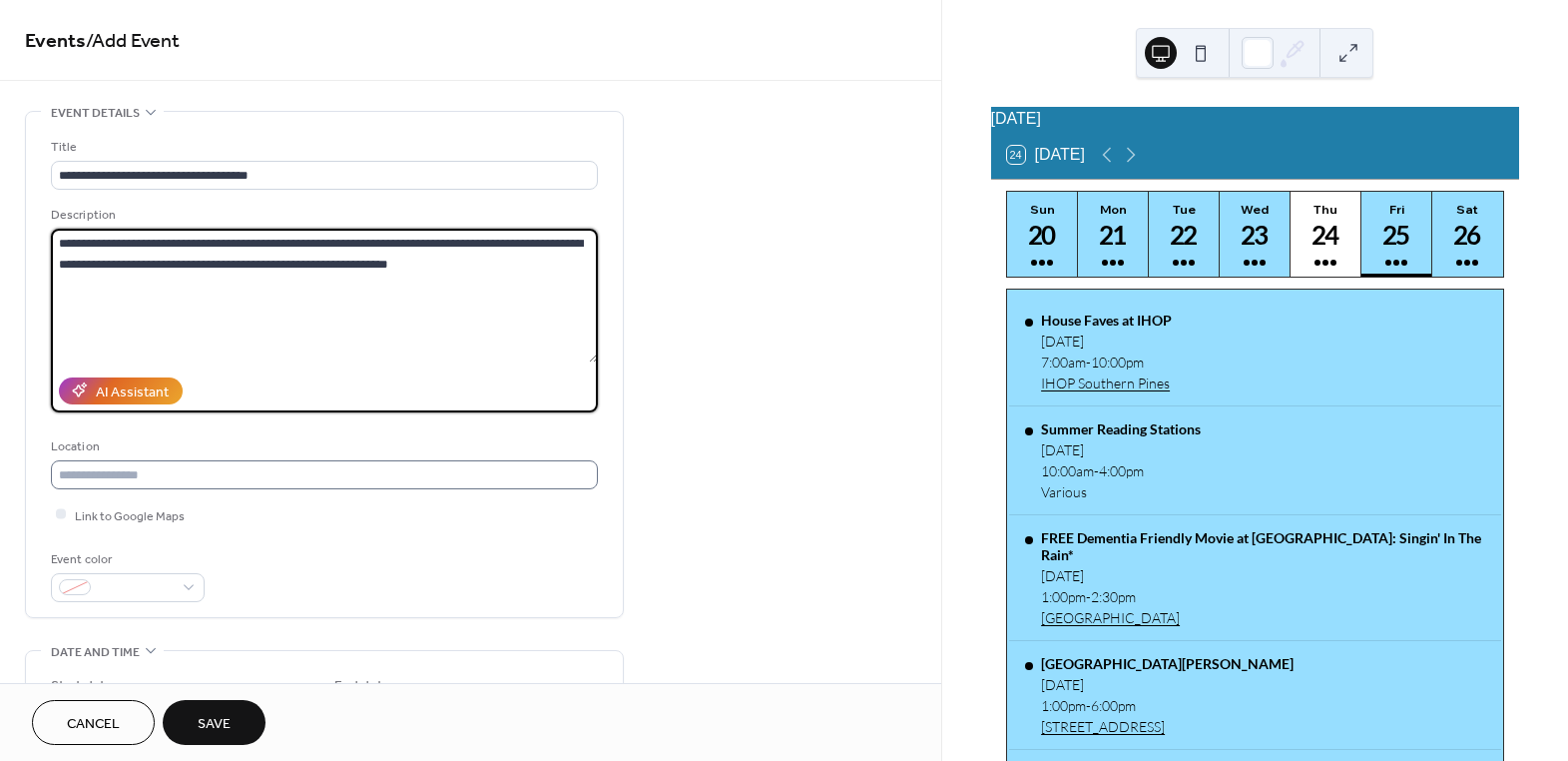 type on "**********" 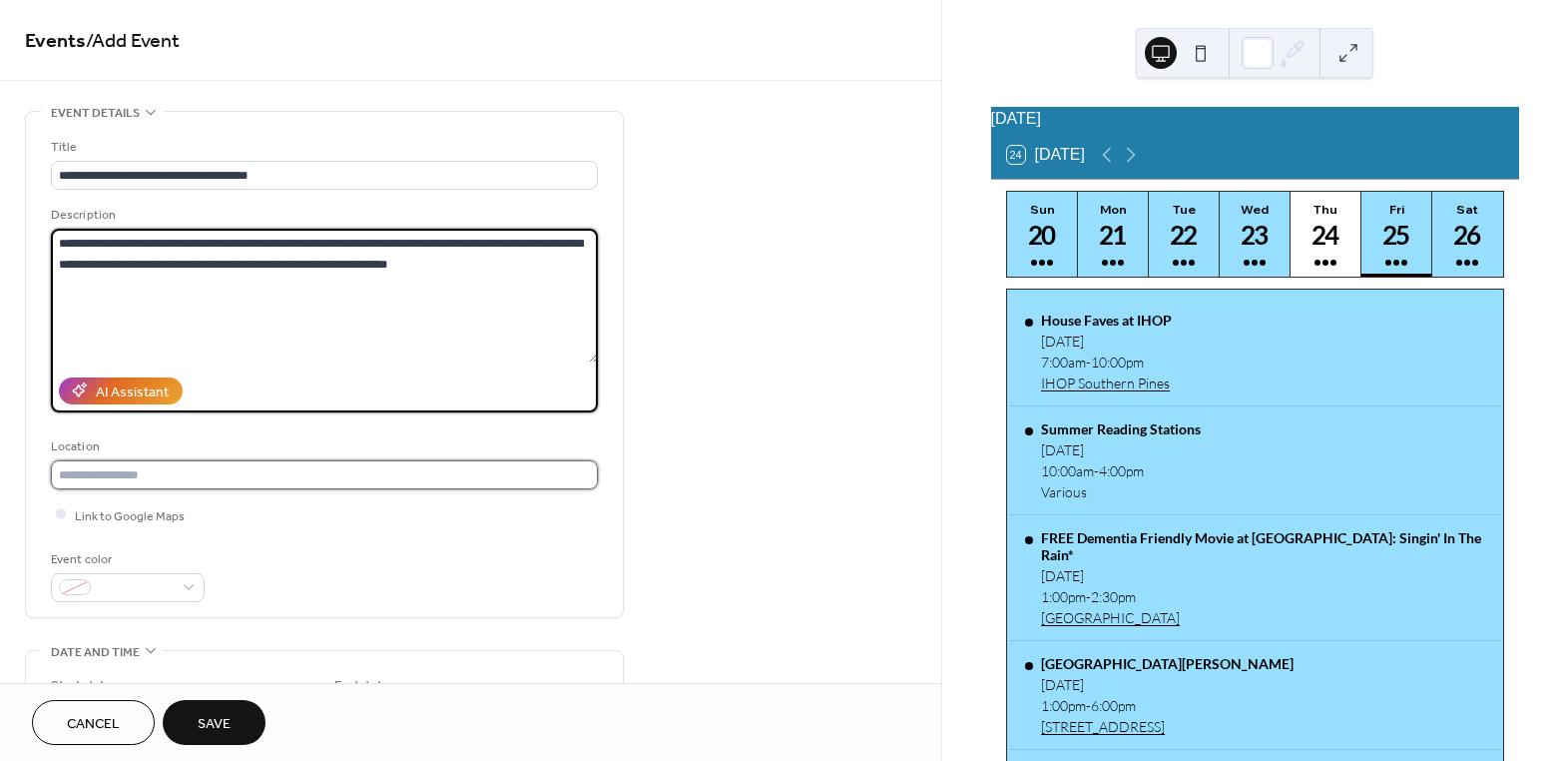 click at bounding box center [324, 474] 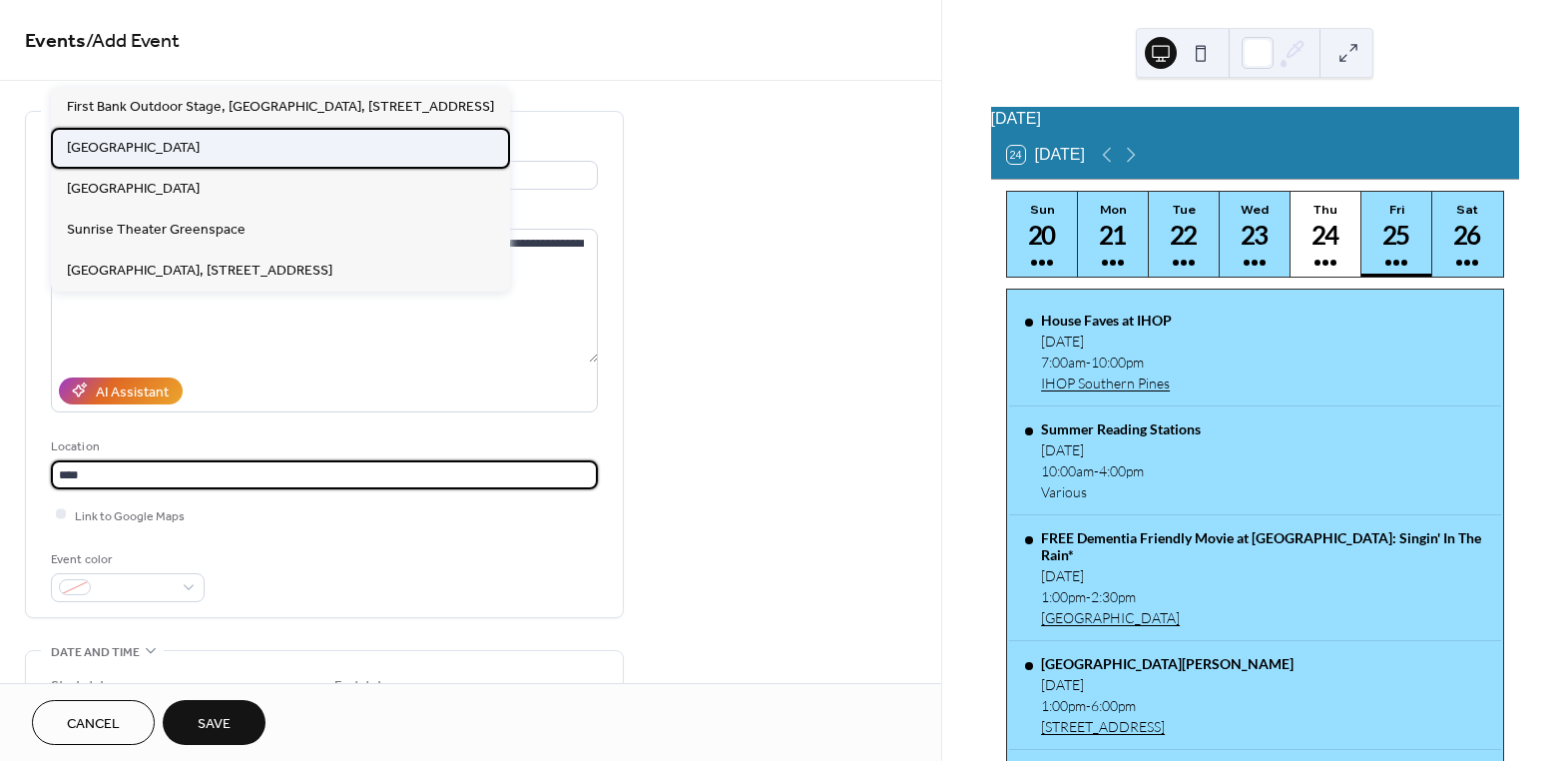 click on "[GEOGRAPHIC_DATA]" at bounding box center (133, 147) 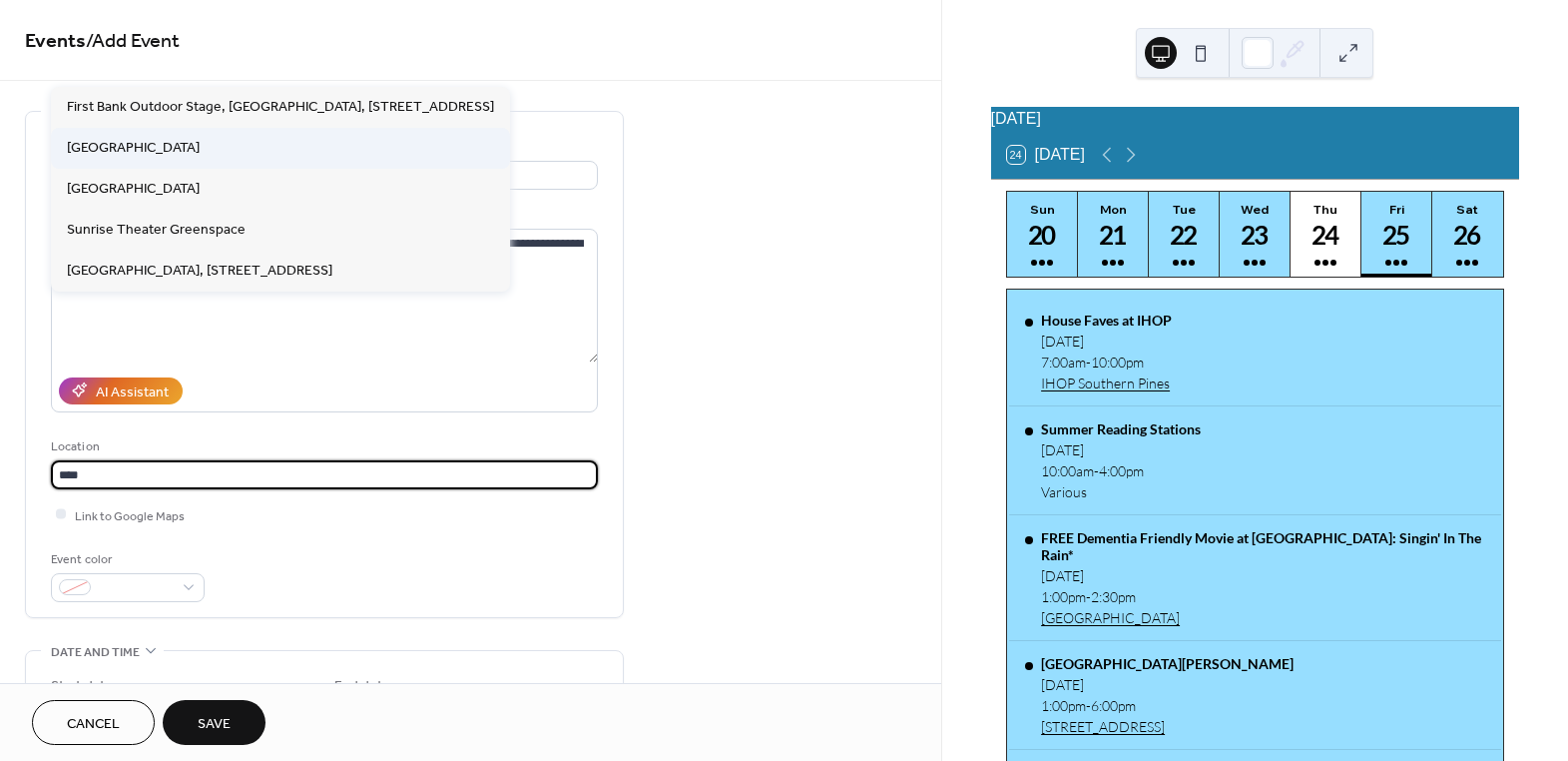 type on "**********" 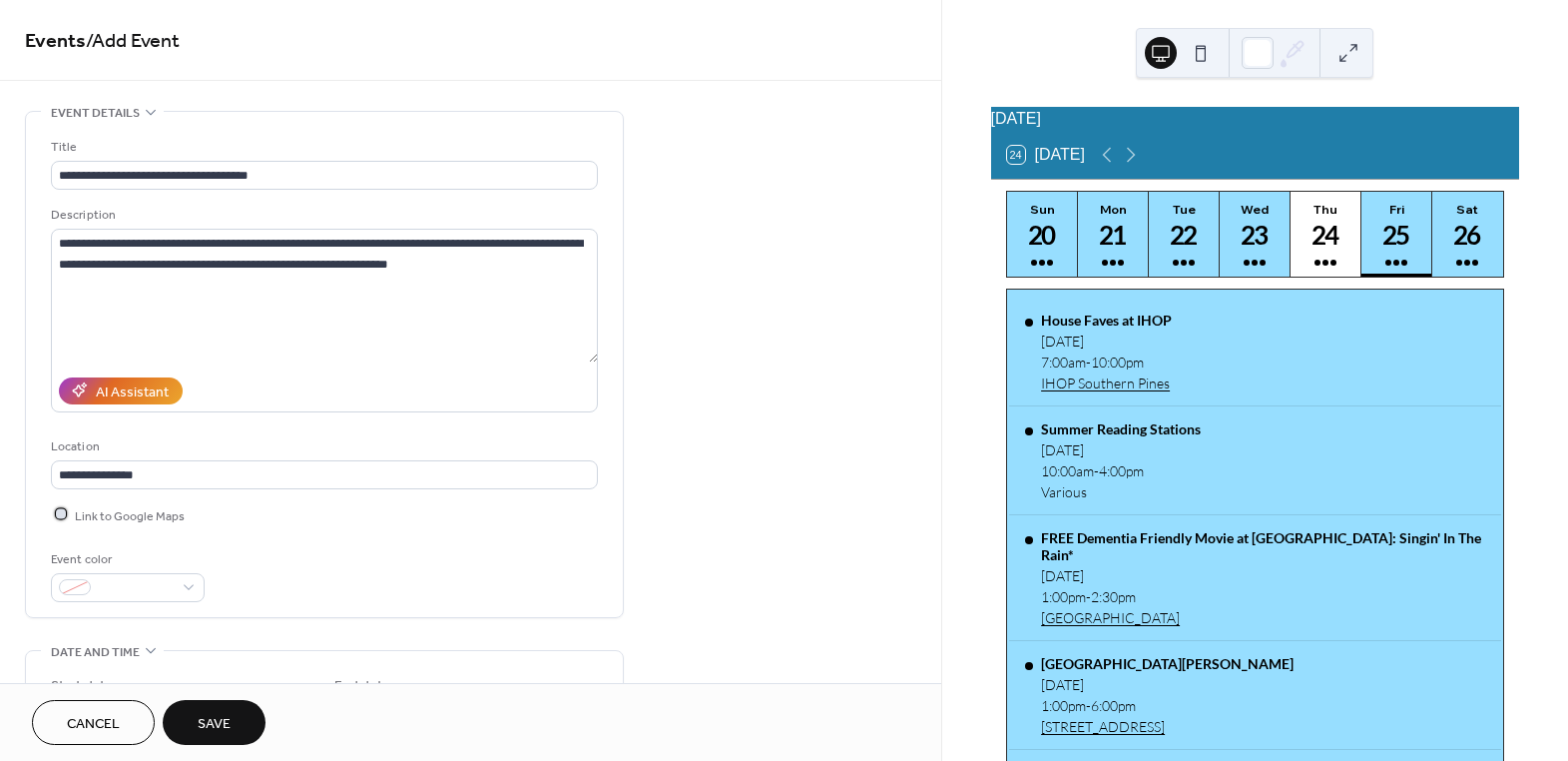 click at bounding box center (61, 514) 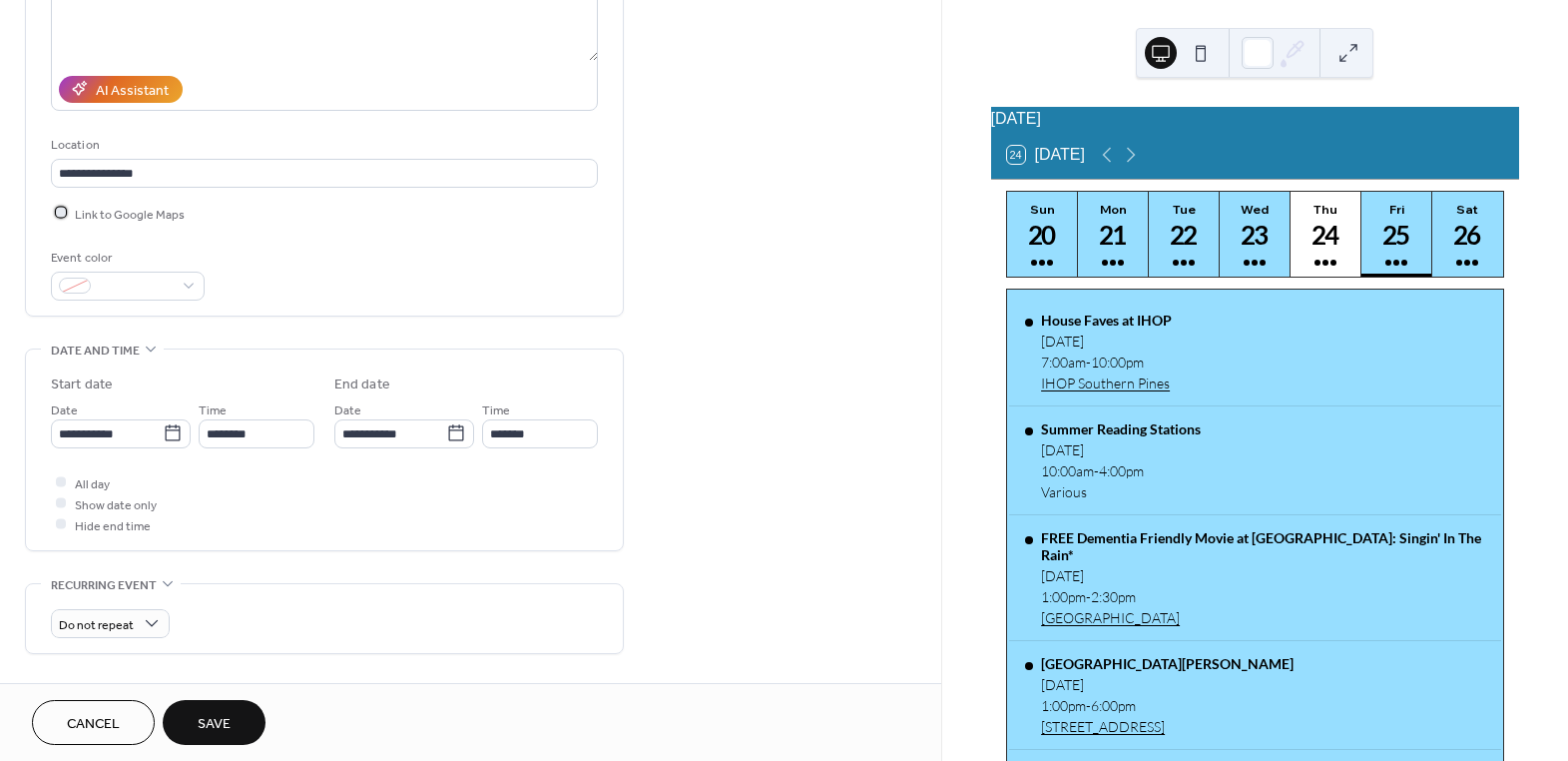 scroll, scrollTop: 363, scrollLeft: 0, axis: vertical 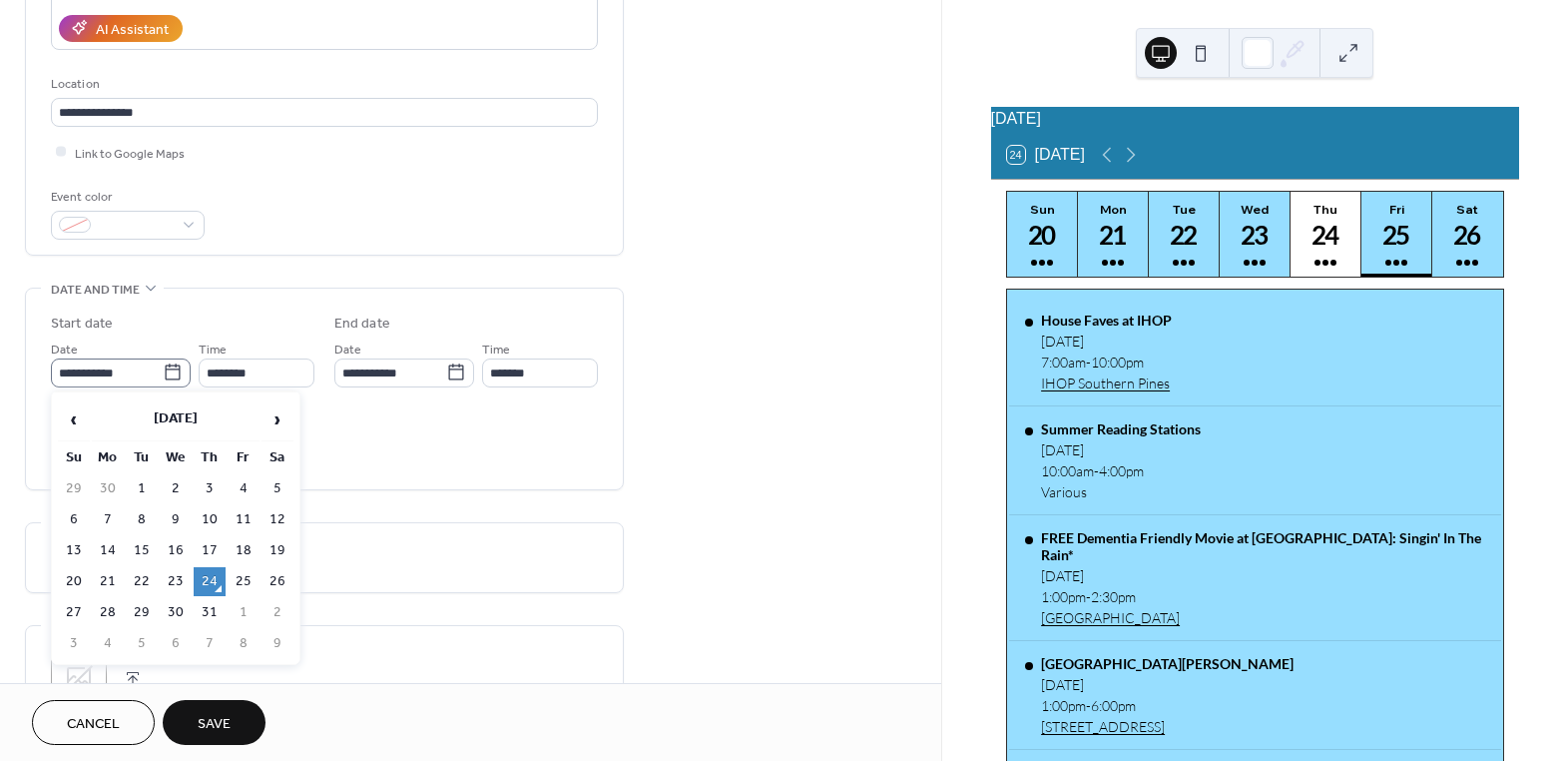 click 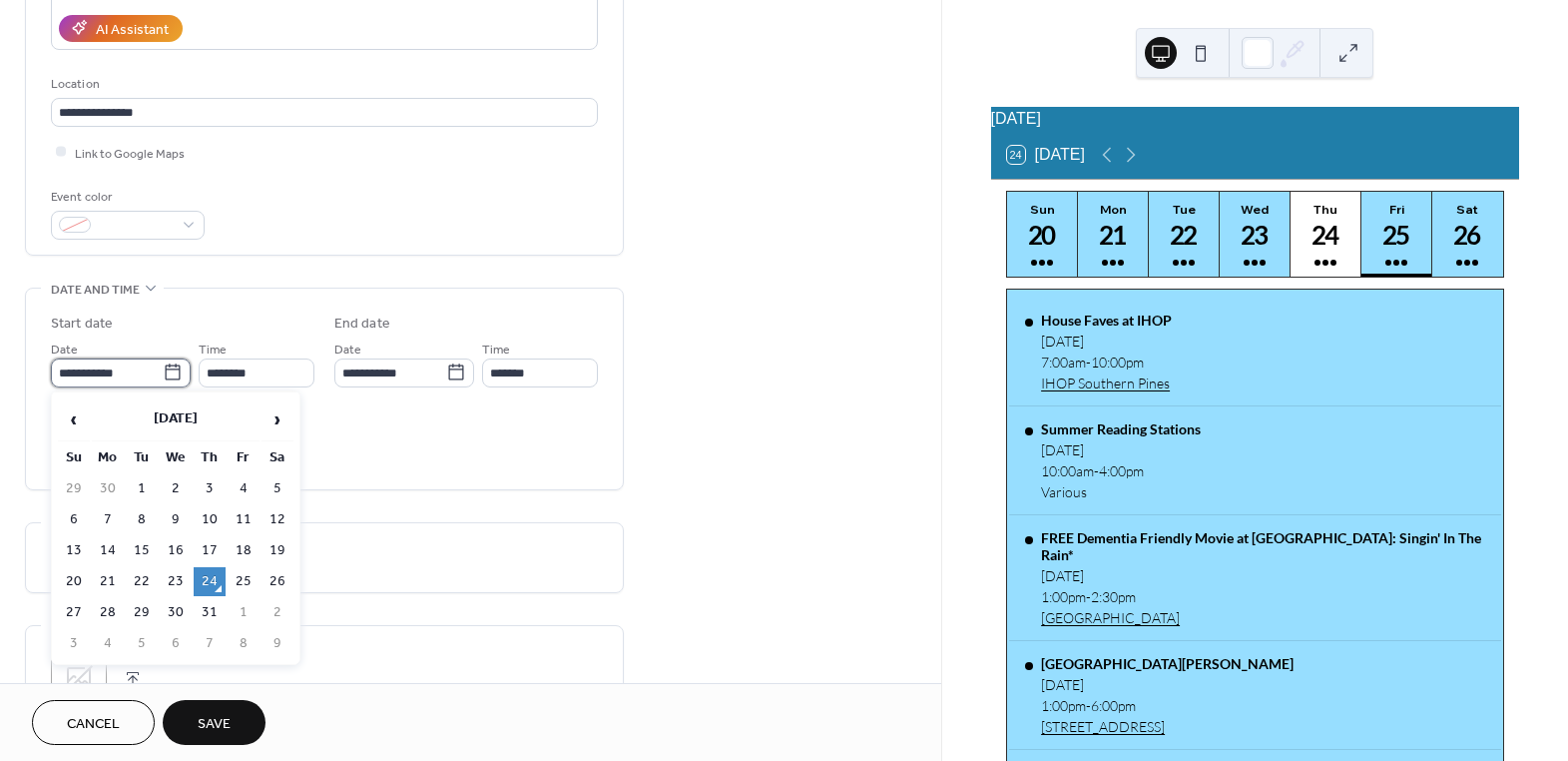 click on "**********" at bounding box center (107, 373) 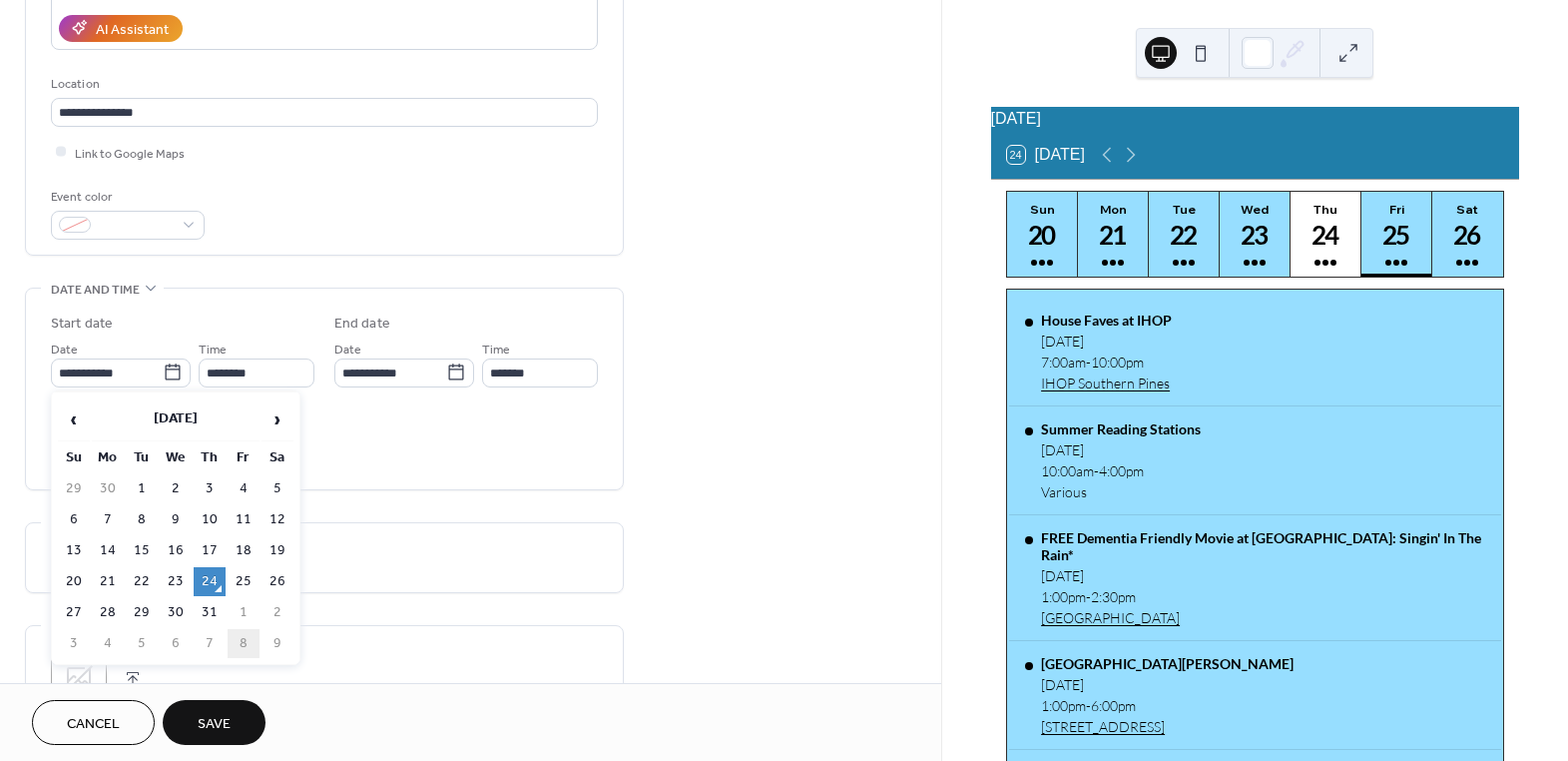 click on "8" at bounding box center [244, 643] 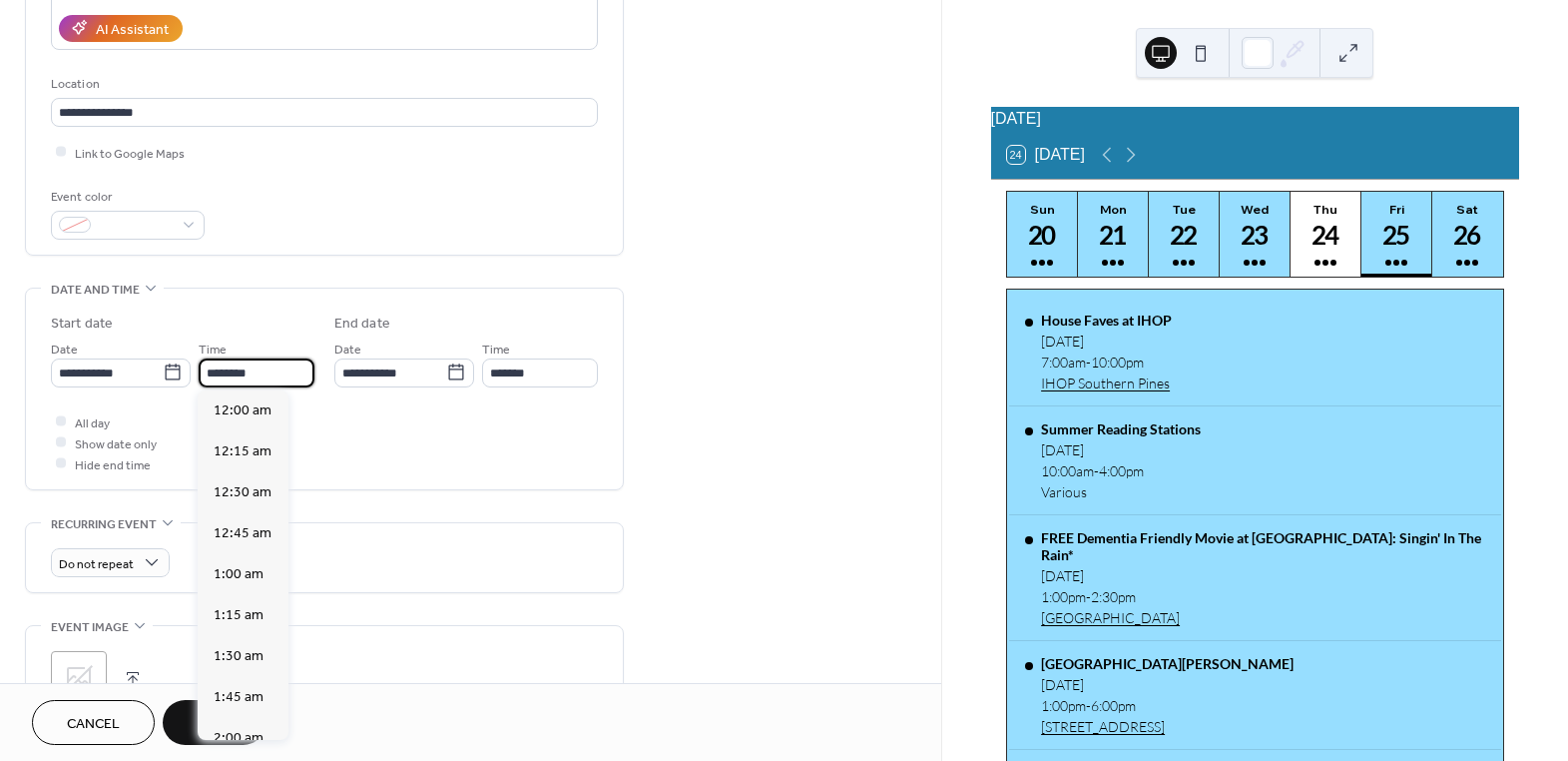 click on "********" at bounding box center (257, 373) 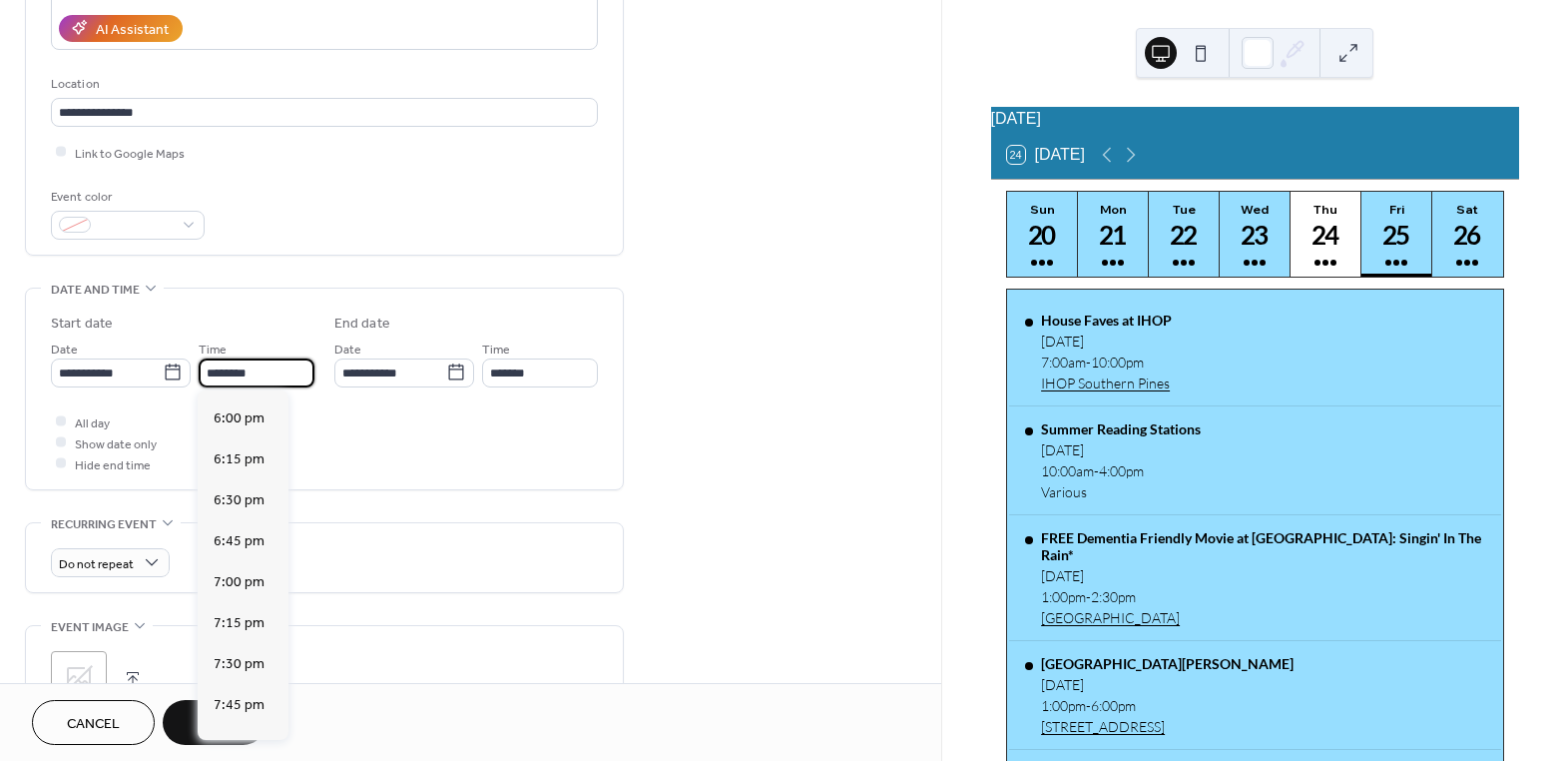 scroll, scrollTop: 2946, scrollLeft: 0, axis: vertical 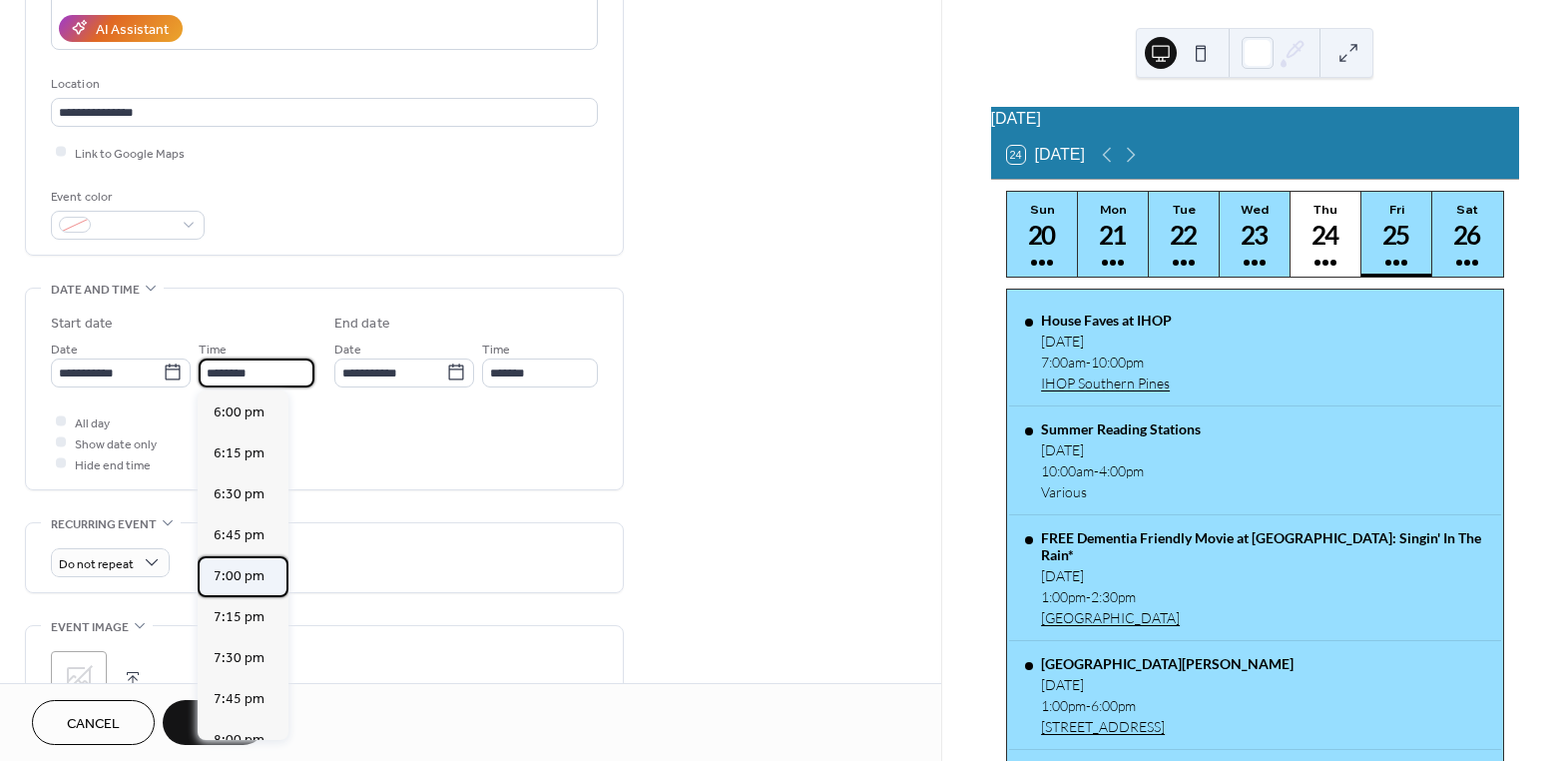 click on "7:00 pm" at bounding box center (239, 575) 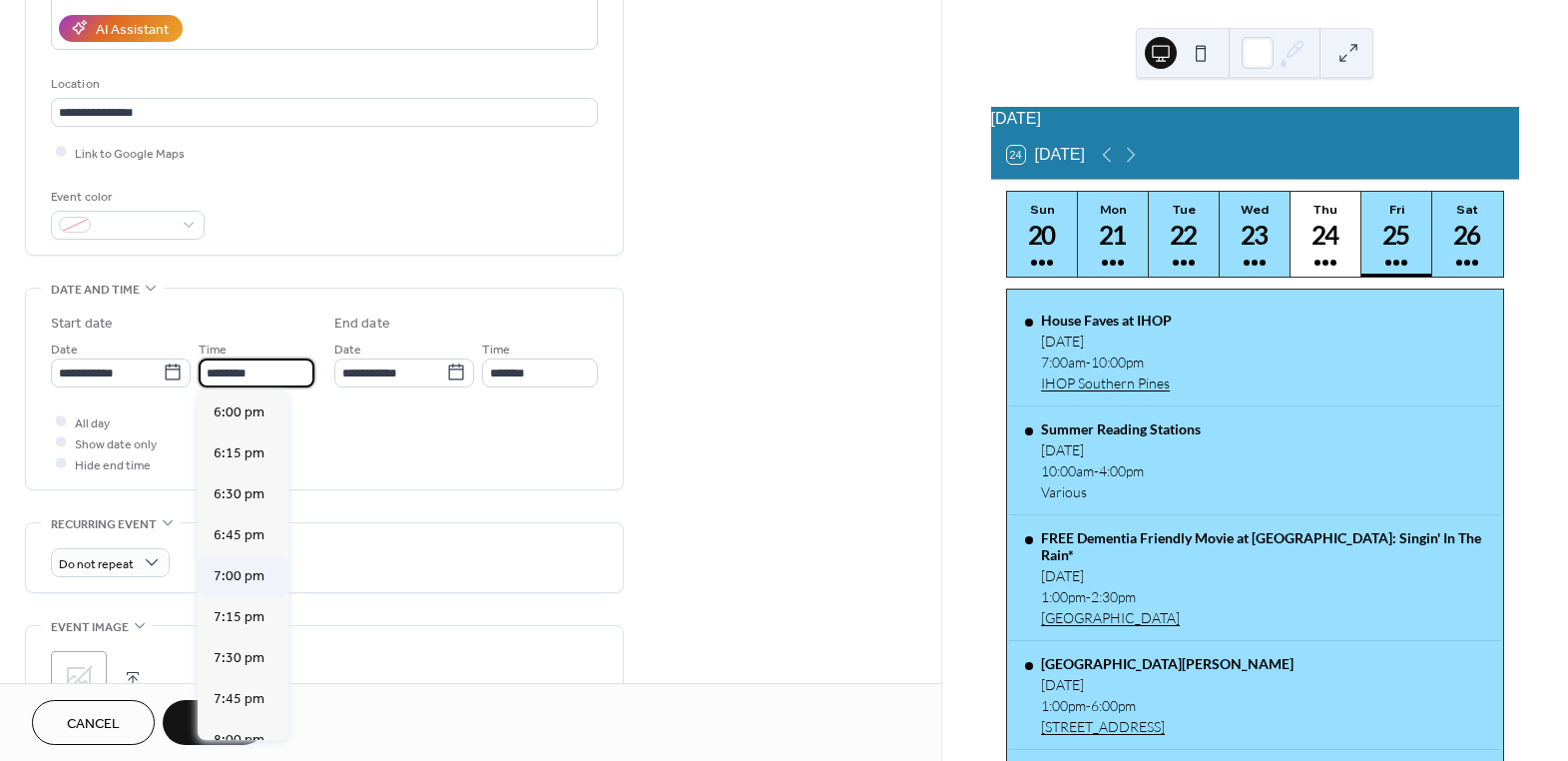 type on "*******" 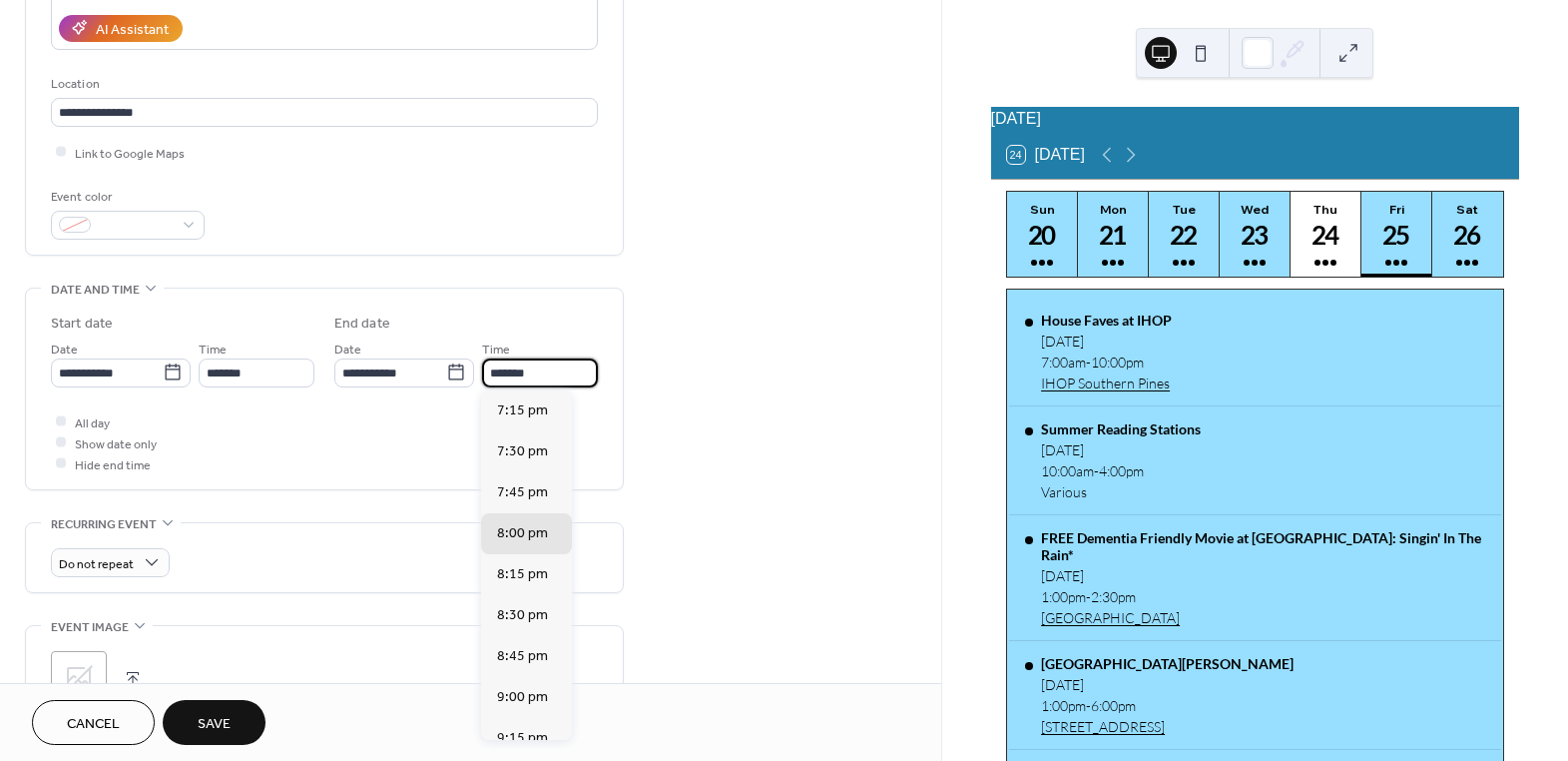 click on "*******" at bounding box center [540, 373] 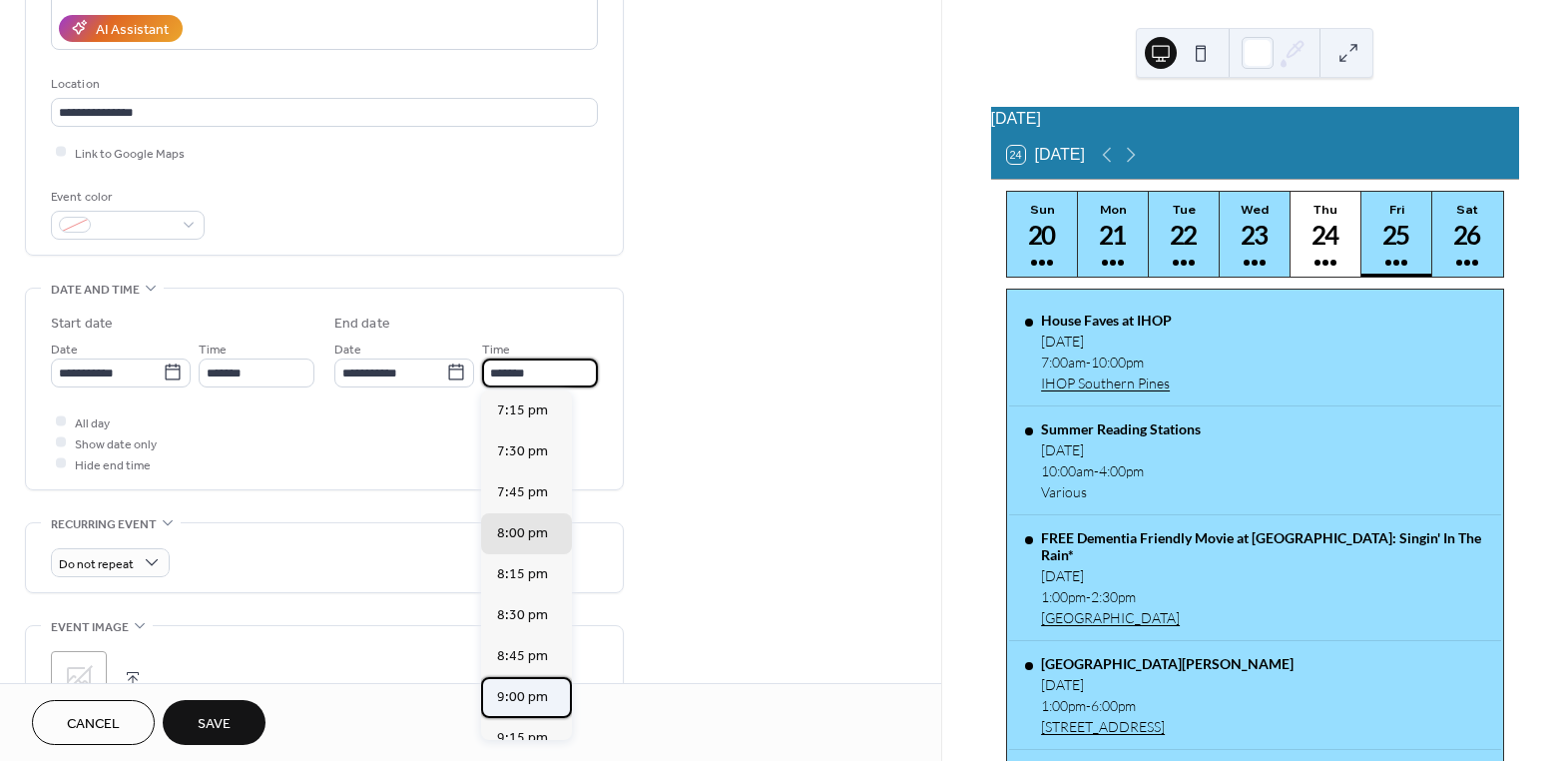 click on "9:00 pm" at bounding box center [522, 696] 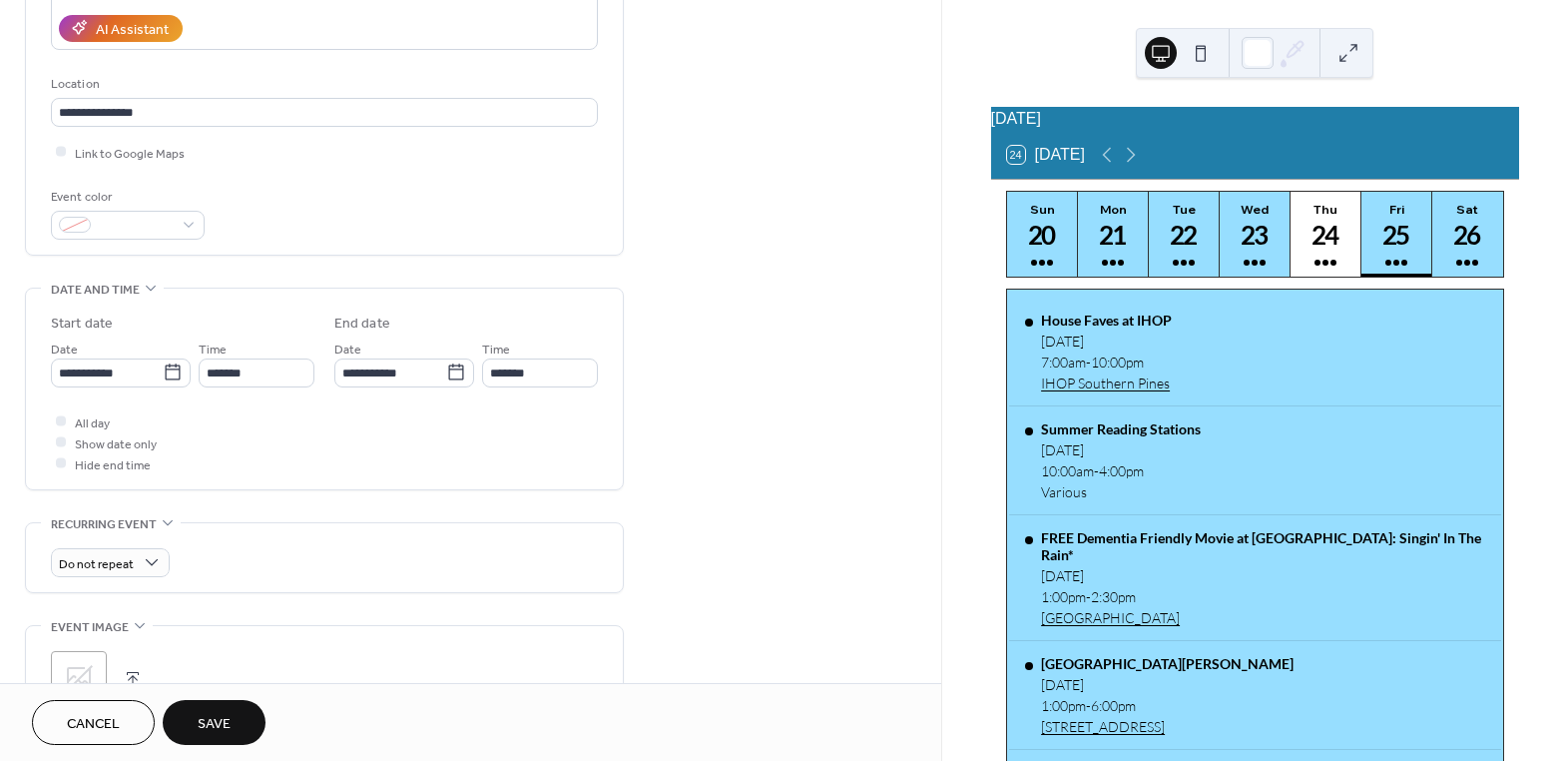 type on "*******" 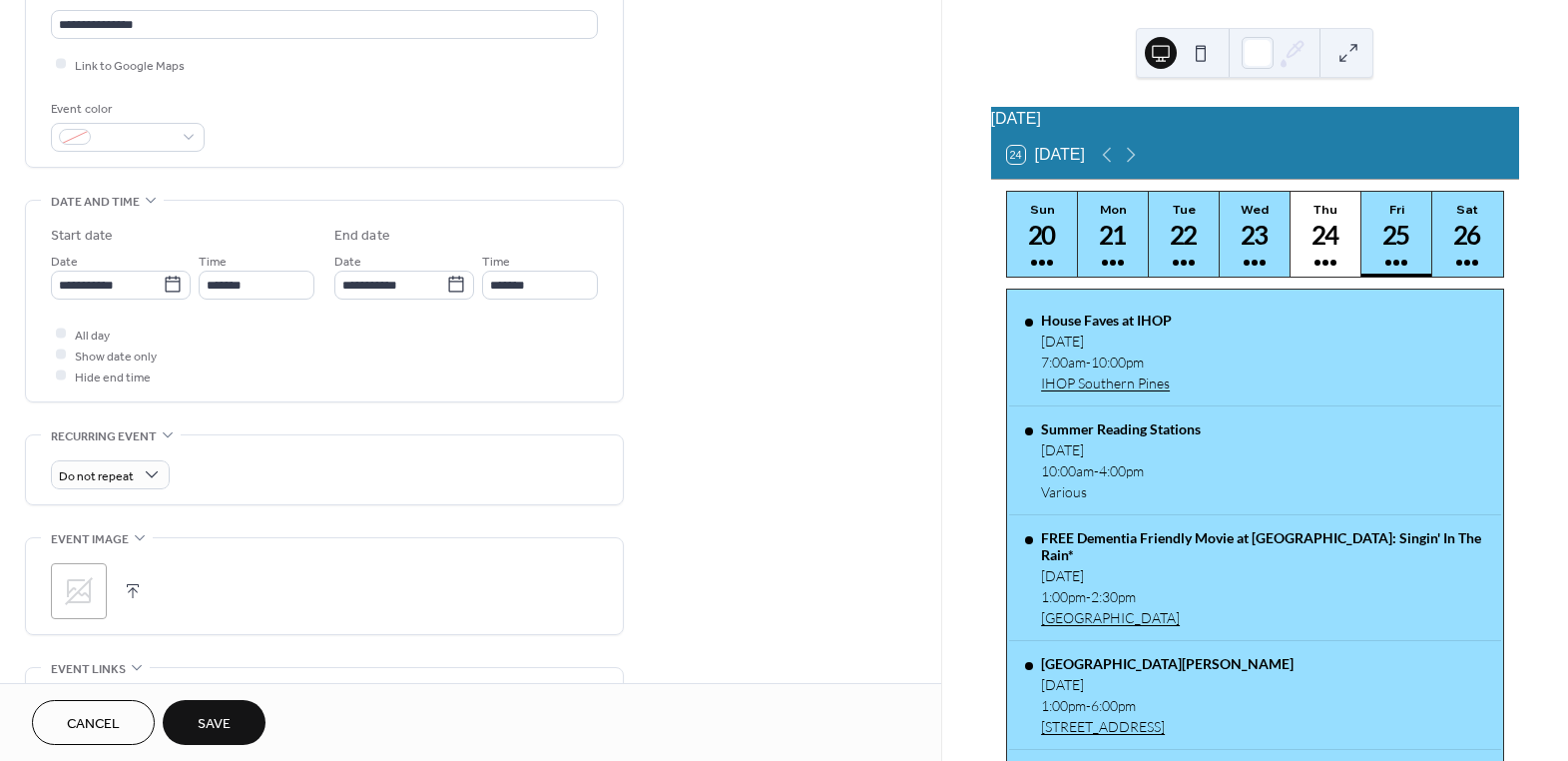 scroll, scrollTop: 817, scrollLeft: 0, axis: vertical 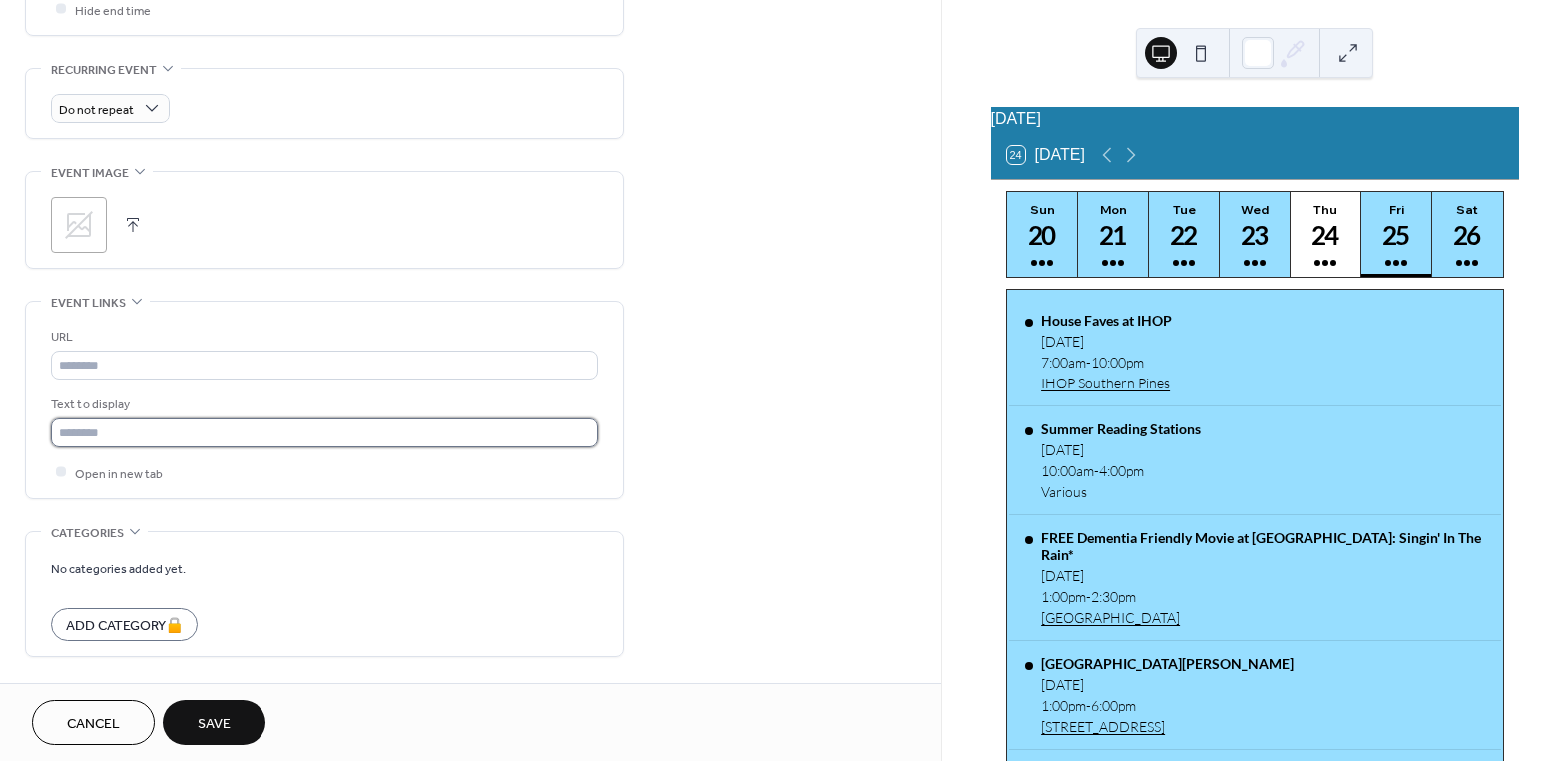 click at bounding box center [324, 432] 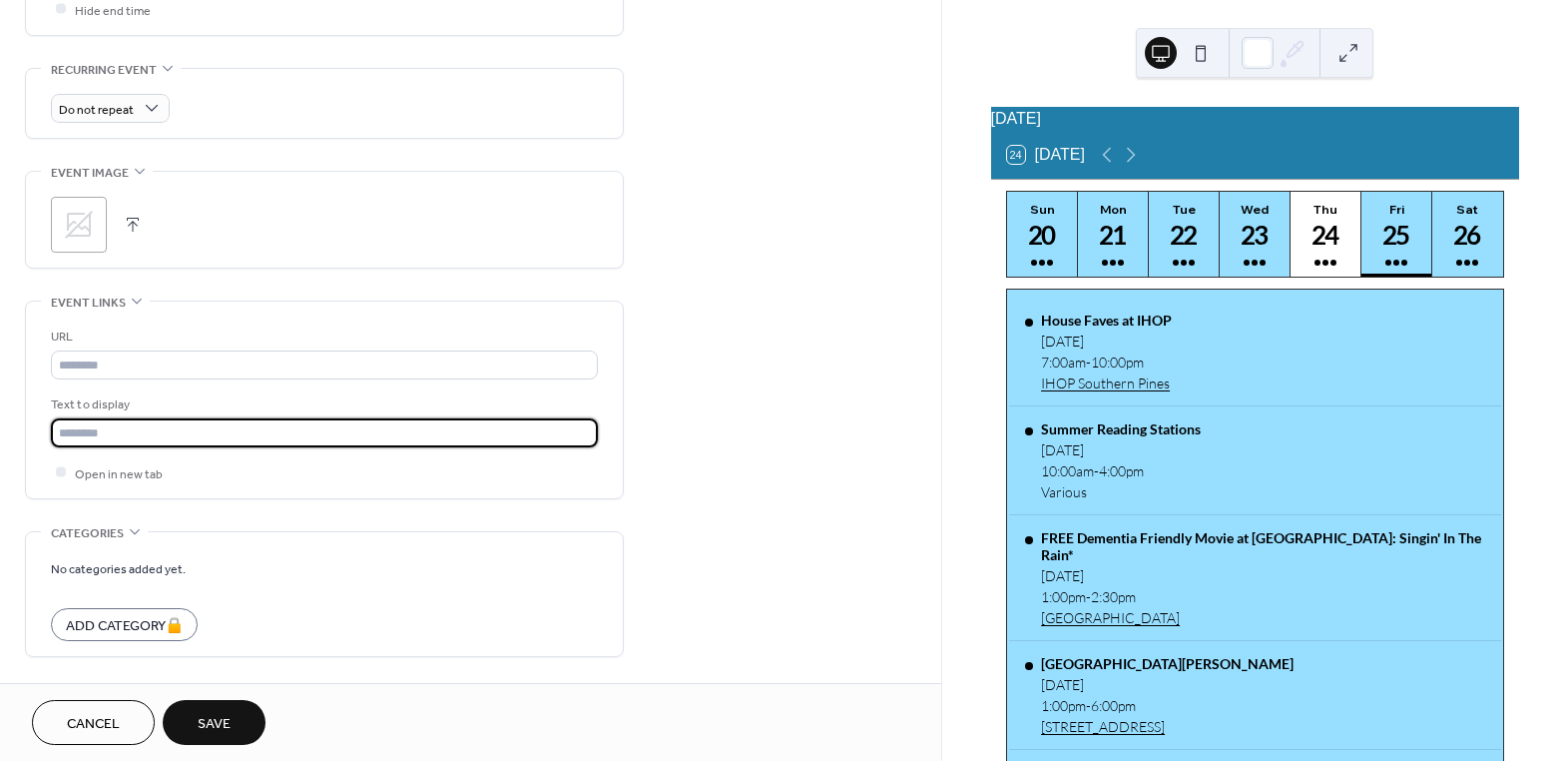 type on "*******" 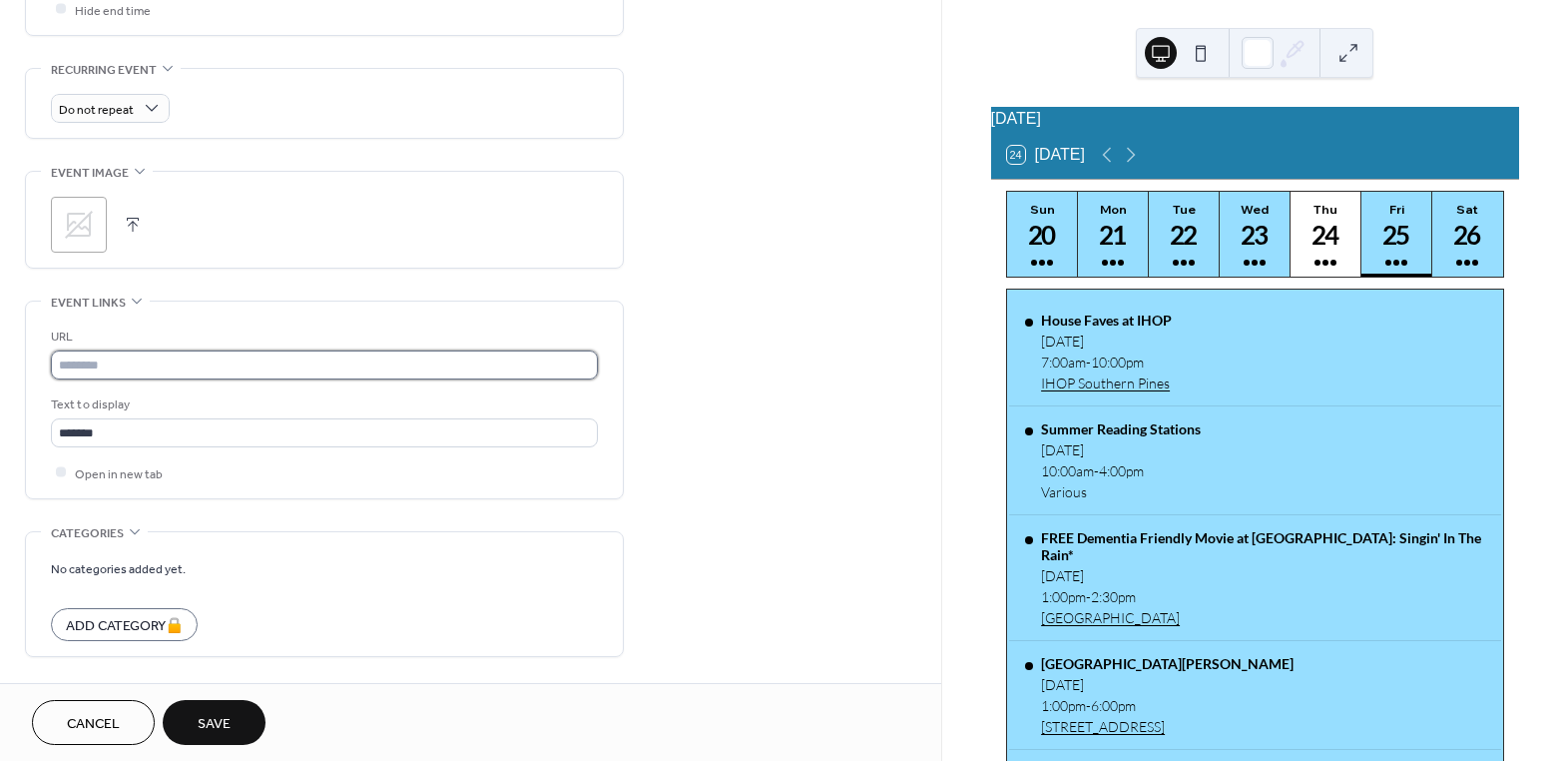 click at bounding box center (324, 365) 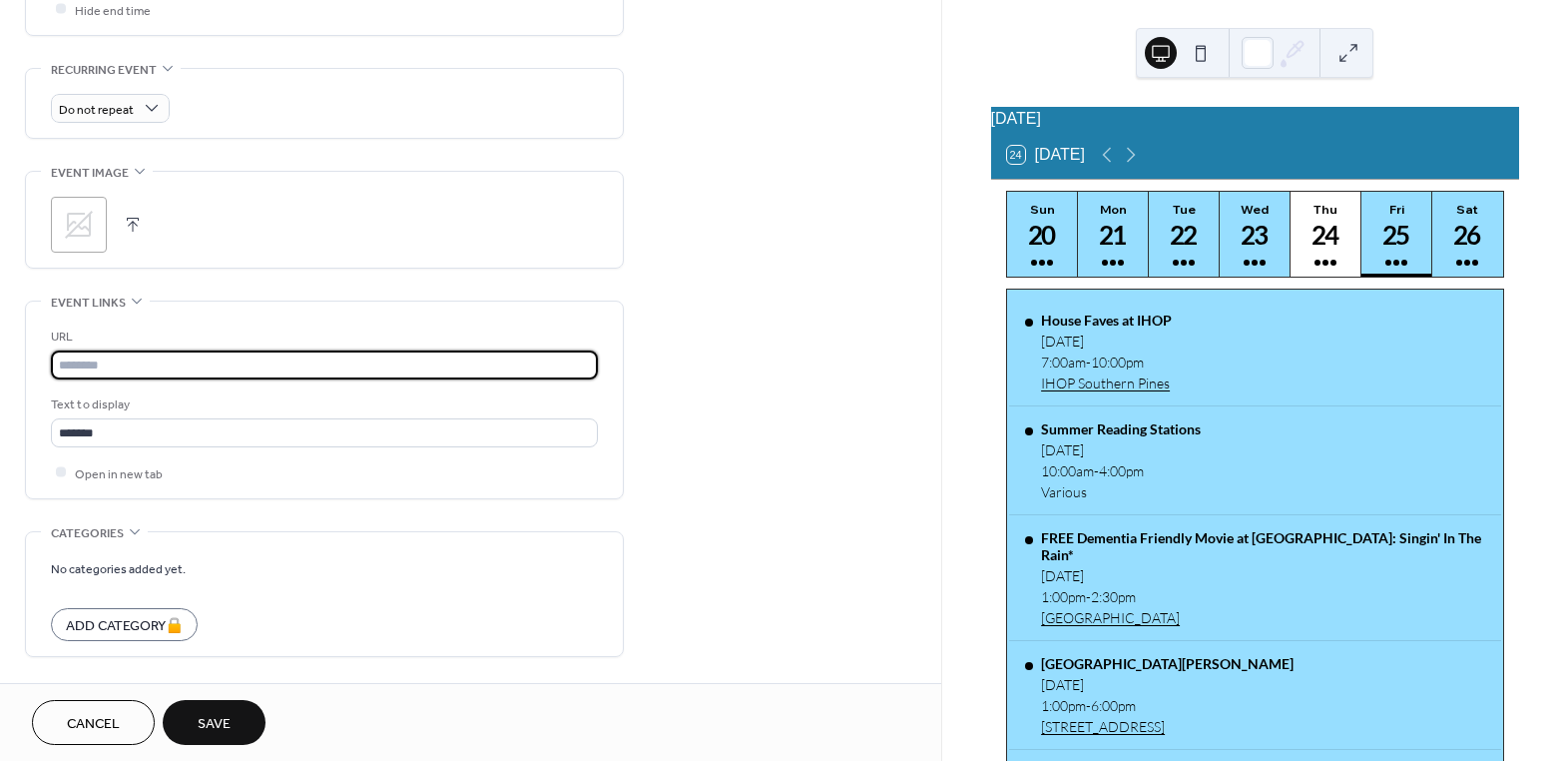 paste on "**********" 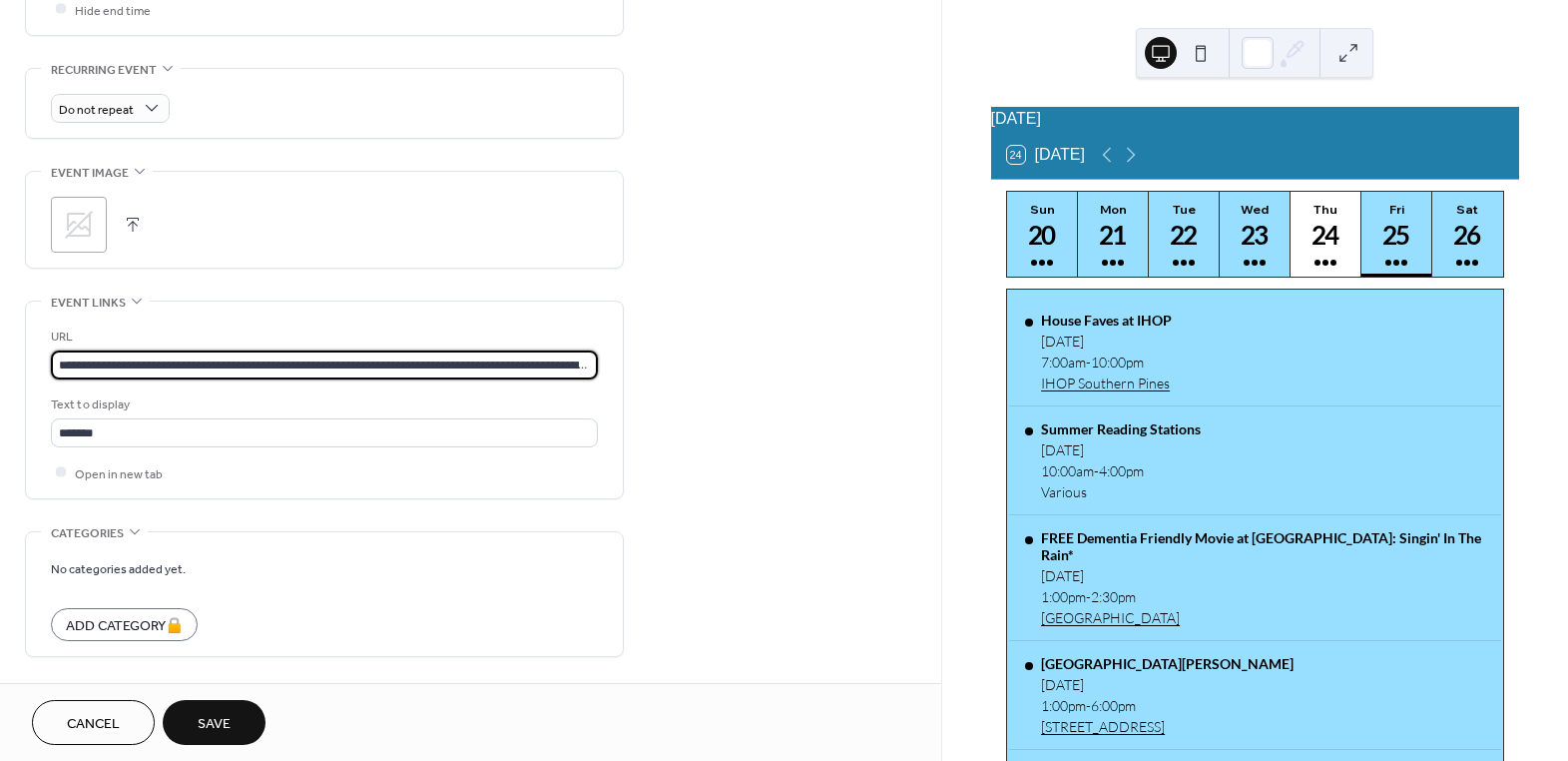 scroll, scrollTop: 0, scrollLeft: 948, axis: horizontal 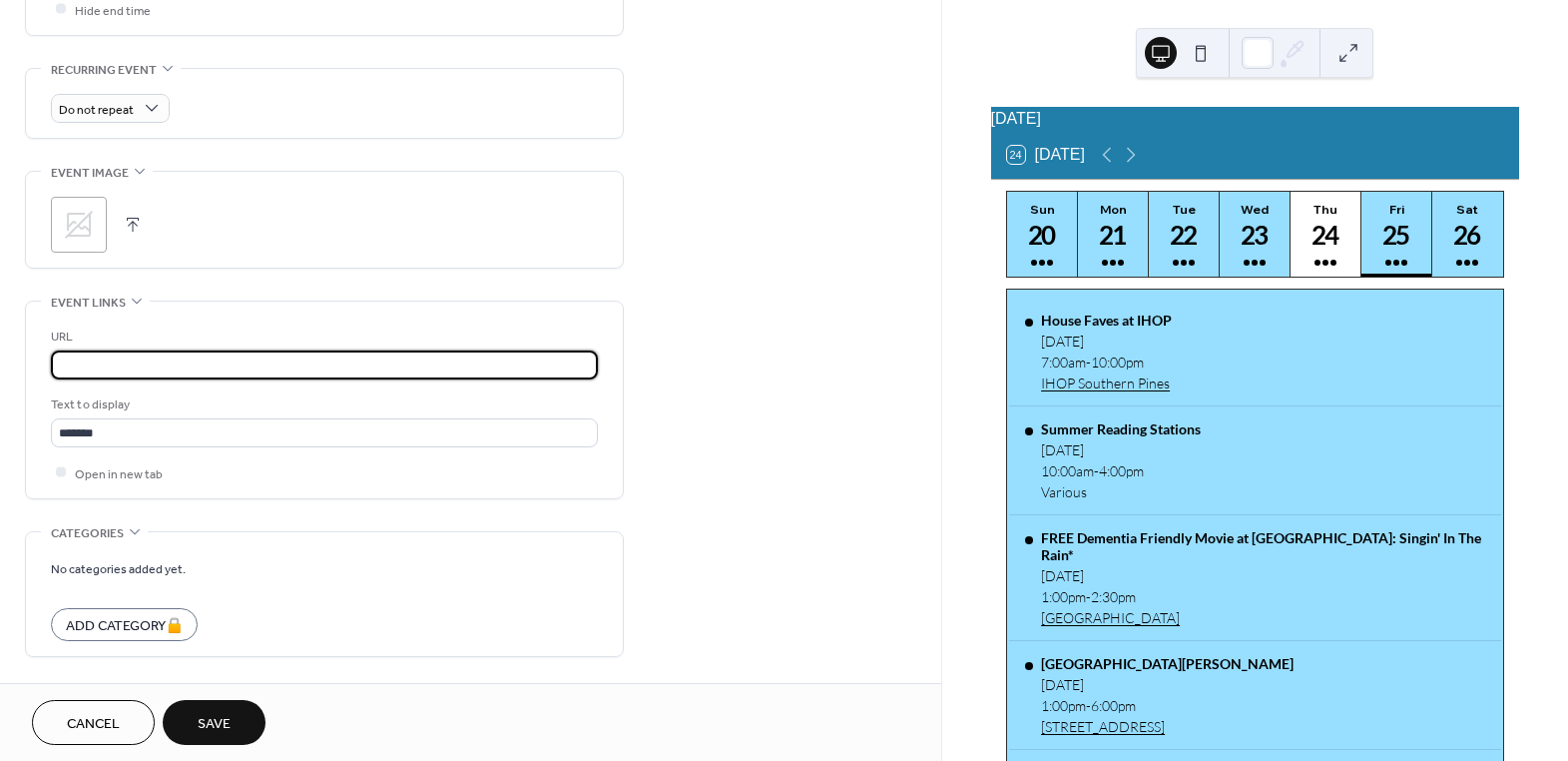 type on "**********" 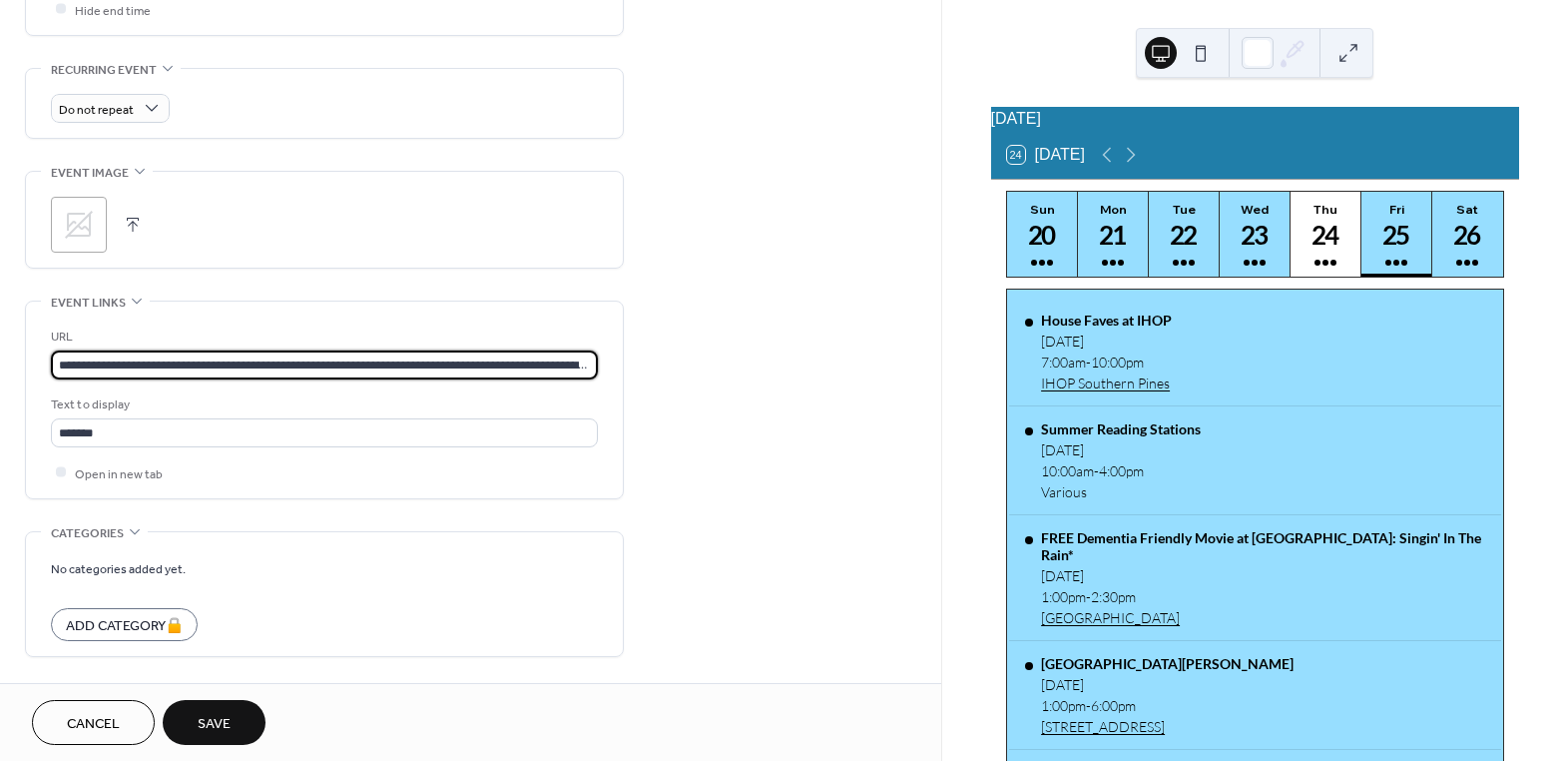 click on "Save" at bounding box center (214, 724) 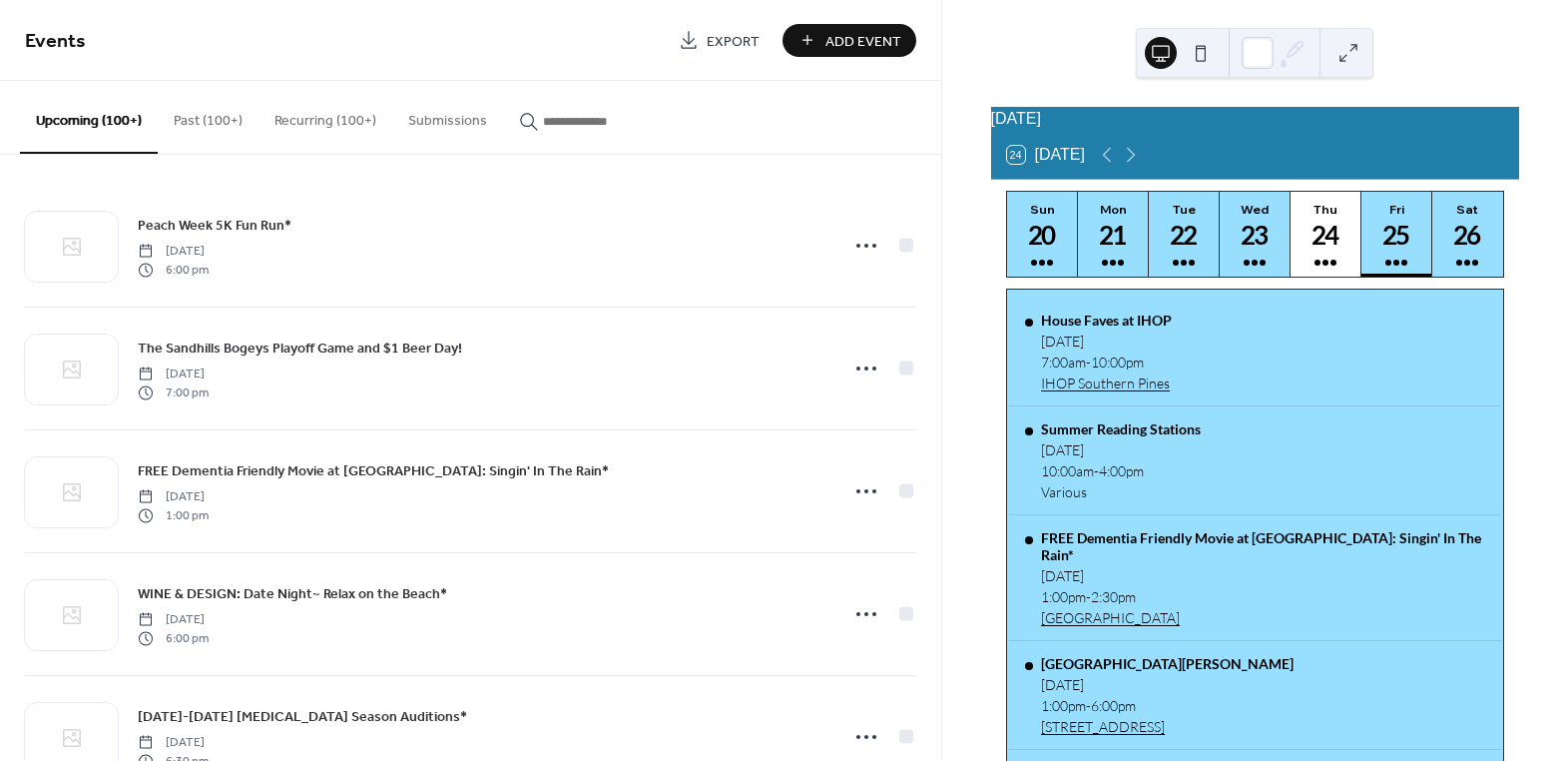 click at bounding box center [603, 121] 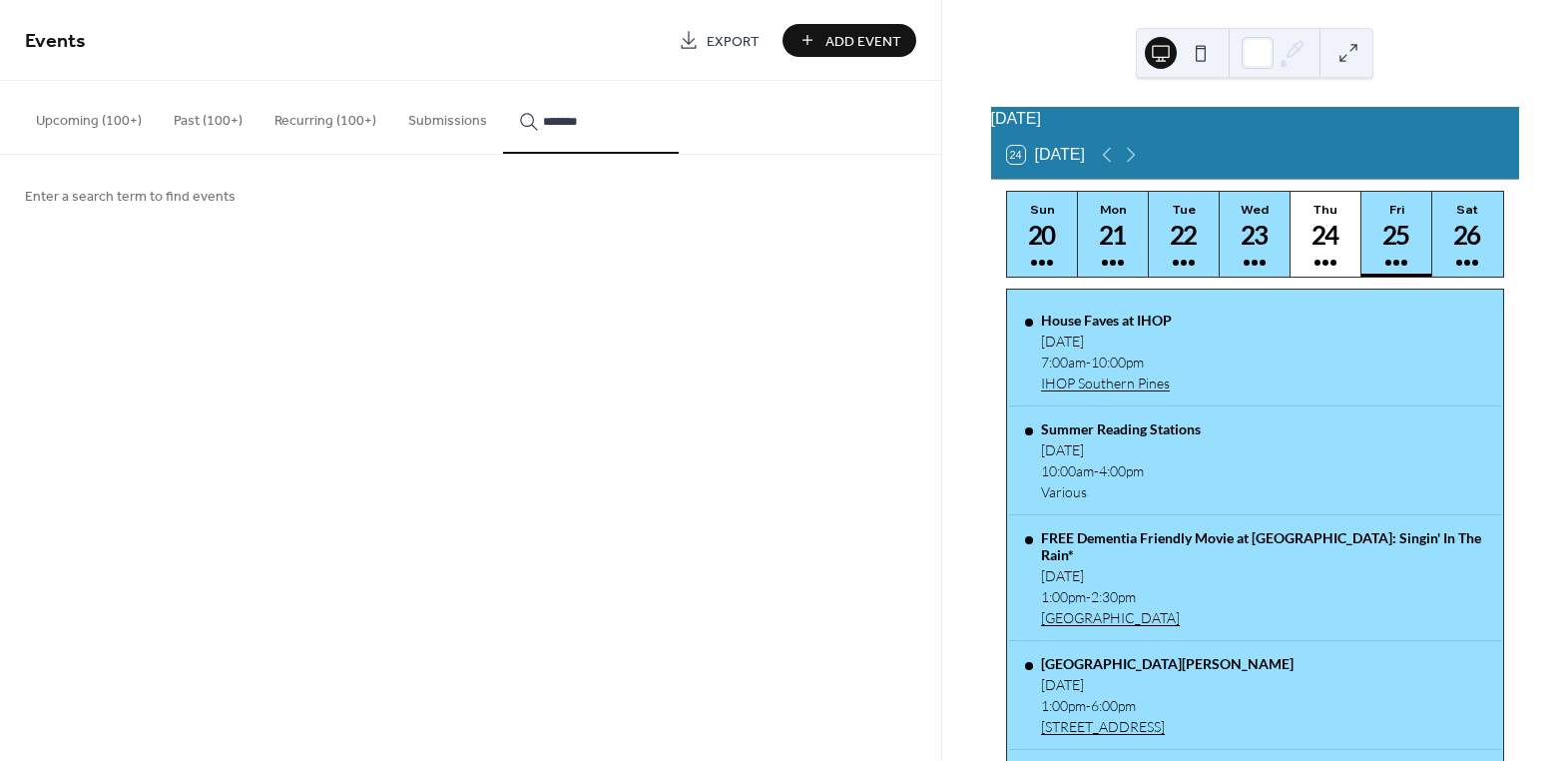 click on "********" at bounding box center [591, 117] 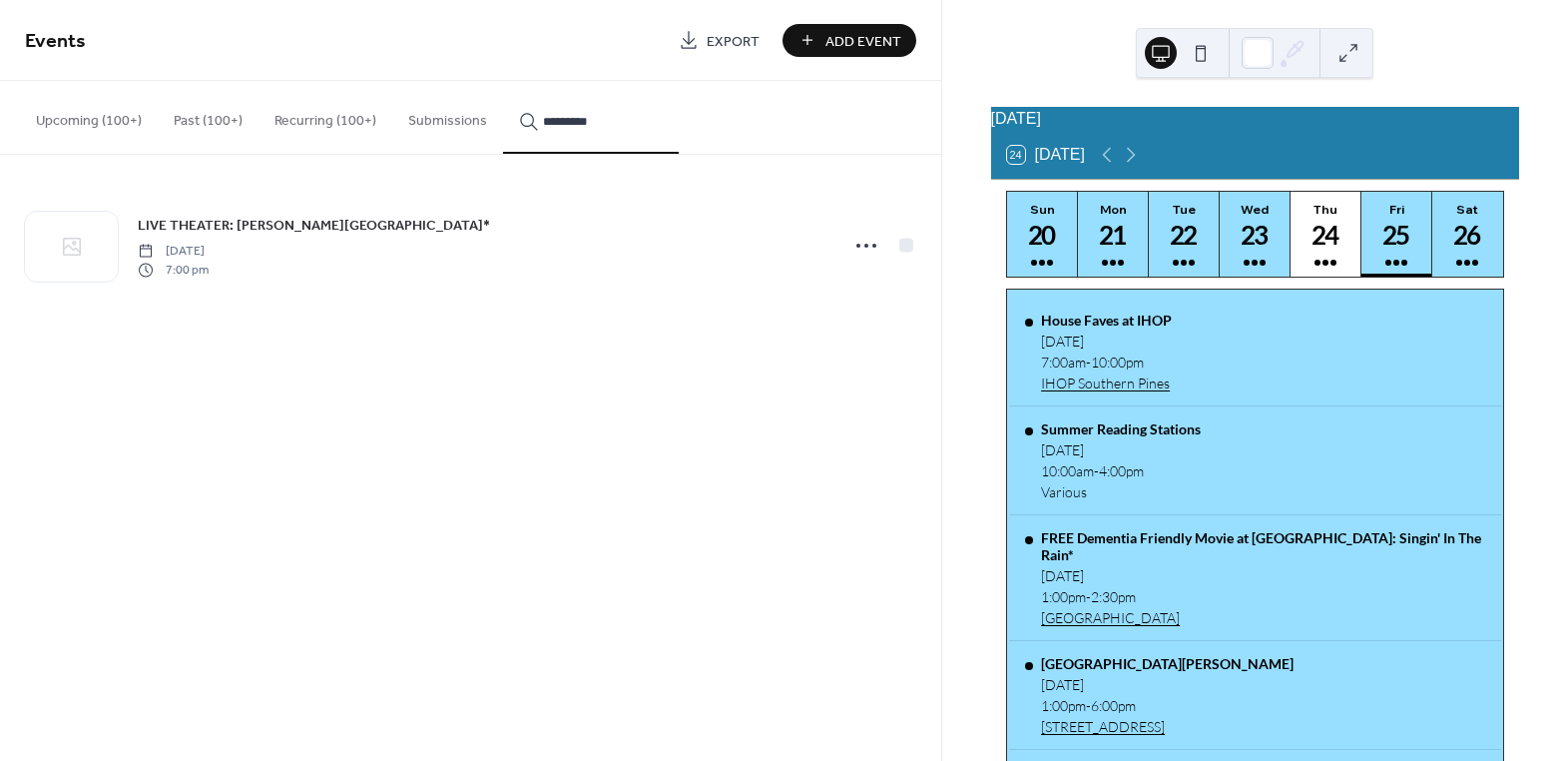 type on "*********" 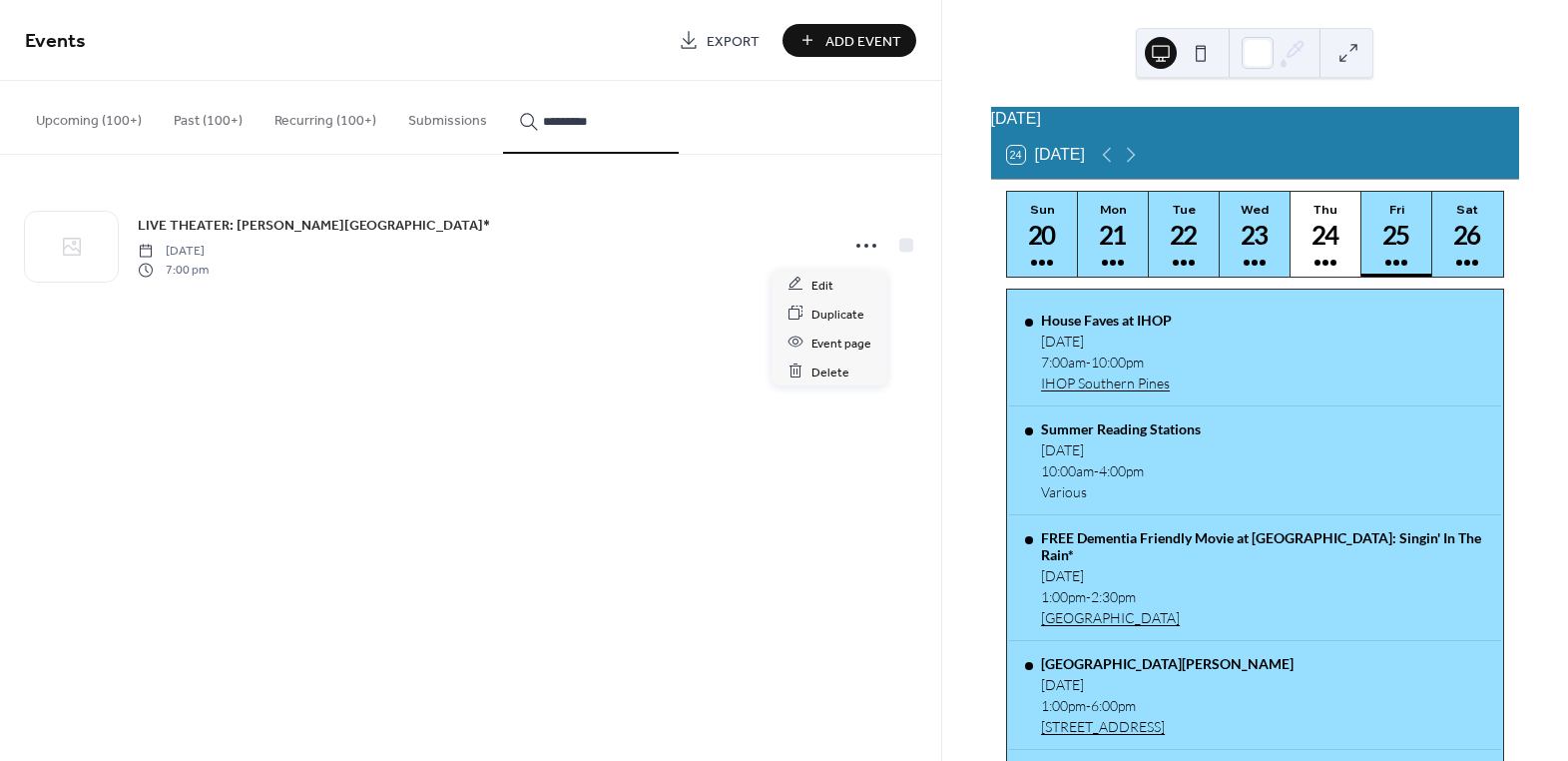 click 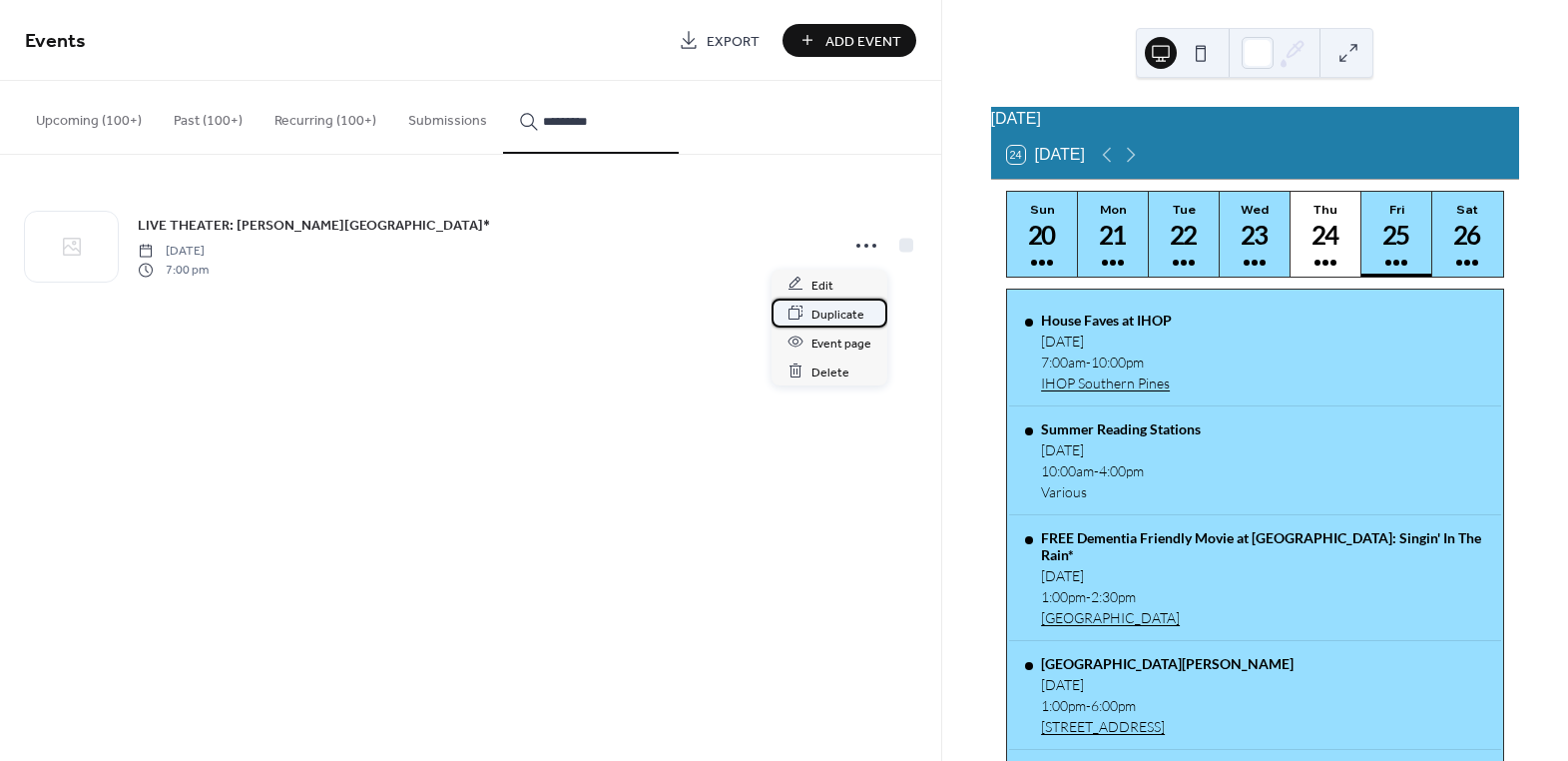click on "Duplicate" at bounding box center [837, 314] 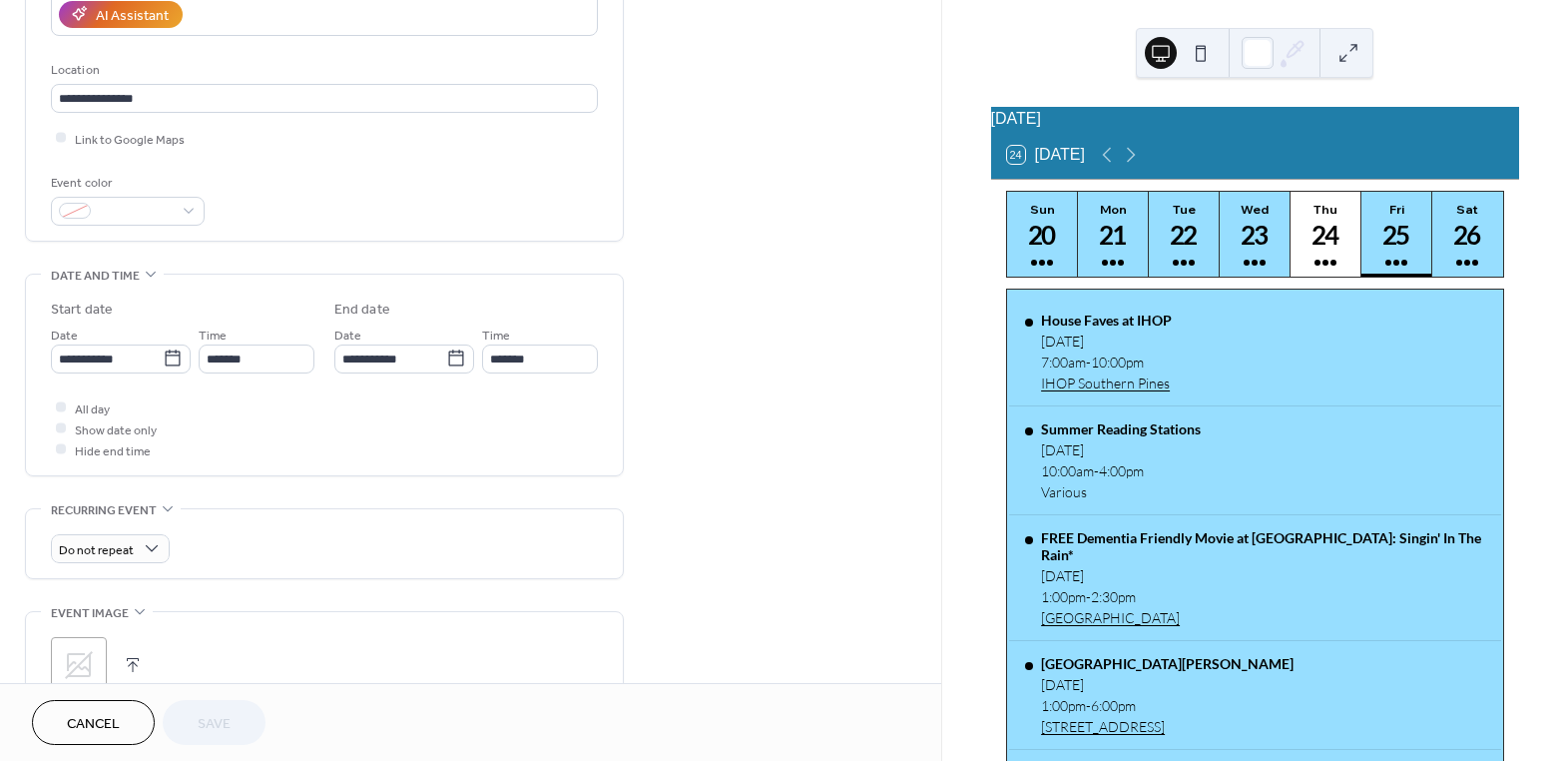 scroll, scrollTop: 453, scrollLeft: 0, axis: vertical 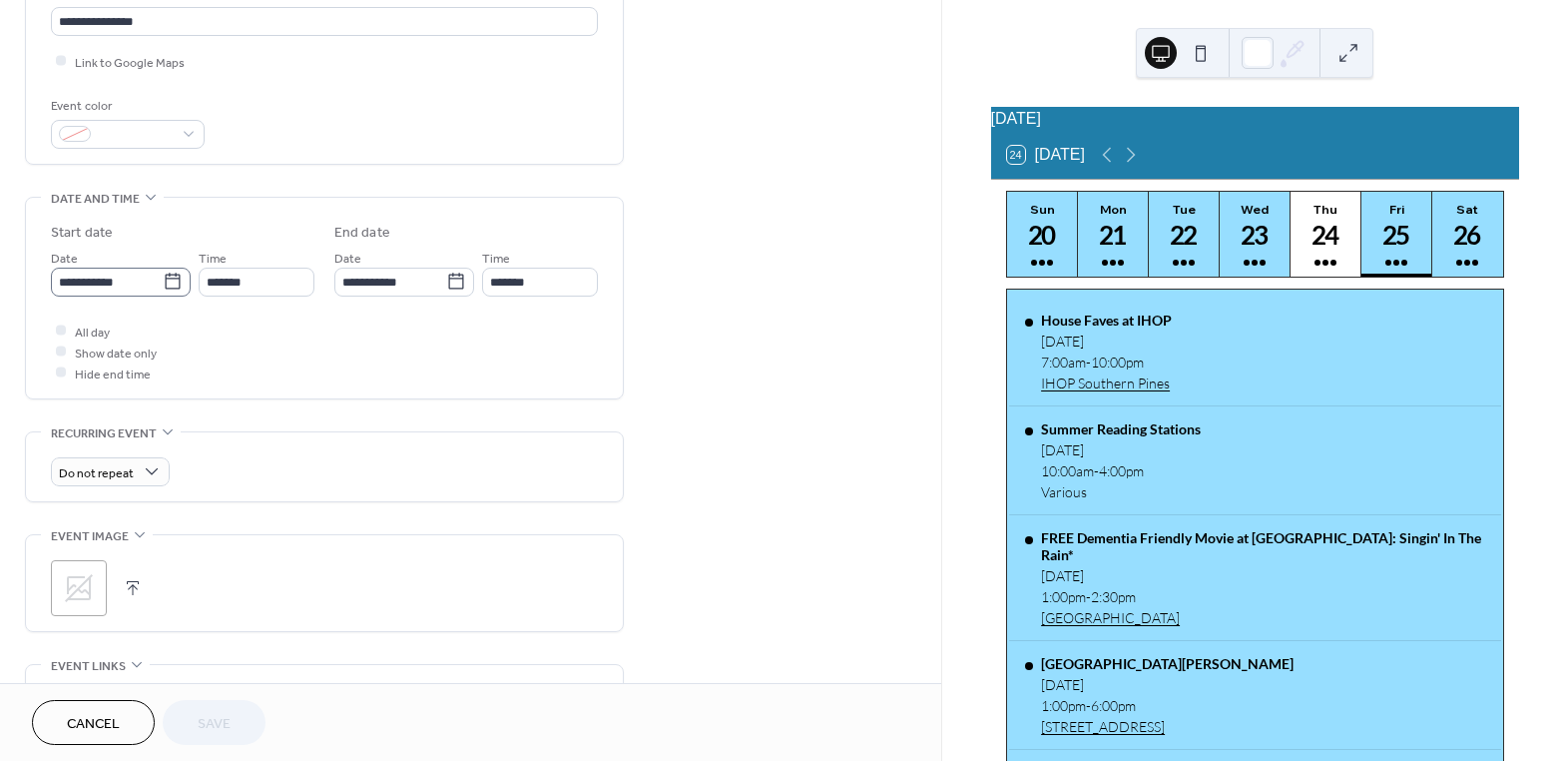 click 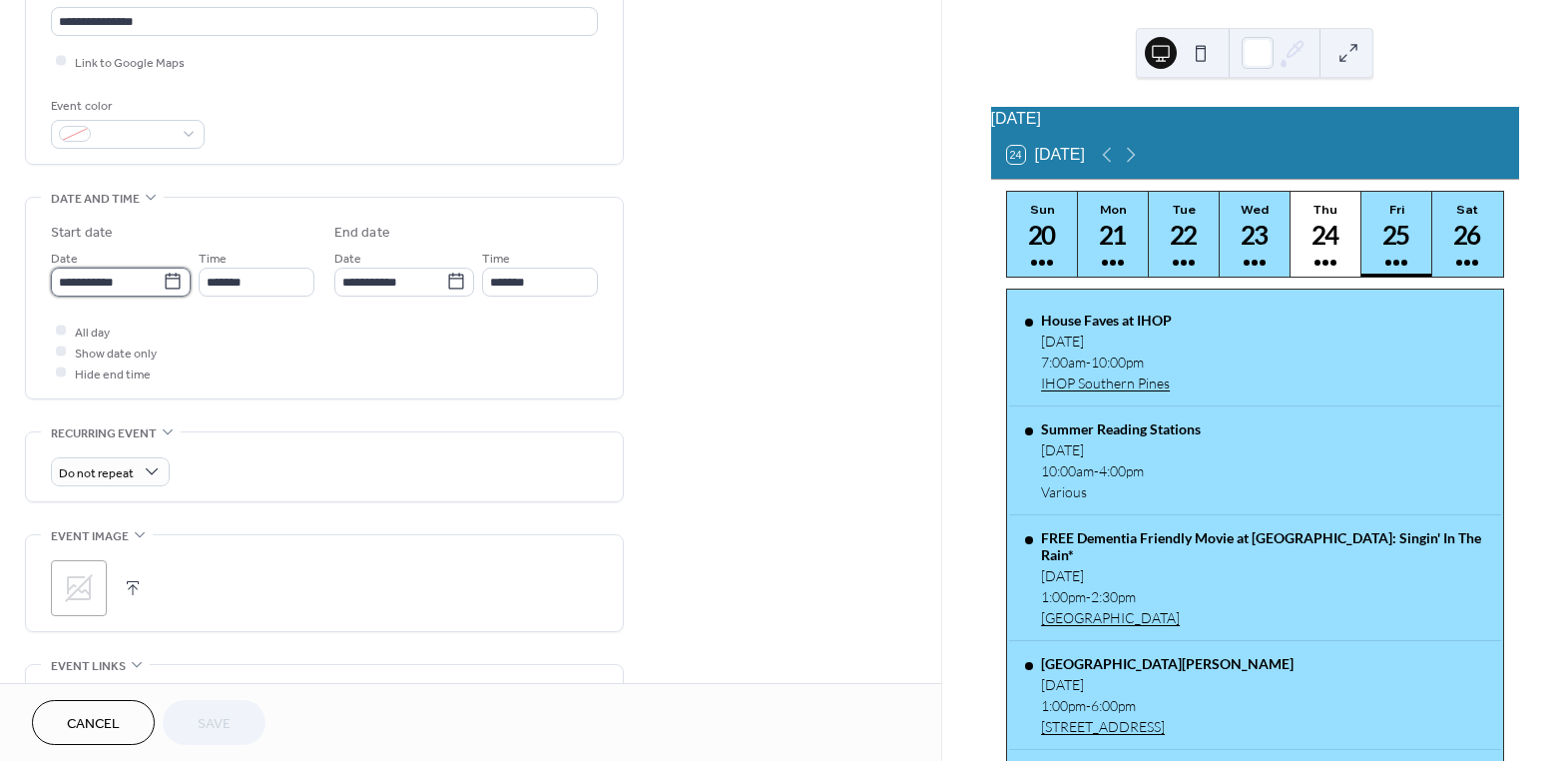 click on "**********" at bounding box center (107, 282) 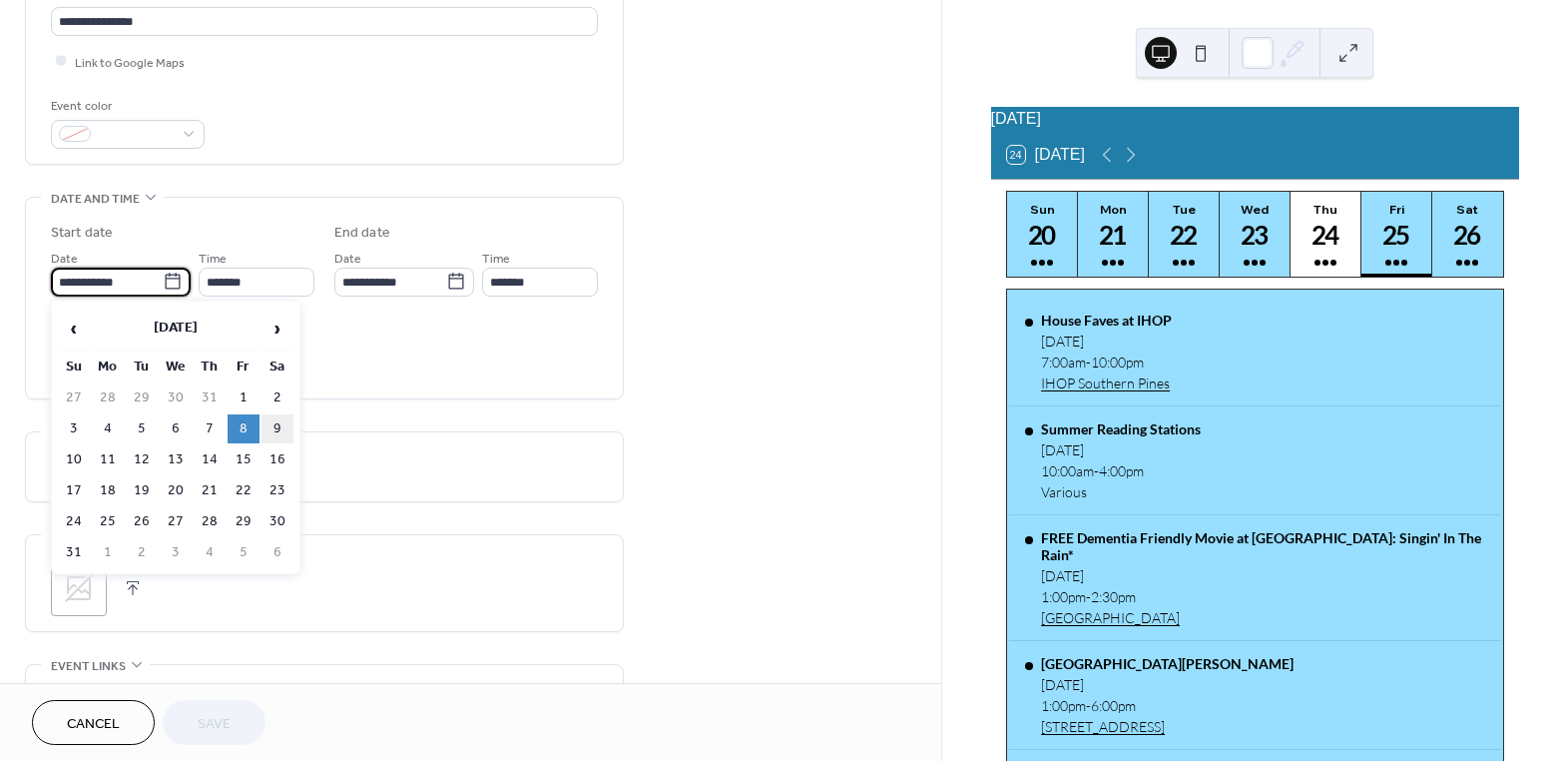 click on "9" at bounding box center [277, 428] 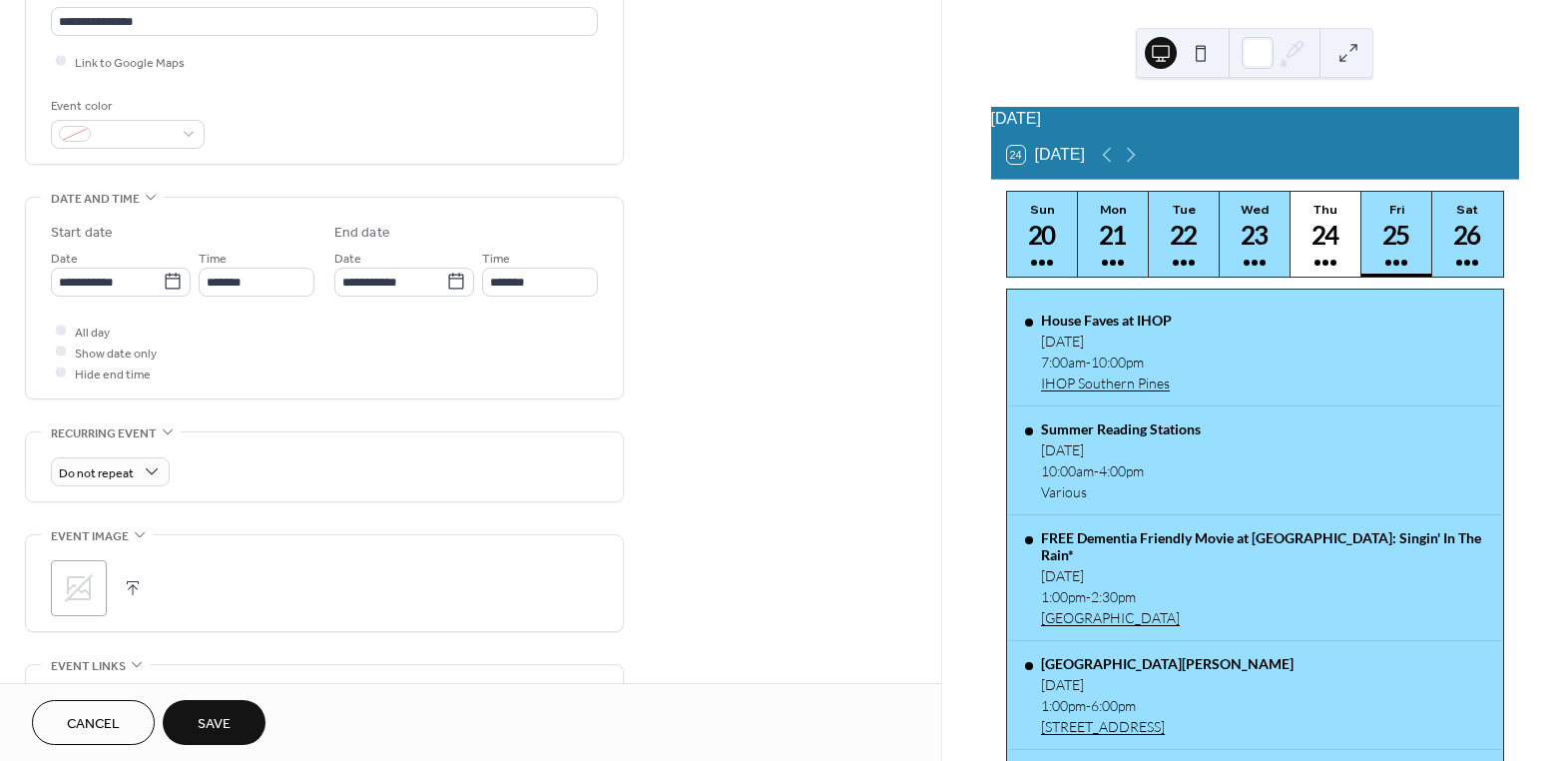 click on "Save" at bounding box center [214, 722] 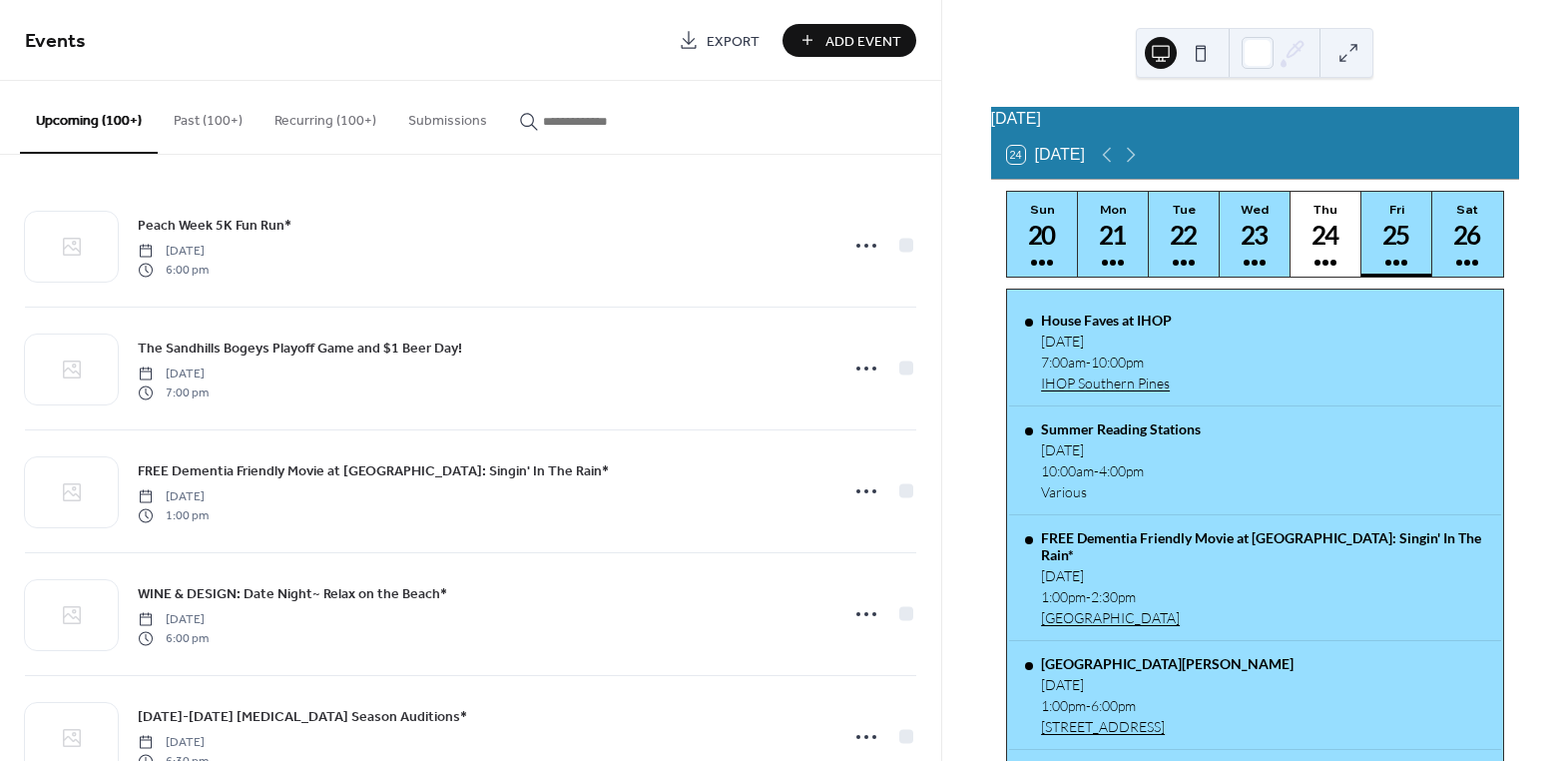 click at bounding box center (603, 121) 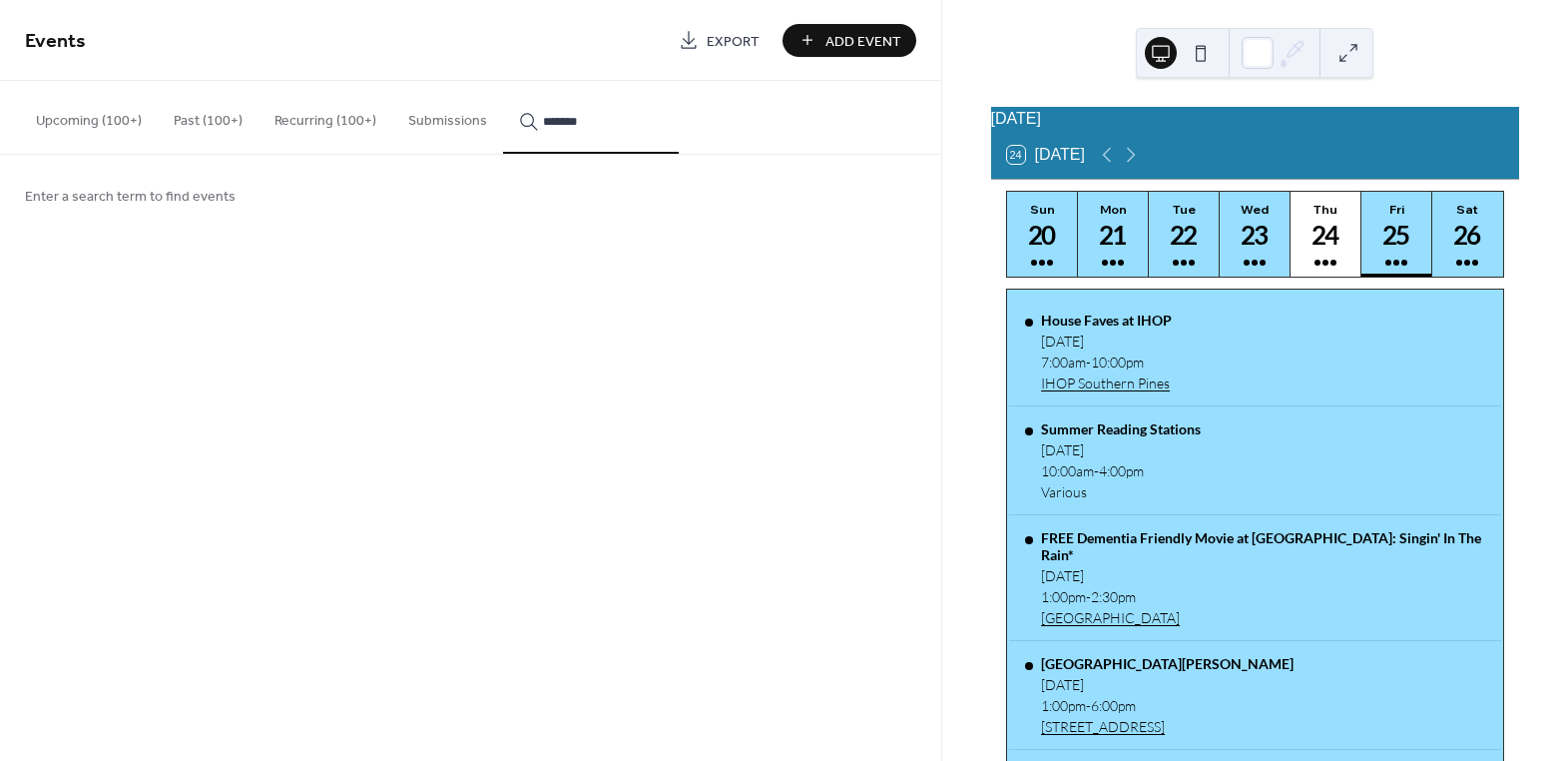 click on "********" at bounding box center [591, 117] 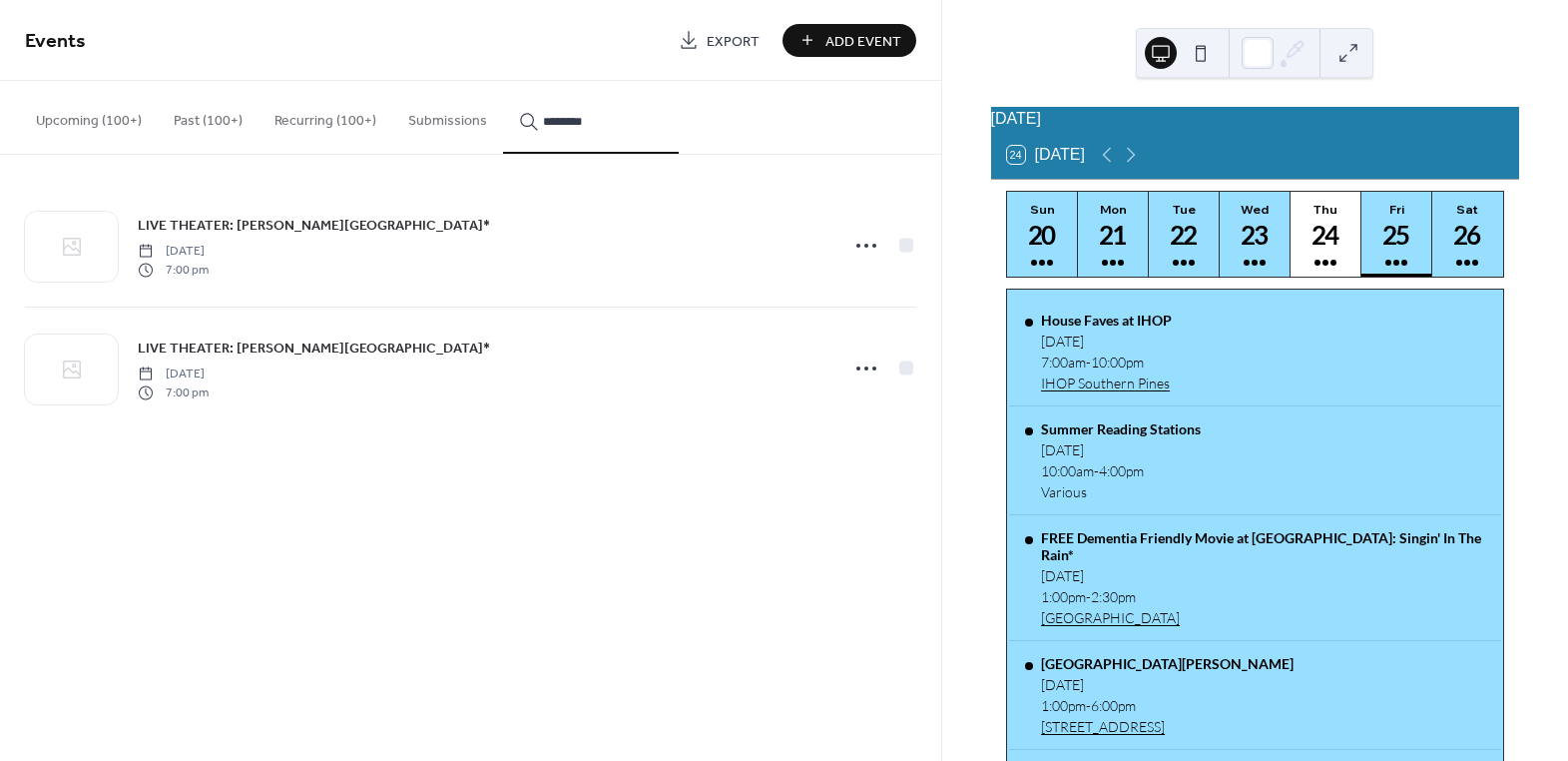 type on "********" 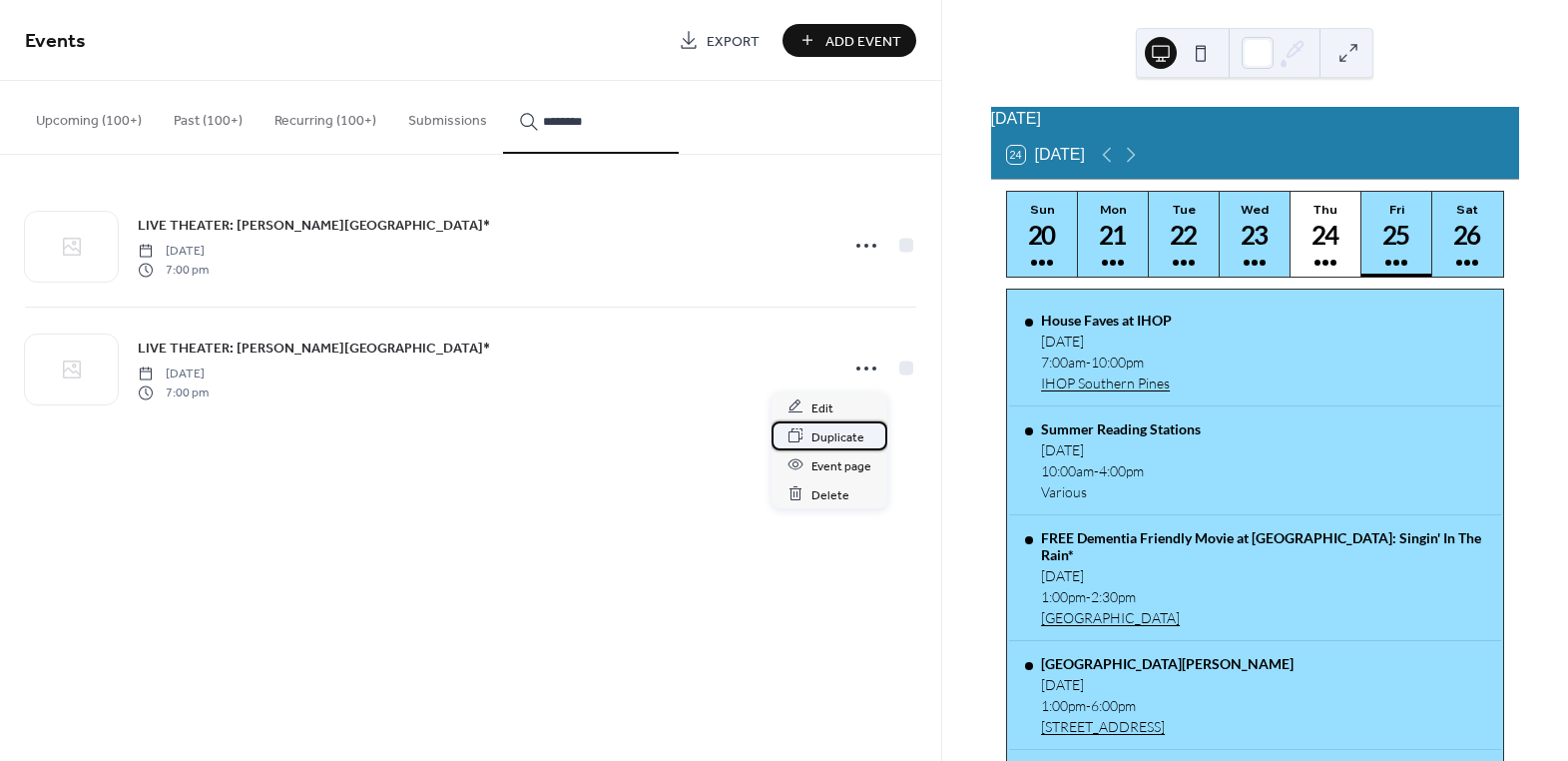 click on "Duplicate" at bounding box center (837, 436) 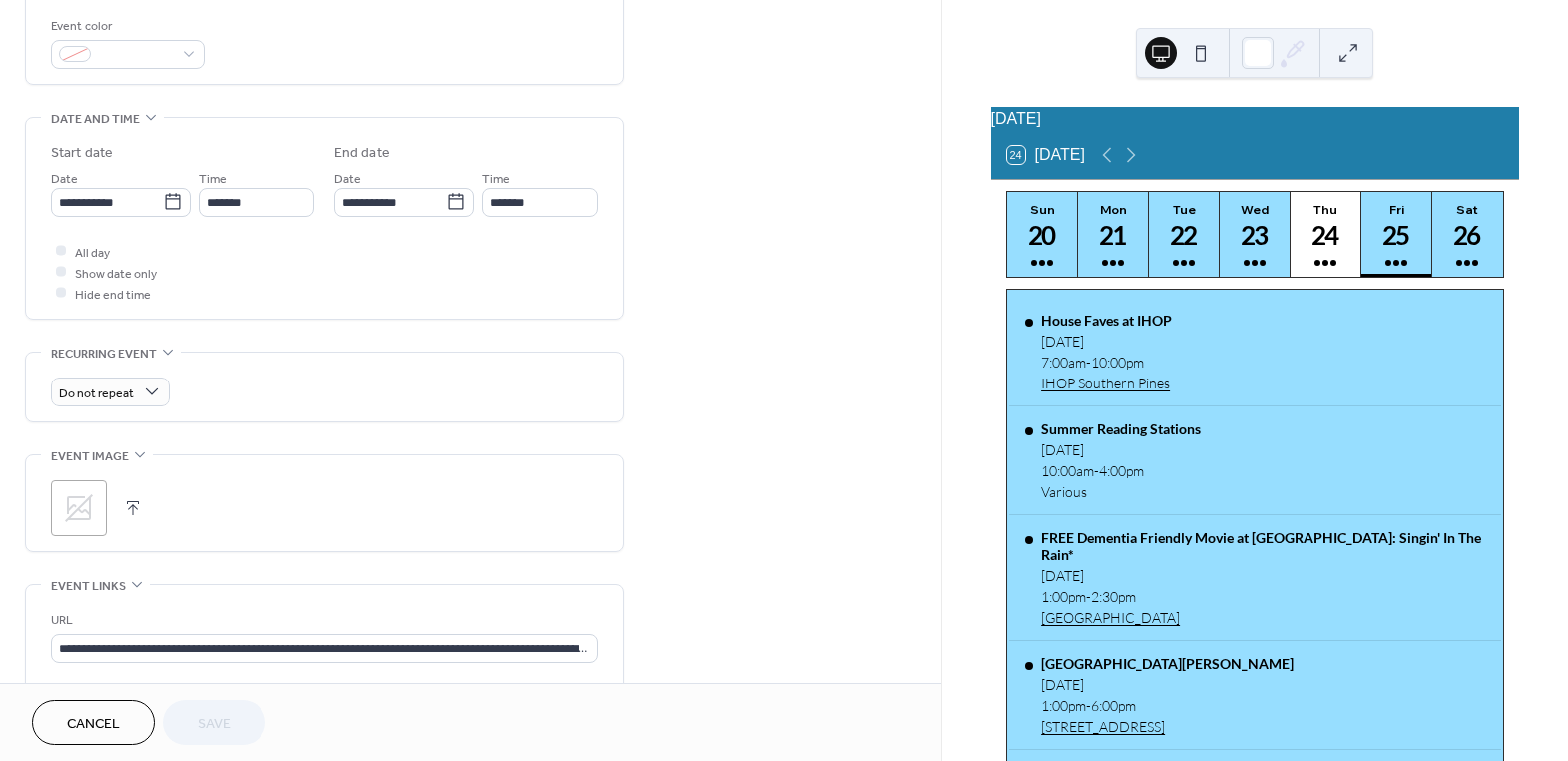 scroll, scrollTop: 544, scrollLeft: 0, axis: vertical 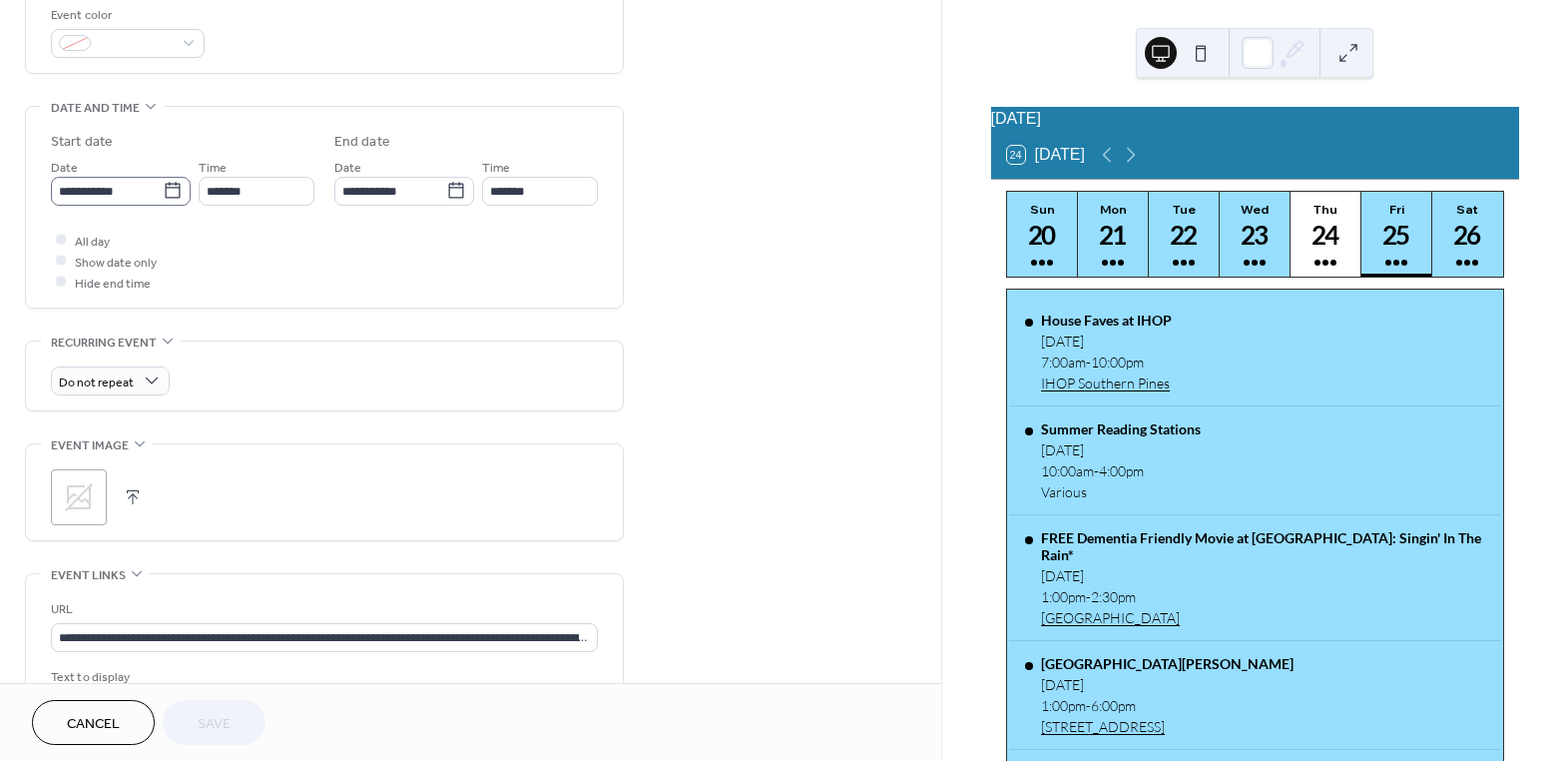 click 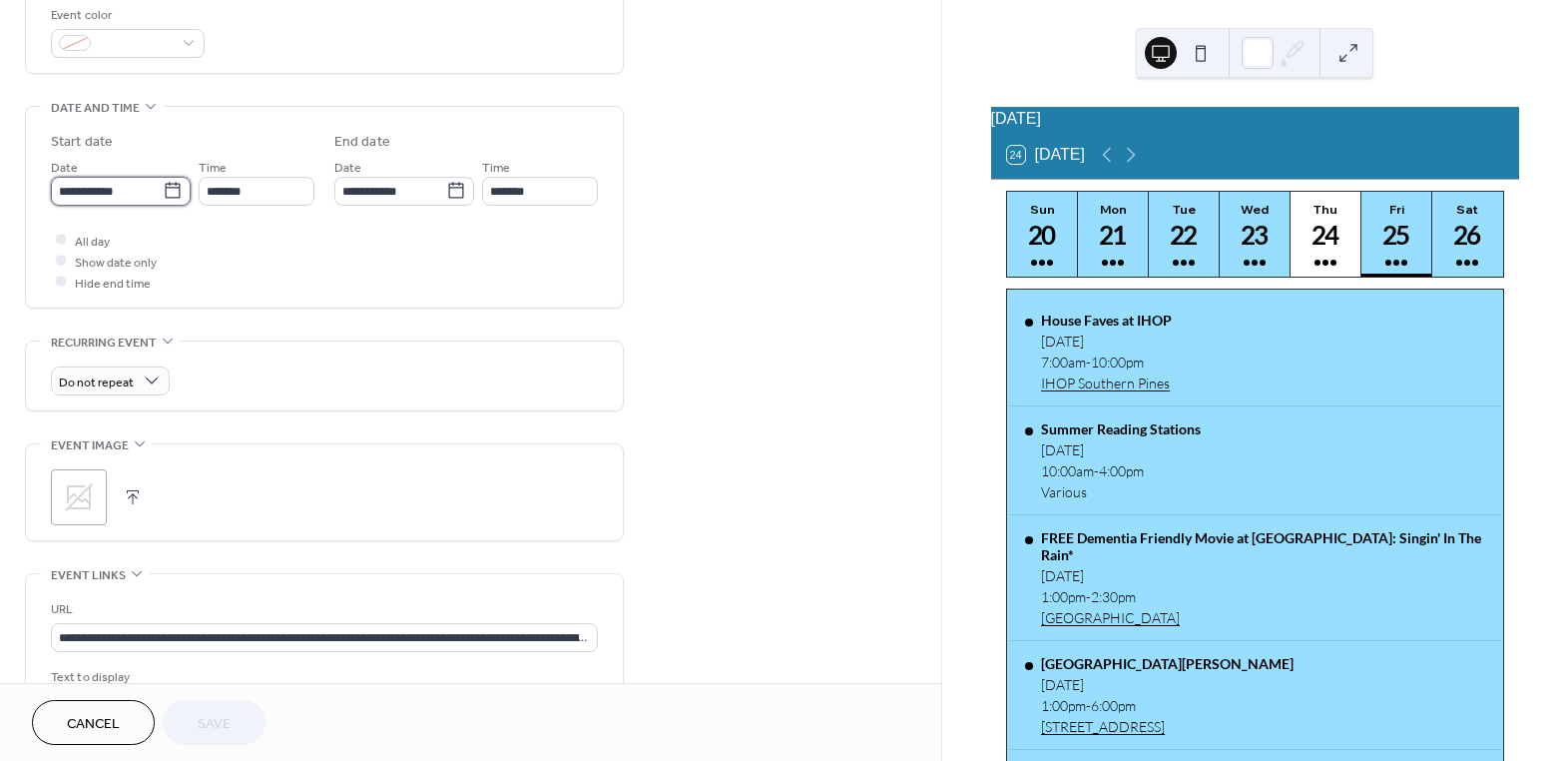 click on "**********" at bounding box center (107, 191) 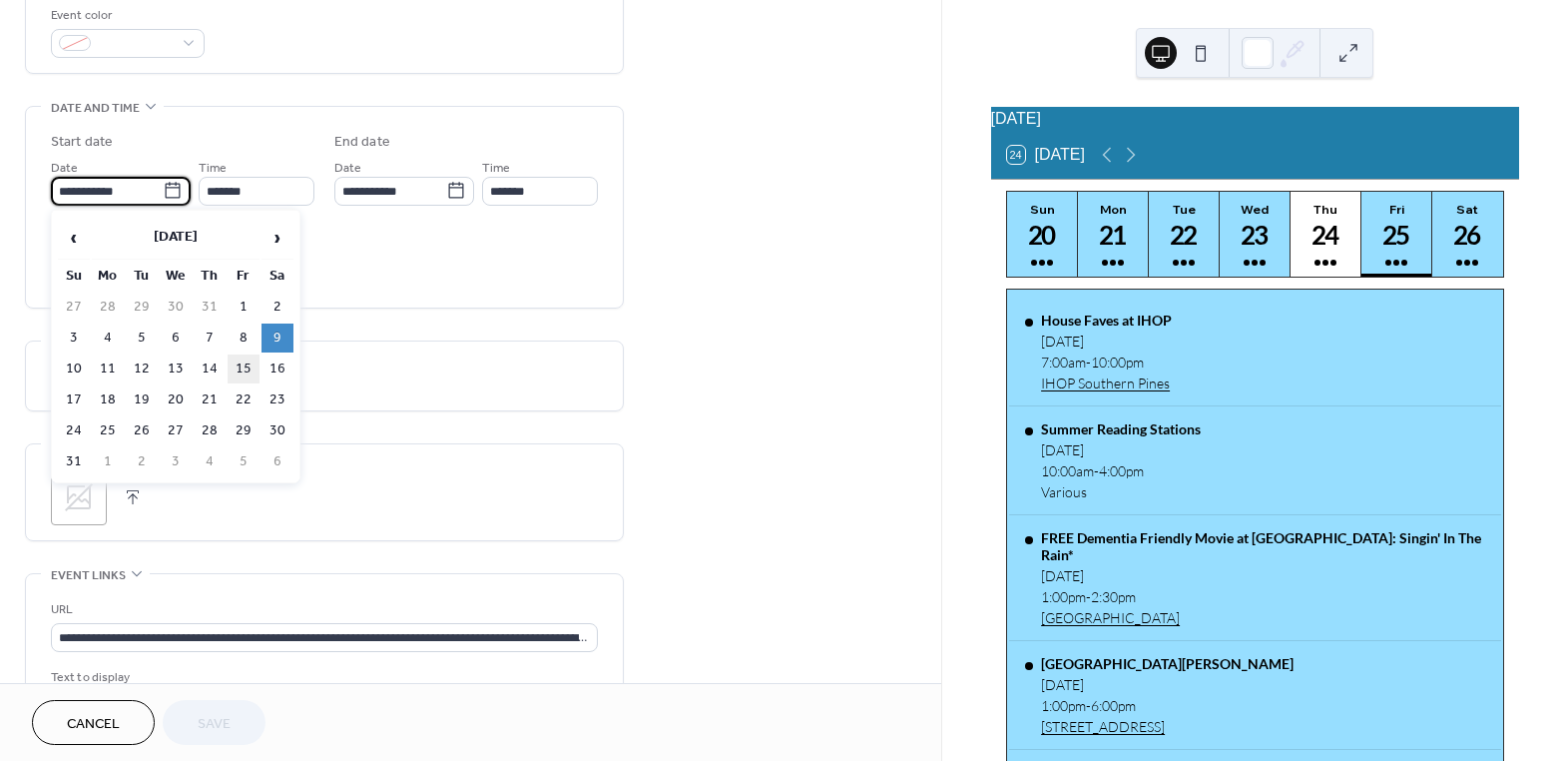 click on "15" at bounding box center (244, 369) 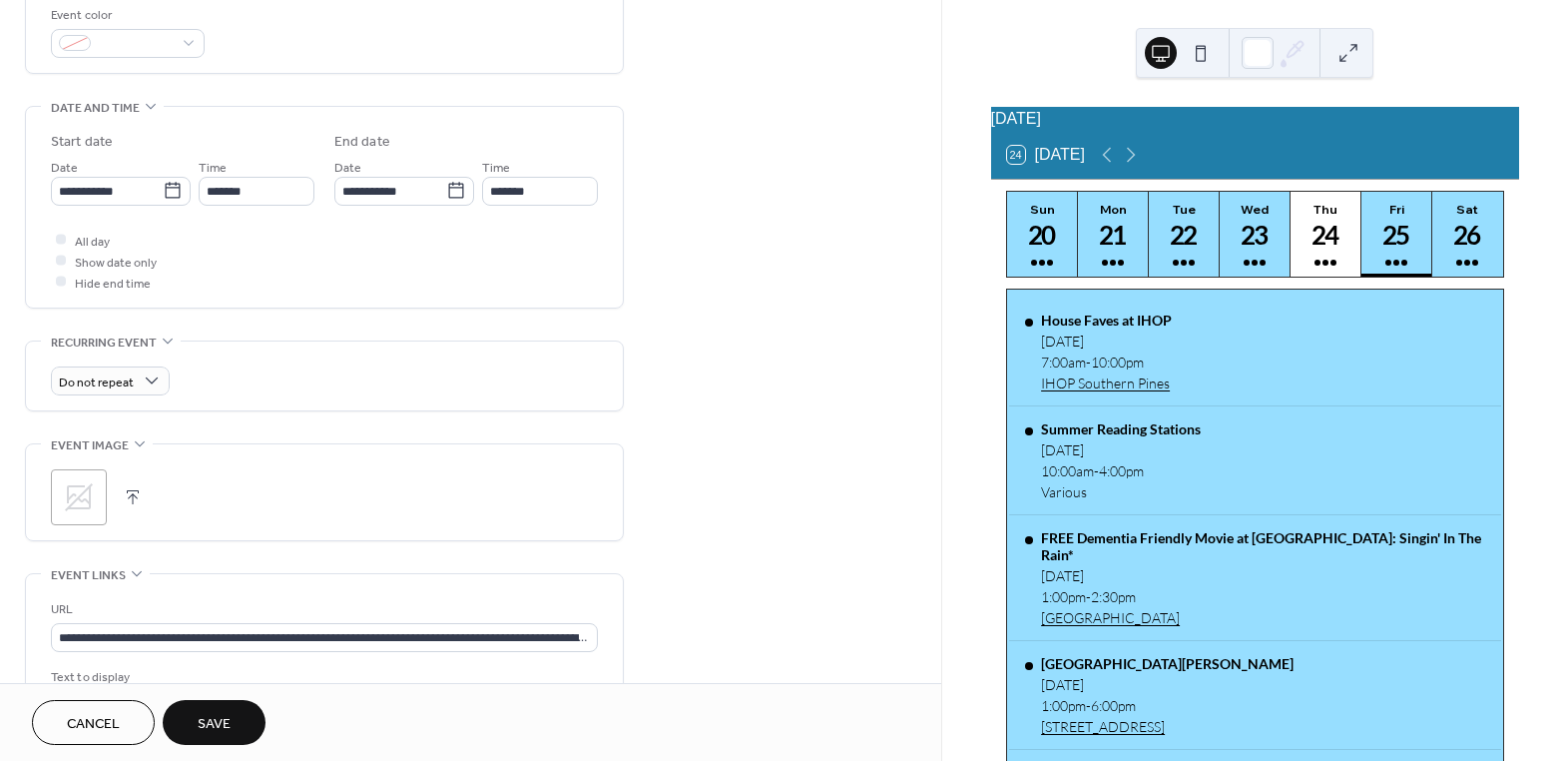 click on "Save" at bounding box center (214, 724) 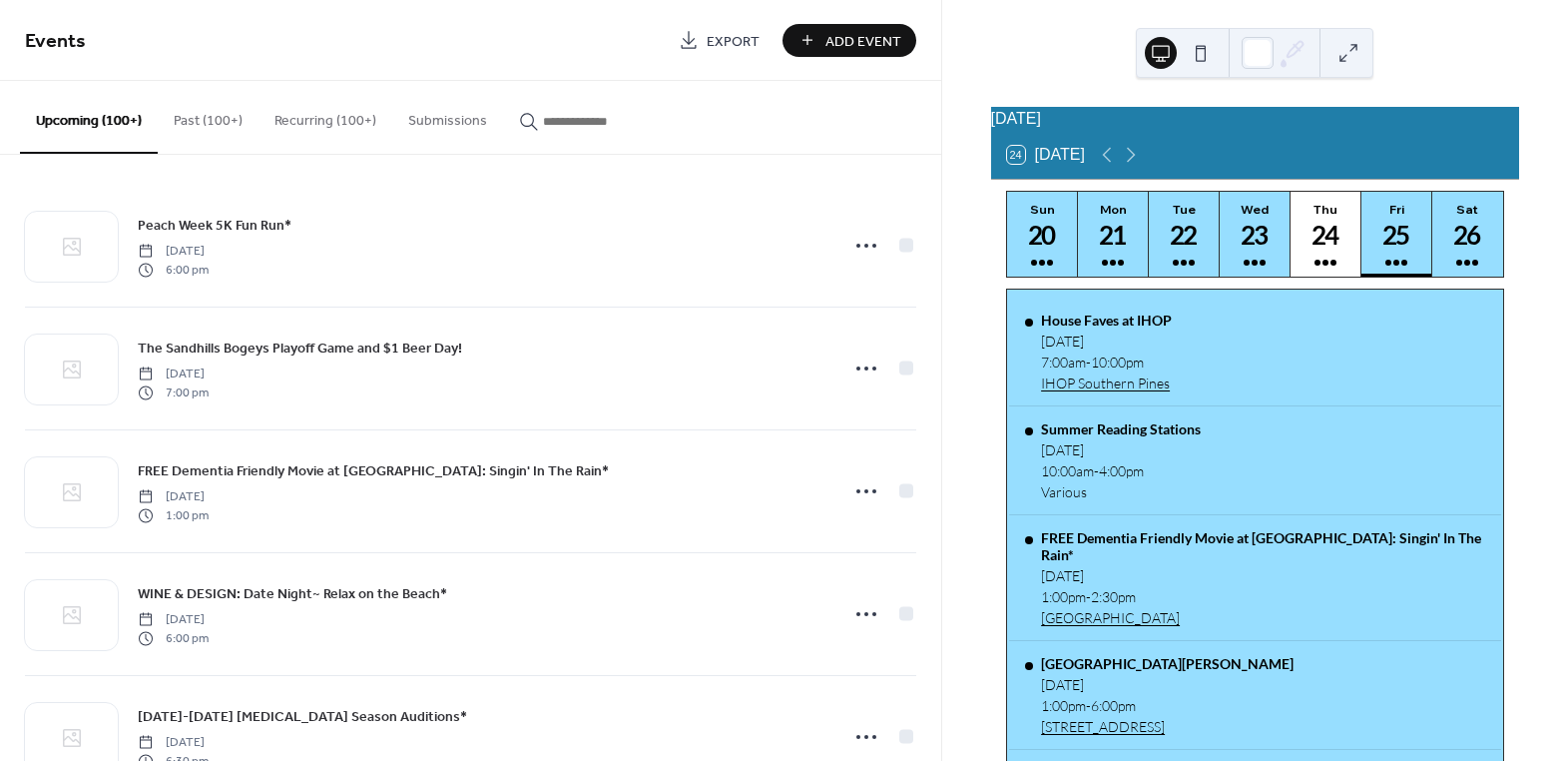 click at bounding box center (603, 121) 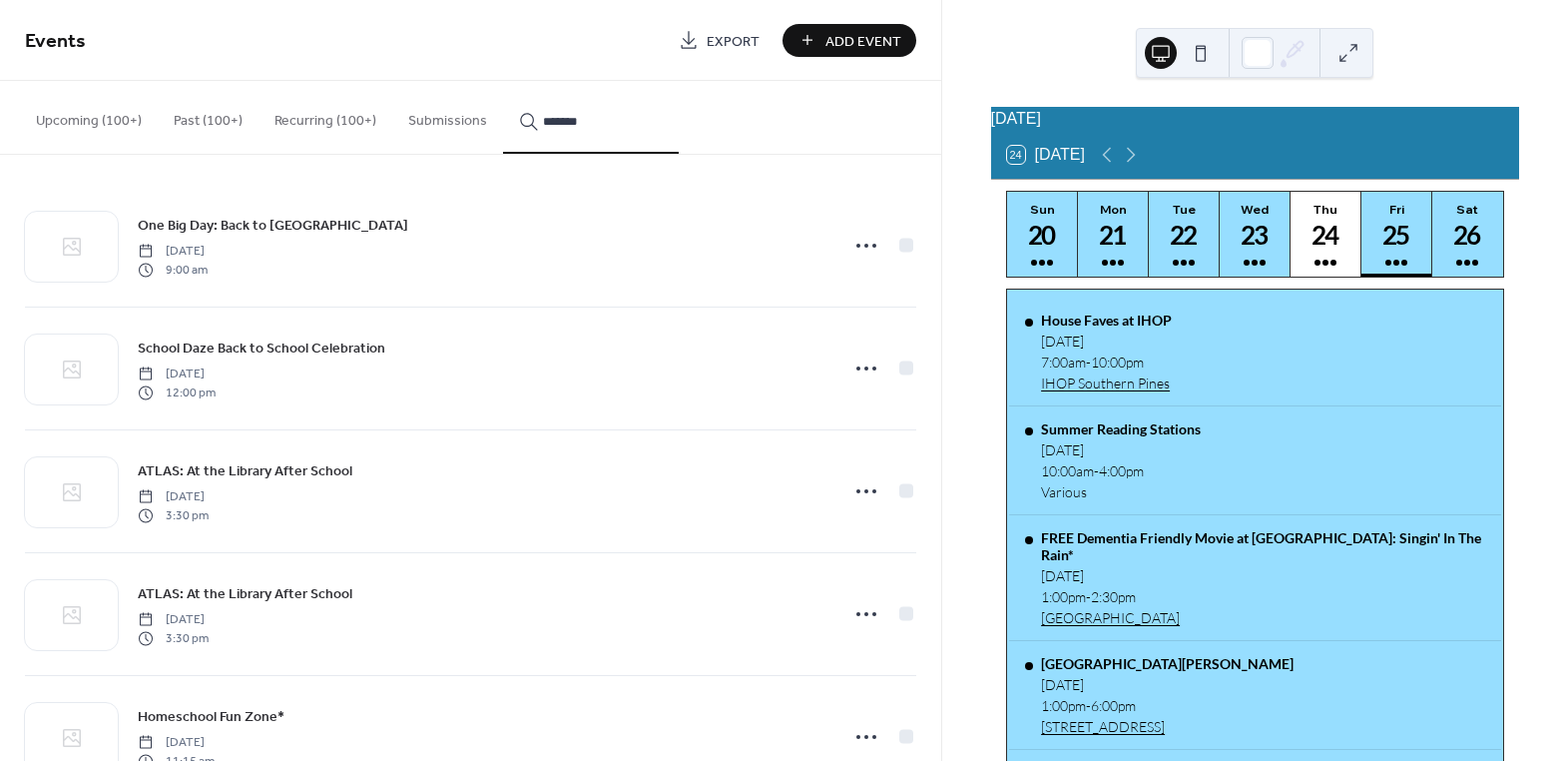 click on "******" at bounding box center [591, 117] 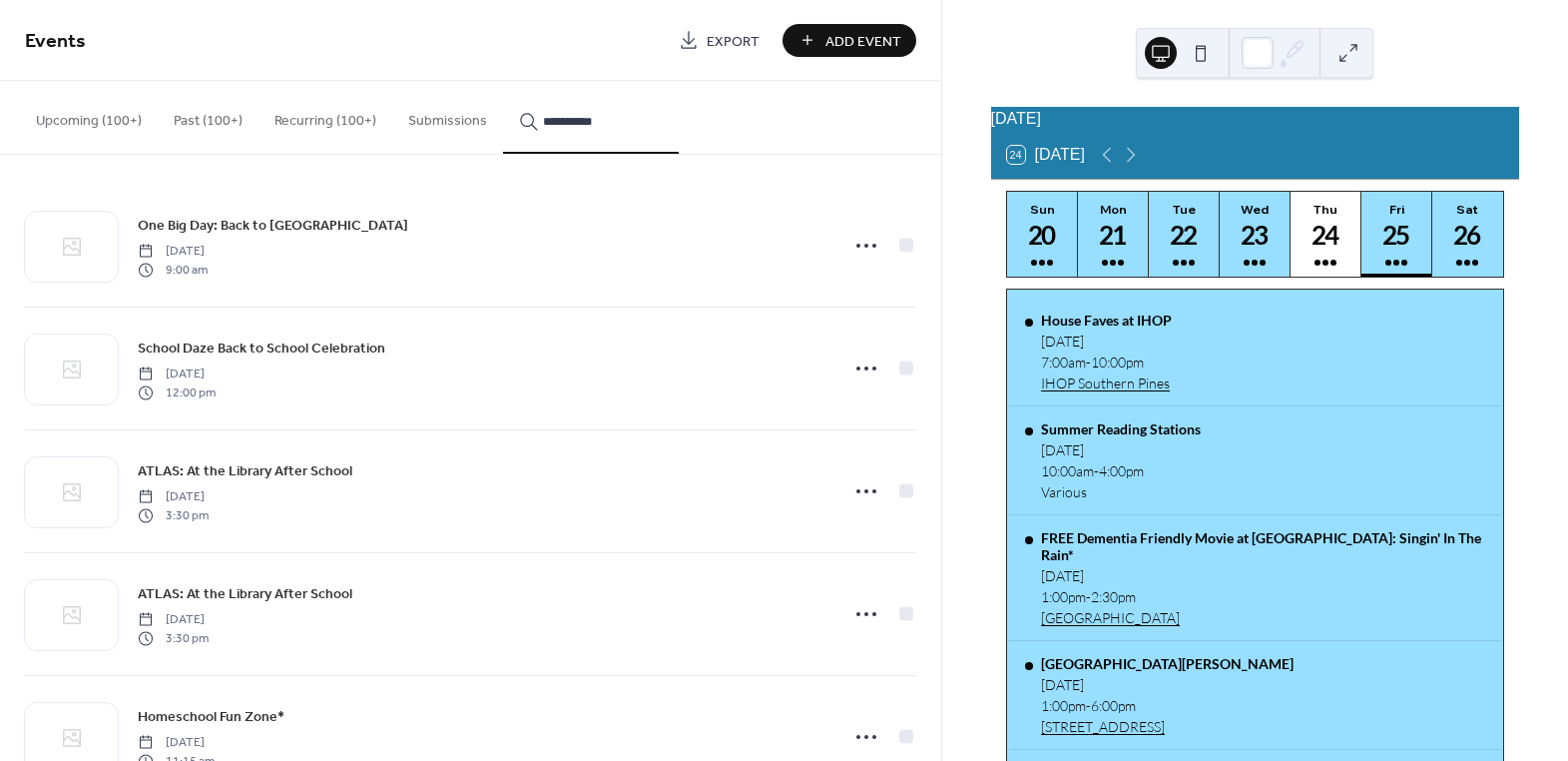 click on "**********" at bounding box center [591, 117] 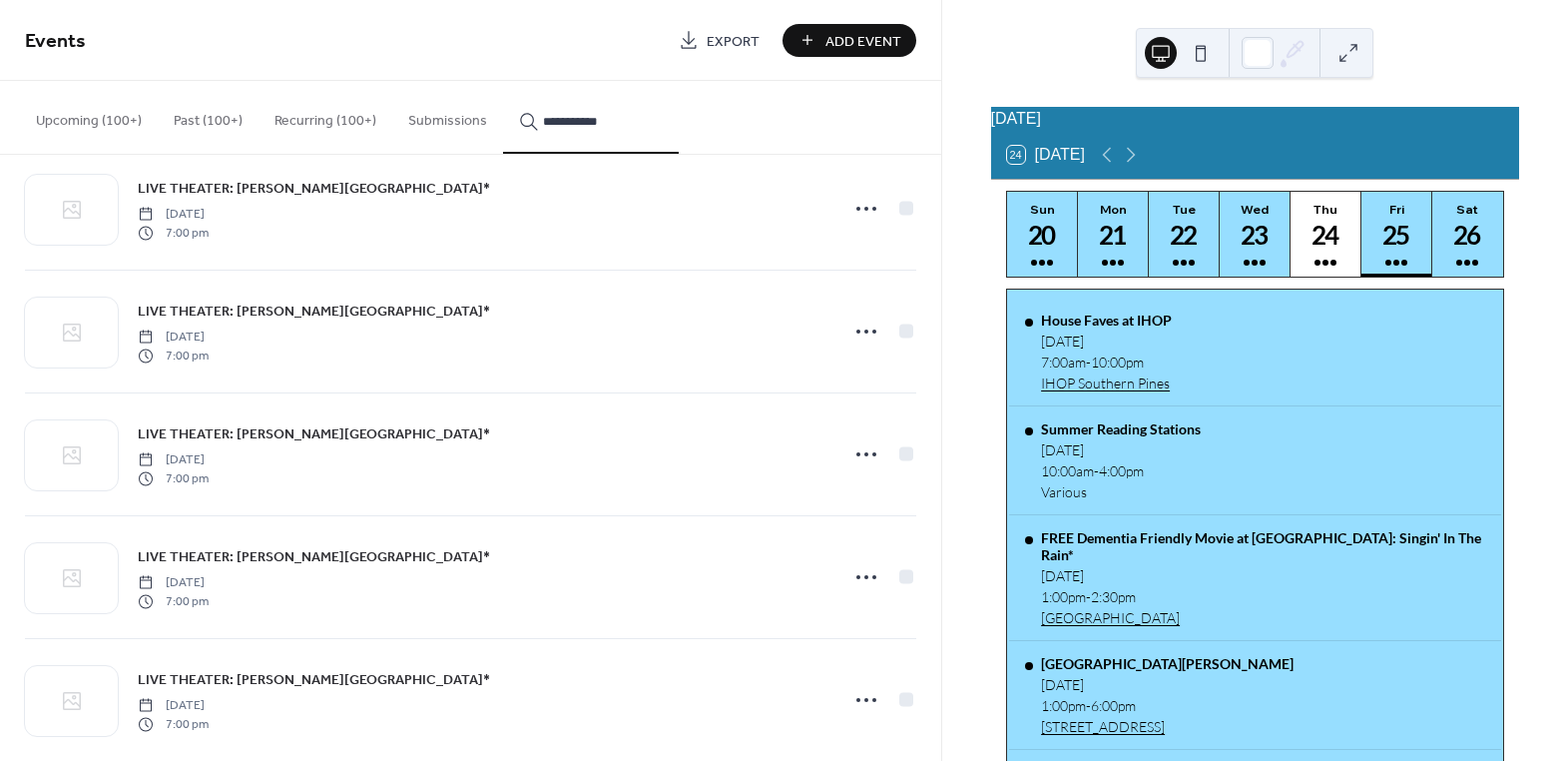 scroll, scrollTop: 2644, scrollLeft: 0, axis: vertical 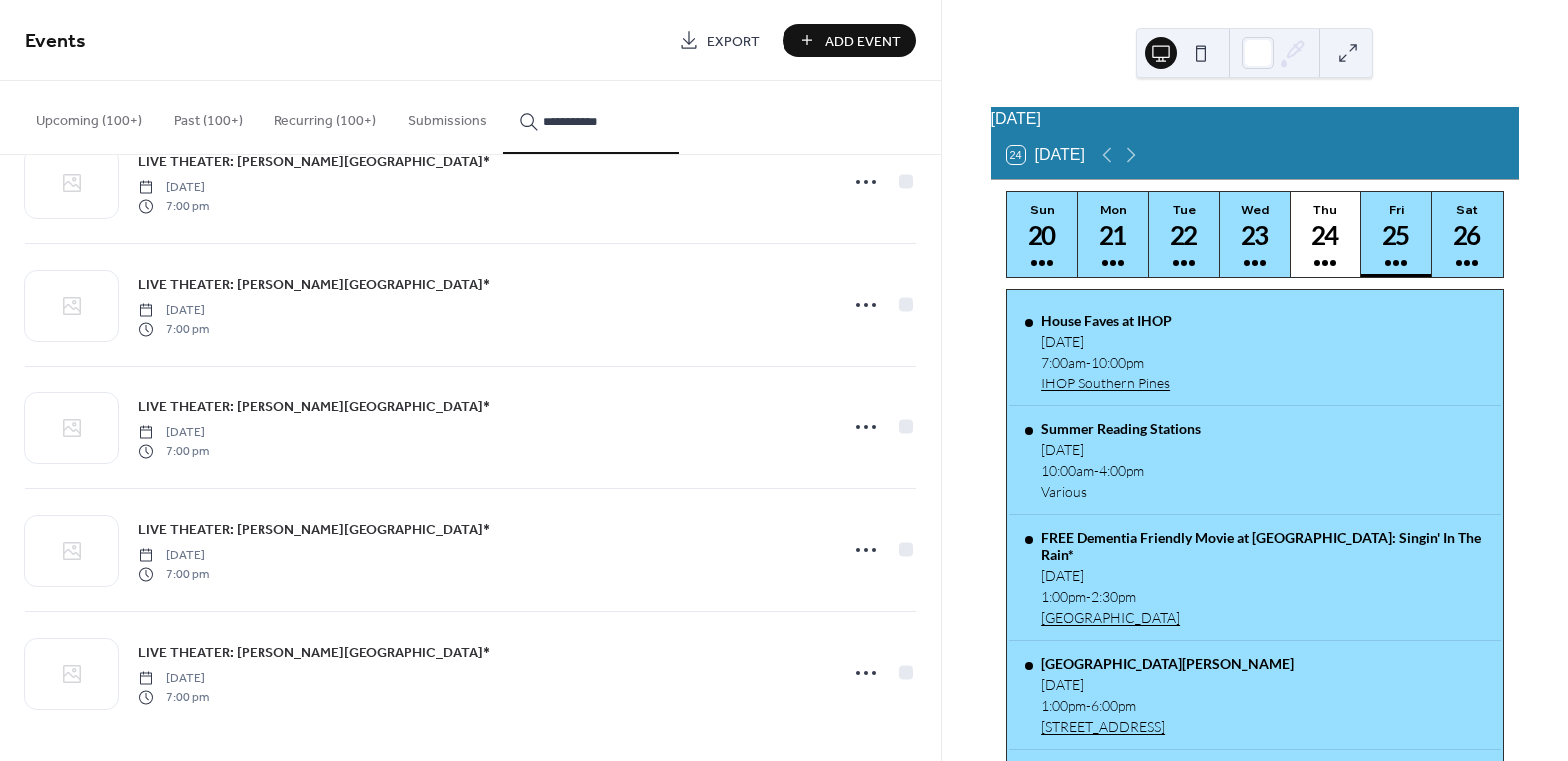 type on "**********" 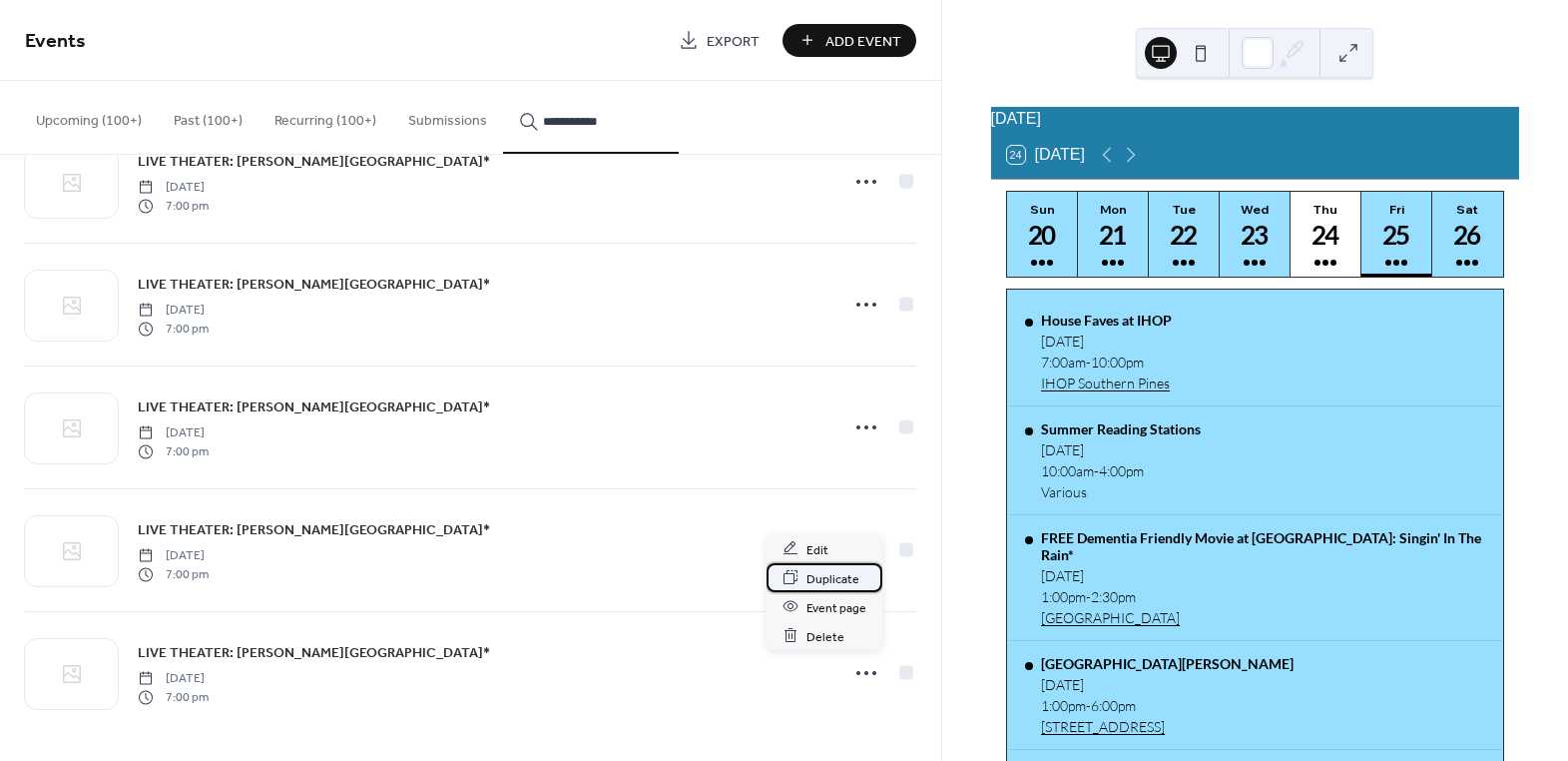 click on "Duplicate" at bounding box center [832, 578] 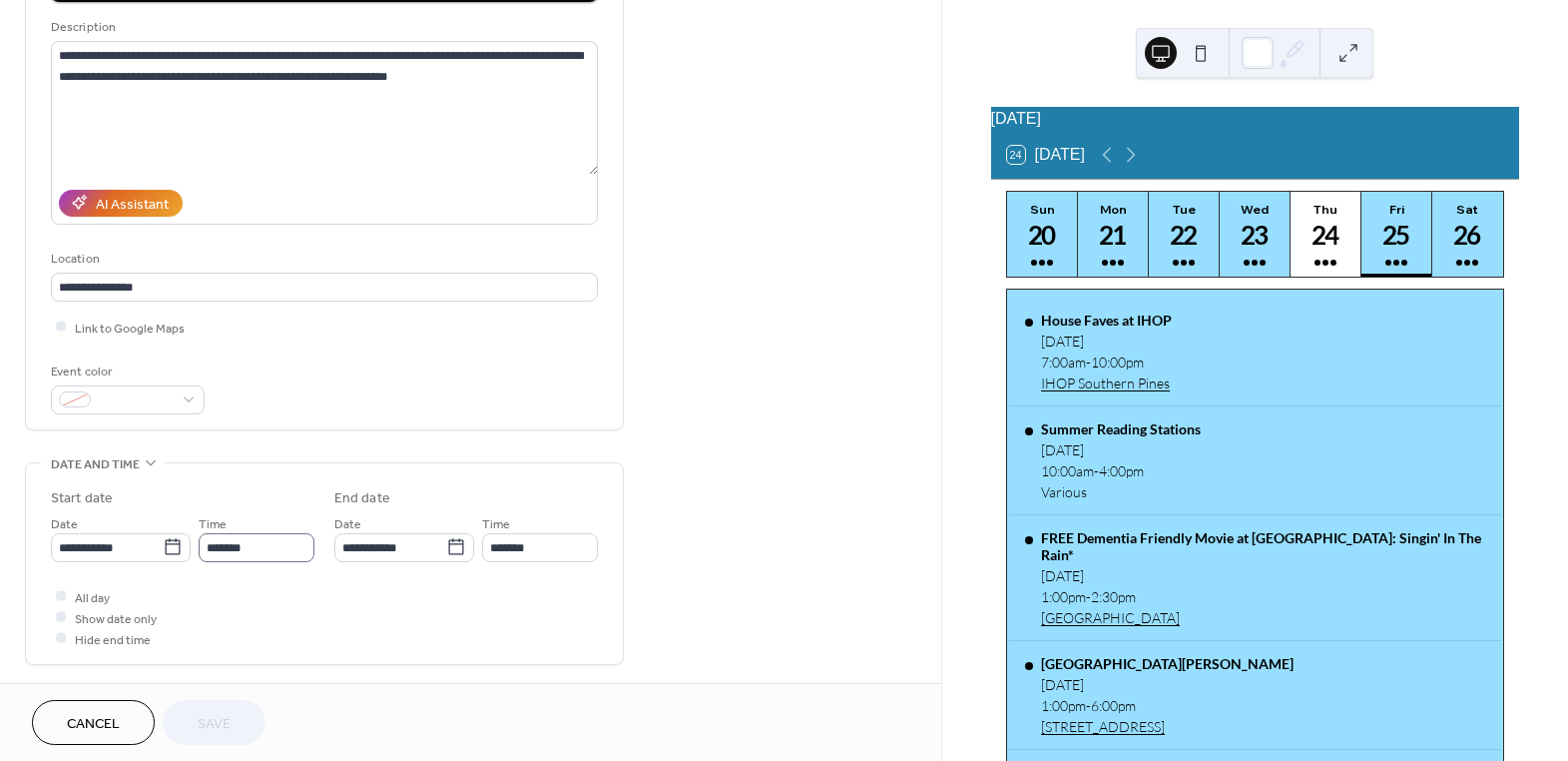 scroll, scrollTop: 544, scrollLeft: 0, axis: vertical 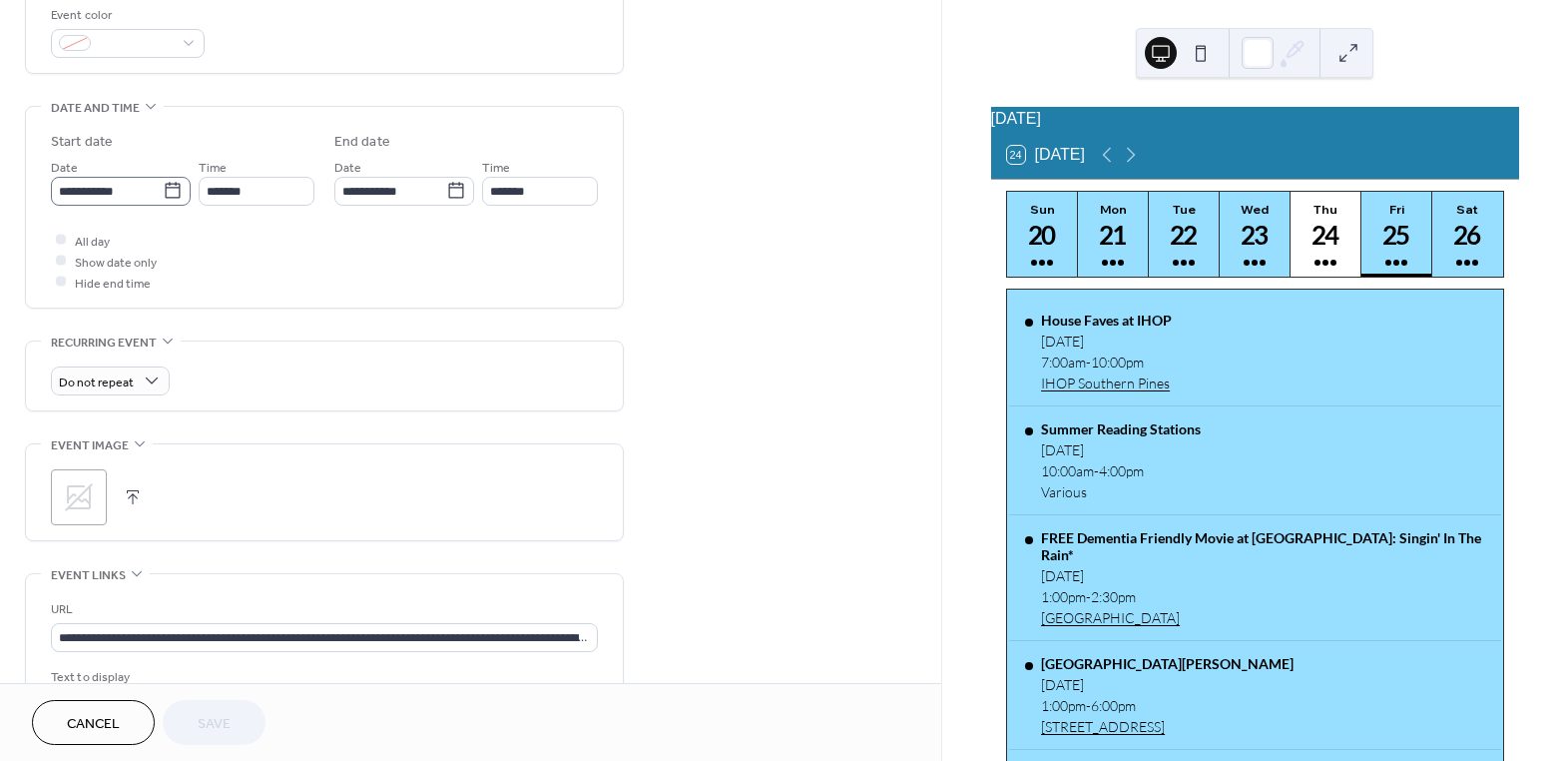 click 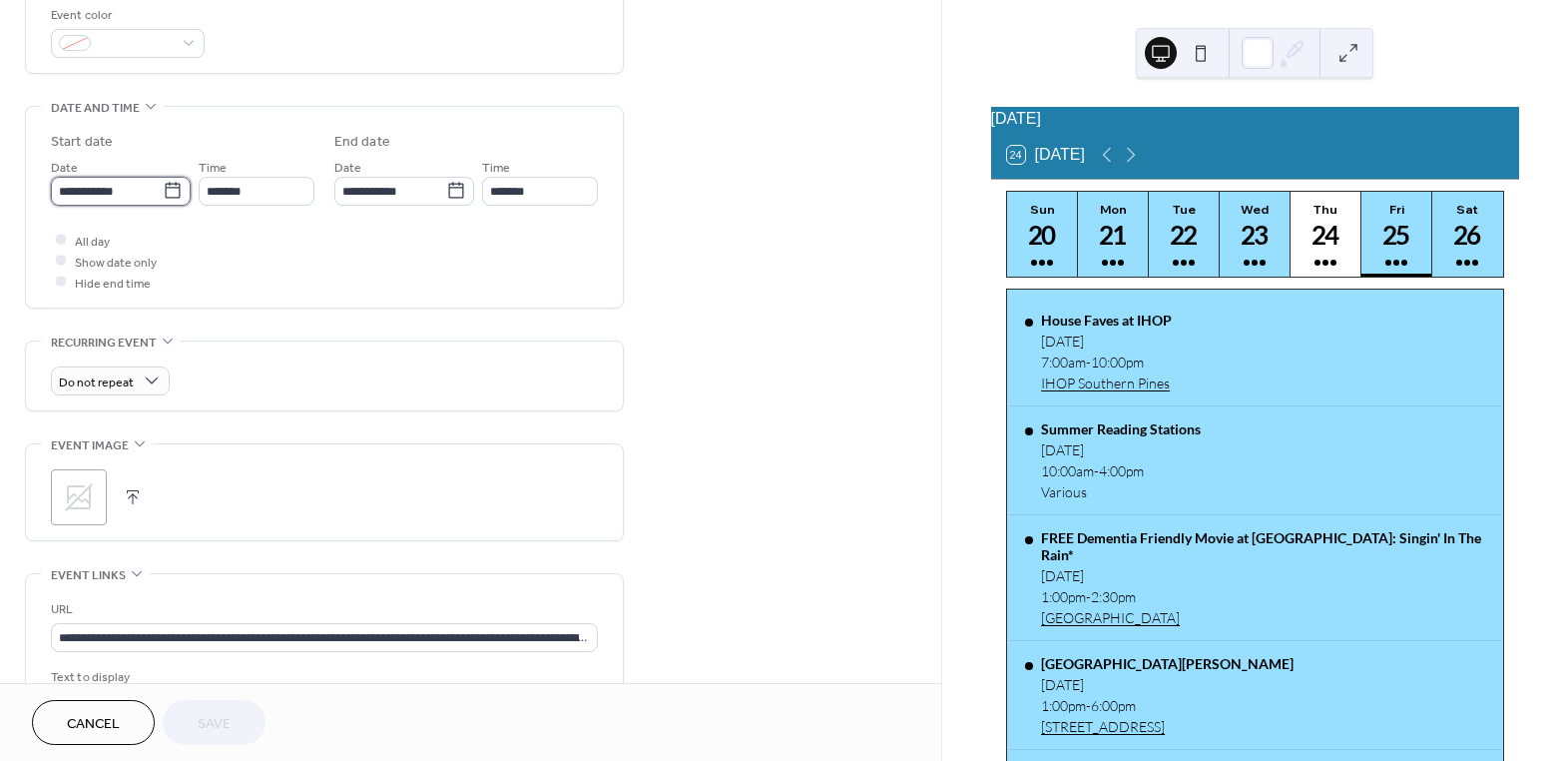 click on "**********" at bounding box center (107, 191) 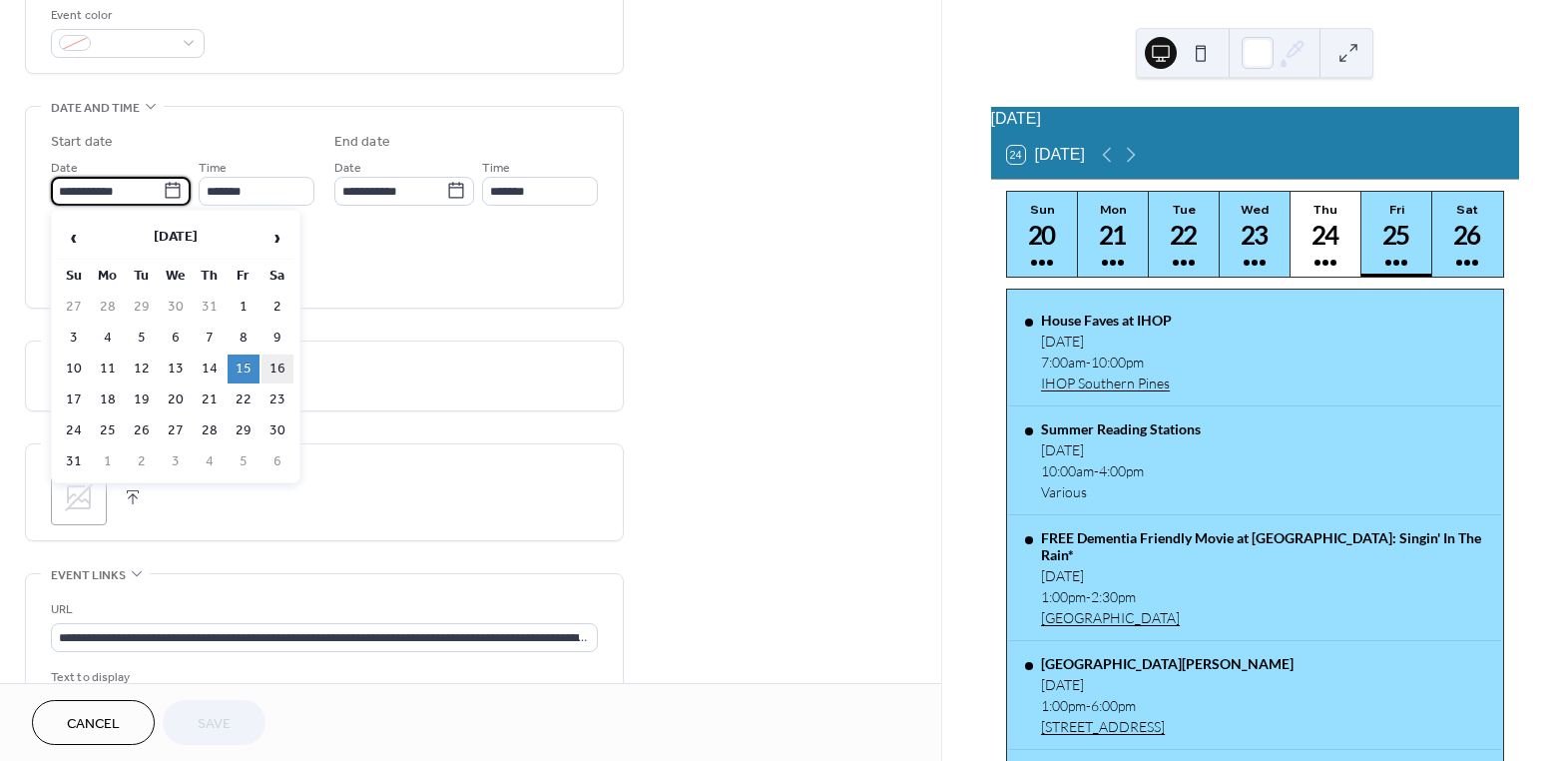 click on "16" at bounding box center (277, 369) 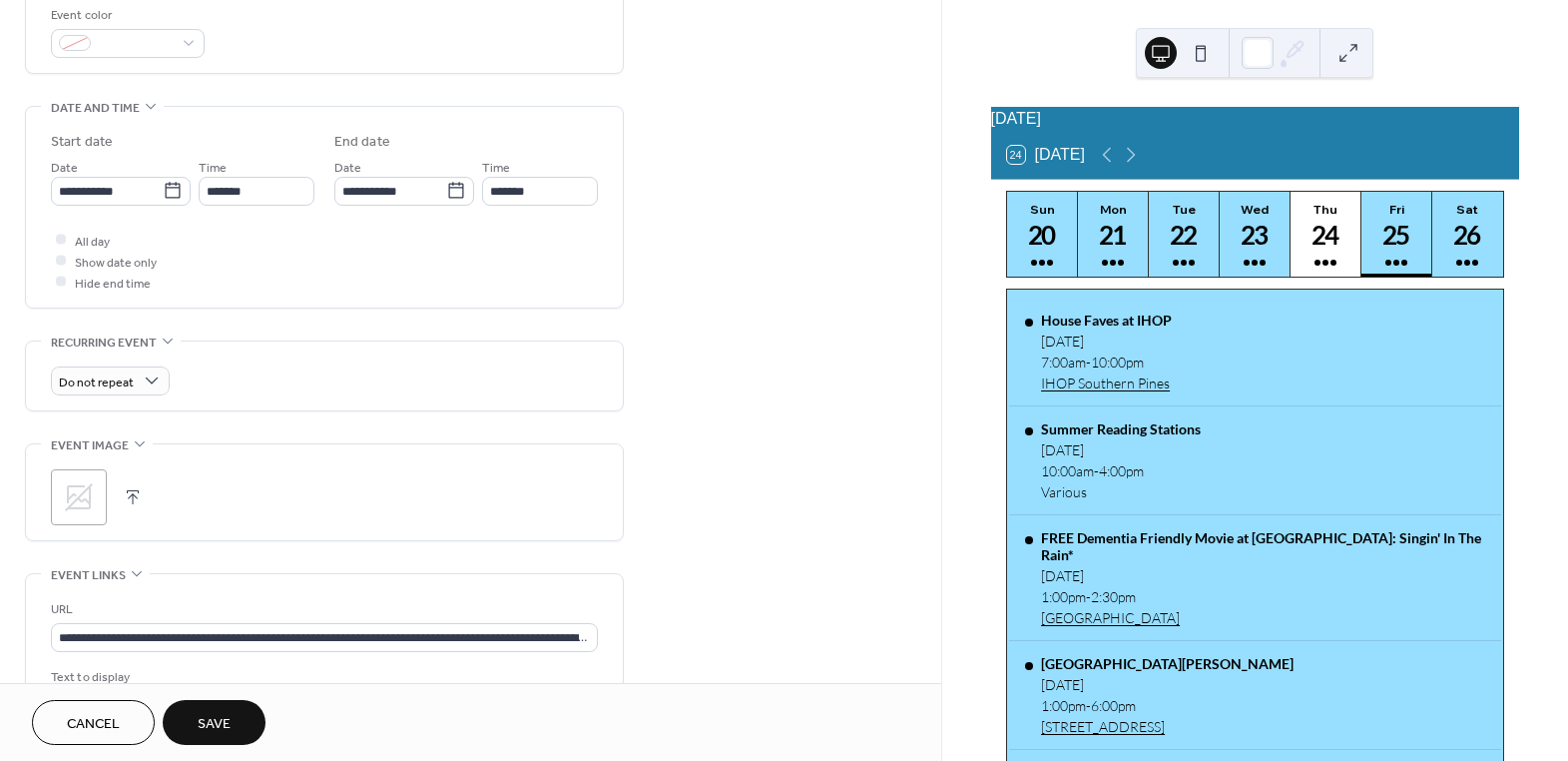 click on "Save" at bounding box center [214, 724] 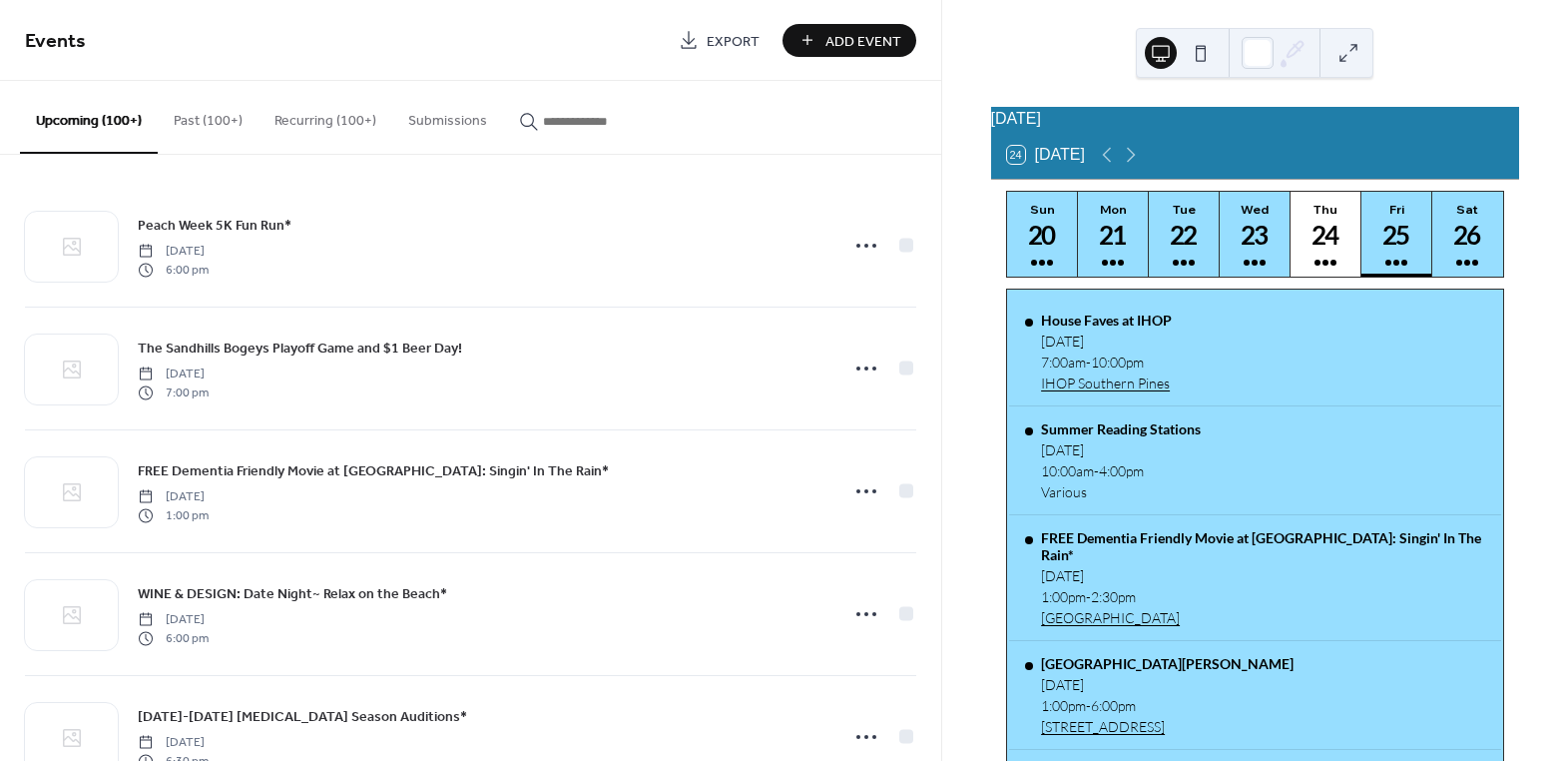 click at bounding box center (603, 121) 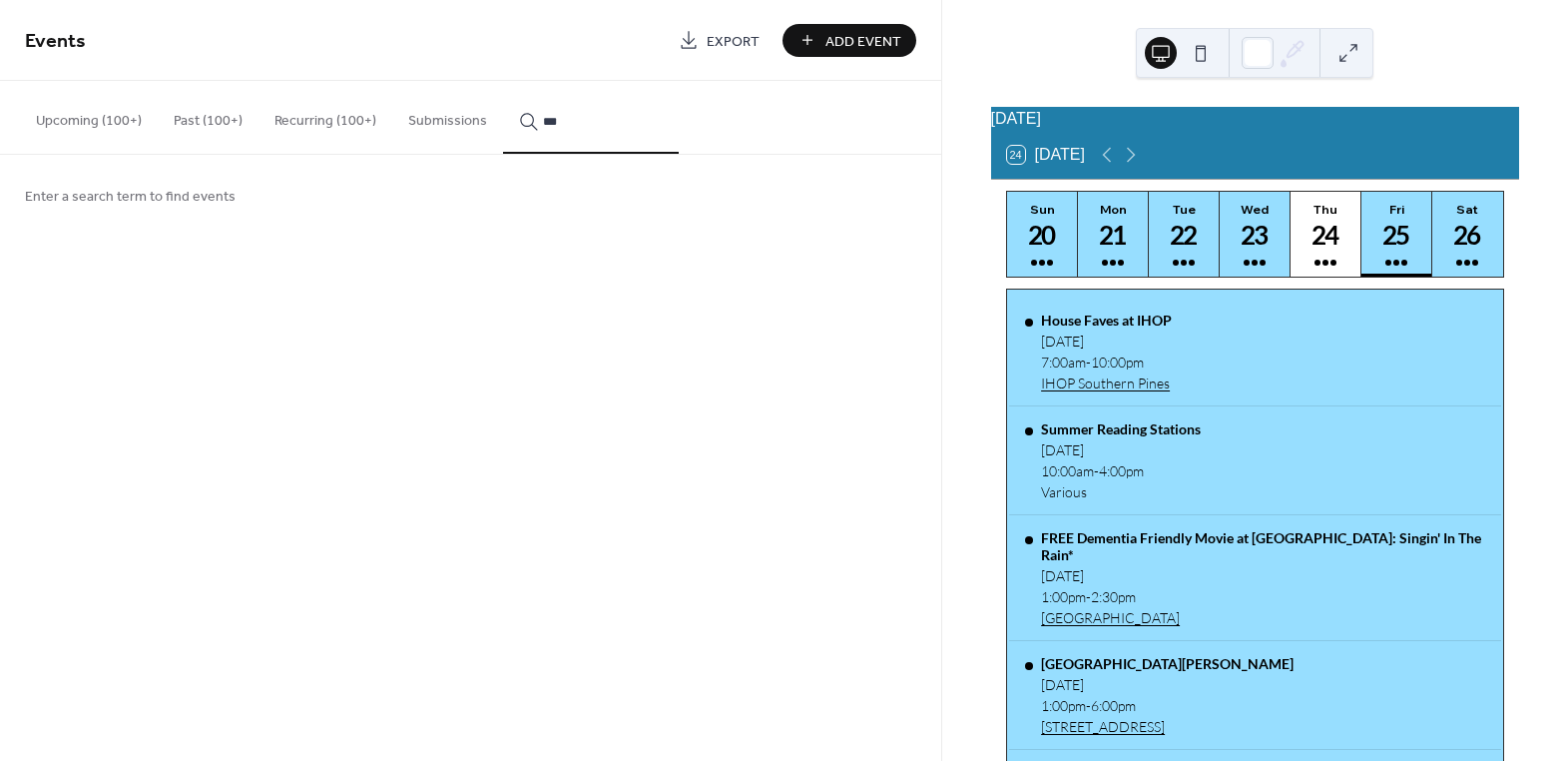 click on "****" at bounding box center [591, 117] 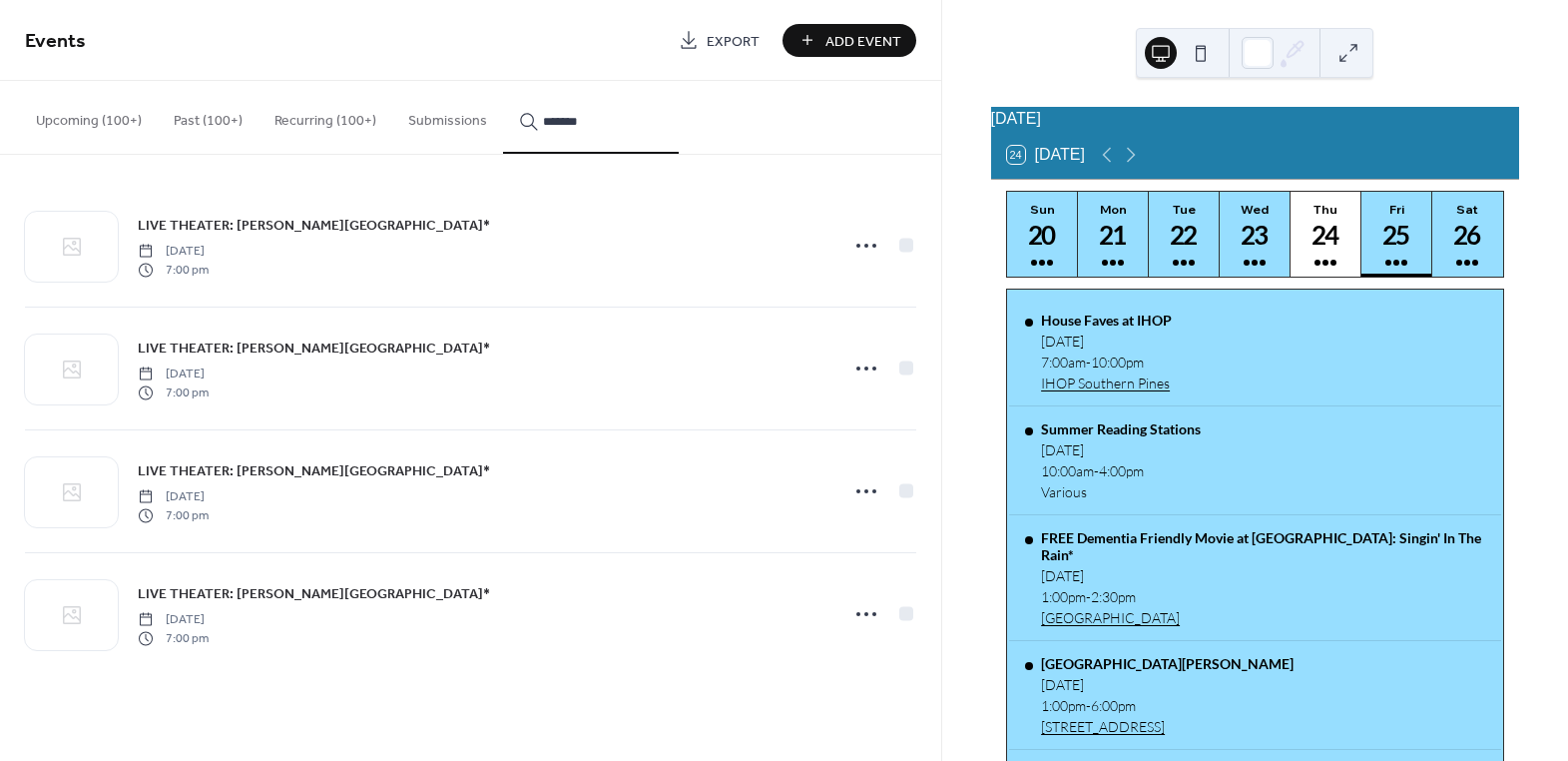 type on "*******" 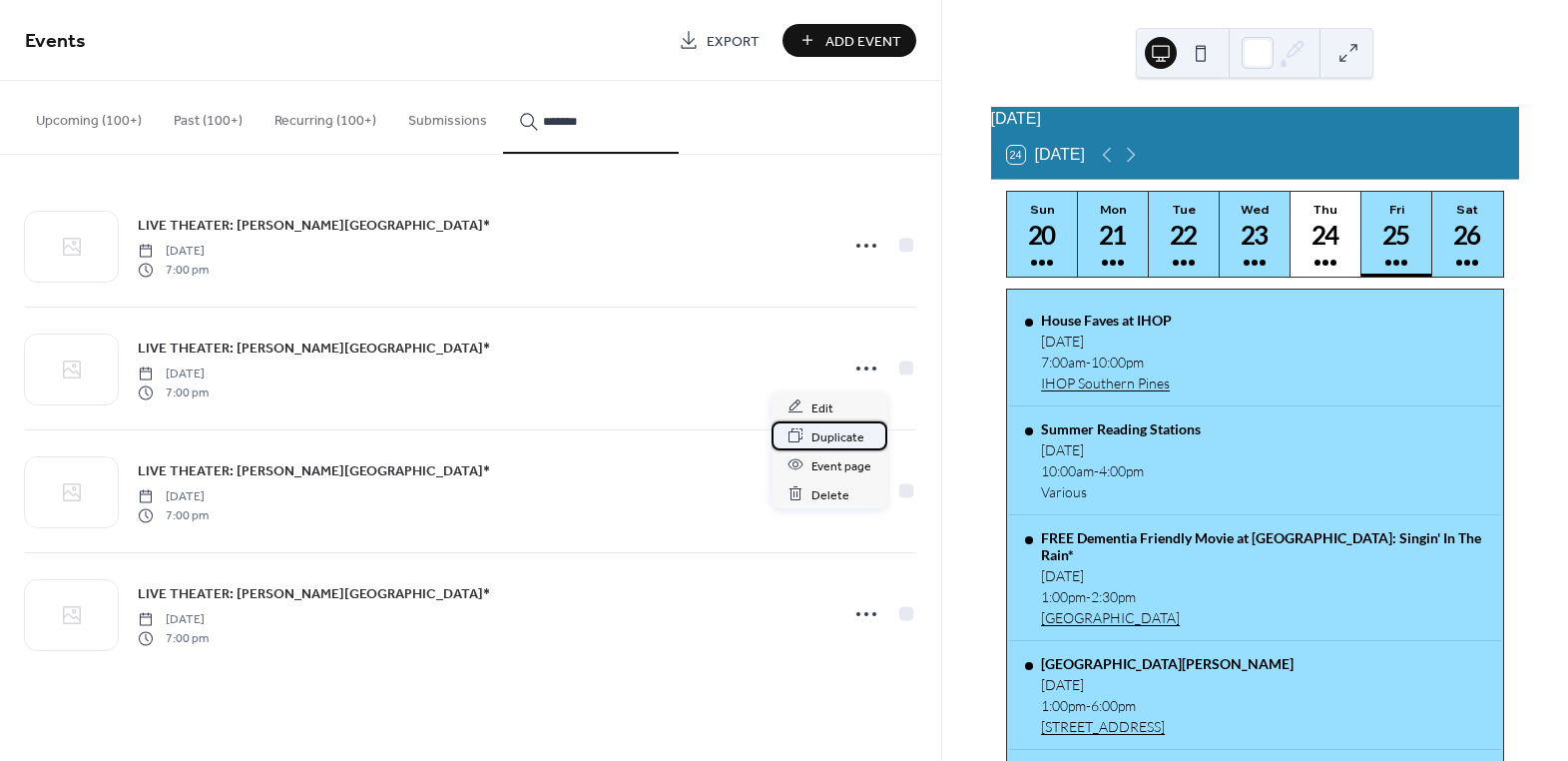 click on "Duplicate" at bounding box center (837, 436) 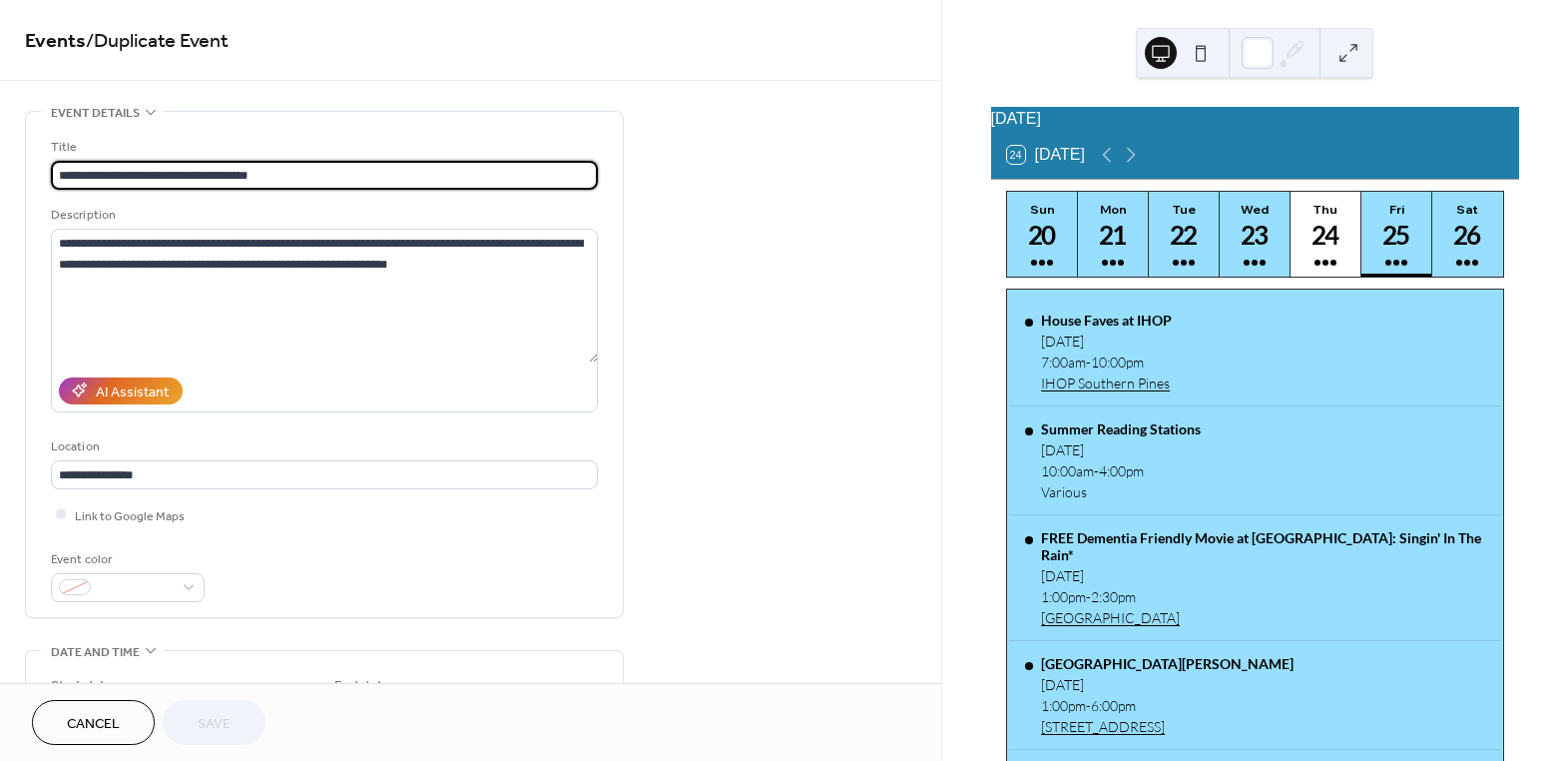 scroll, scrollTop: 453, scrollLeft: 0, axis: vertical 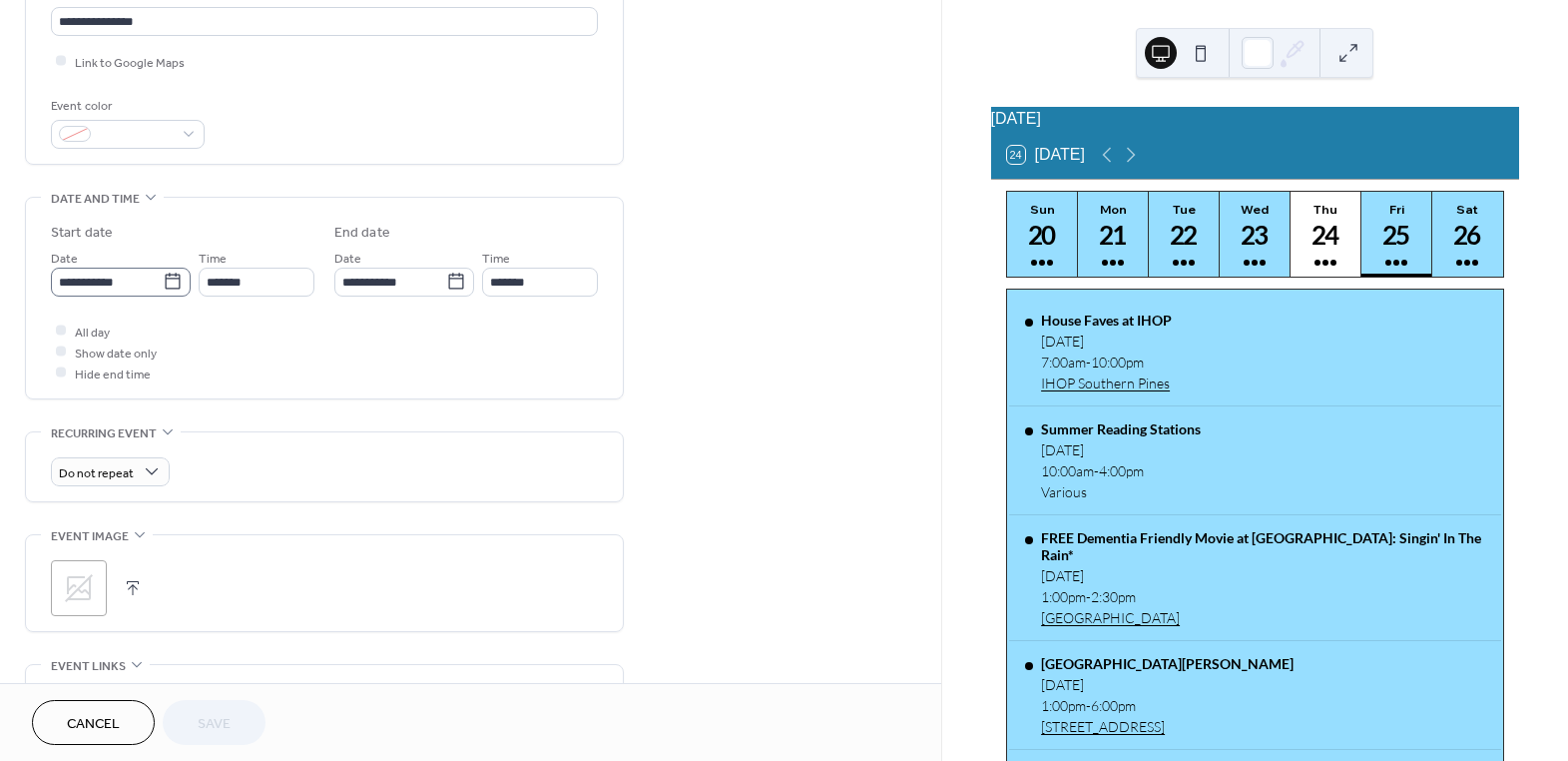 click 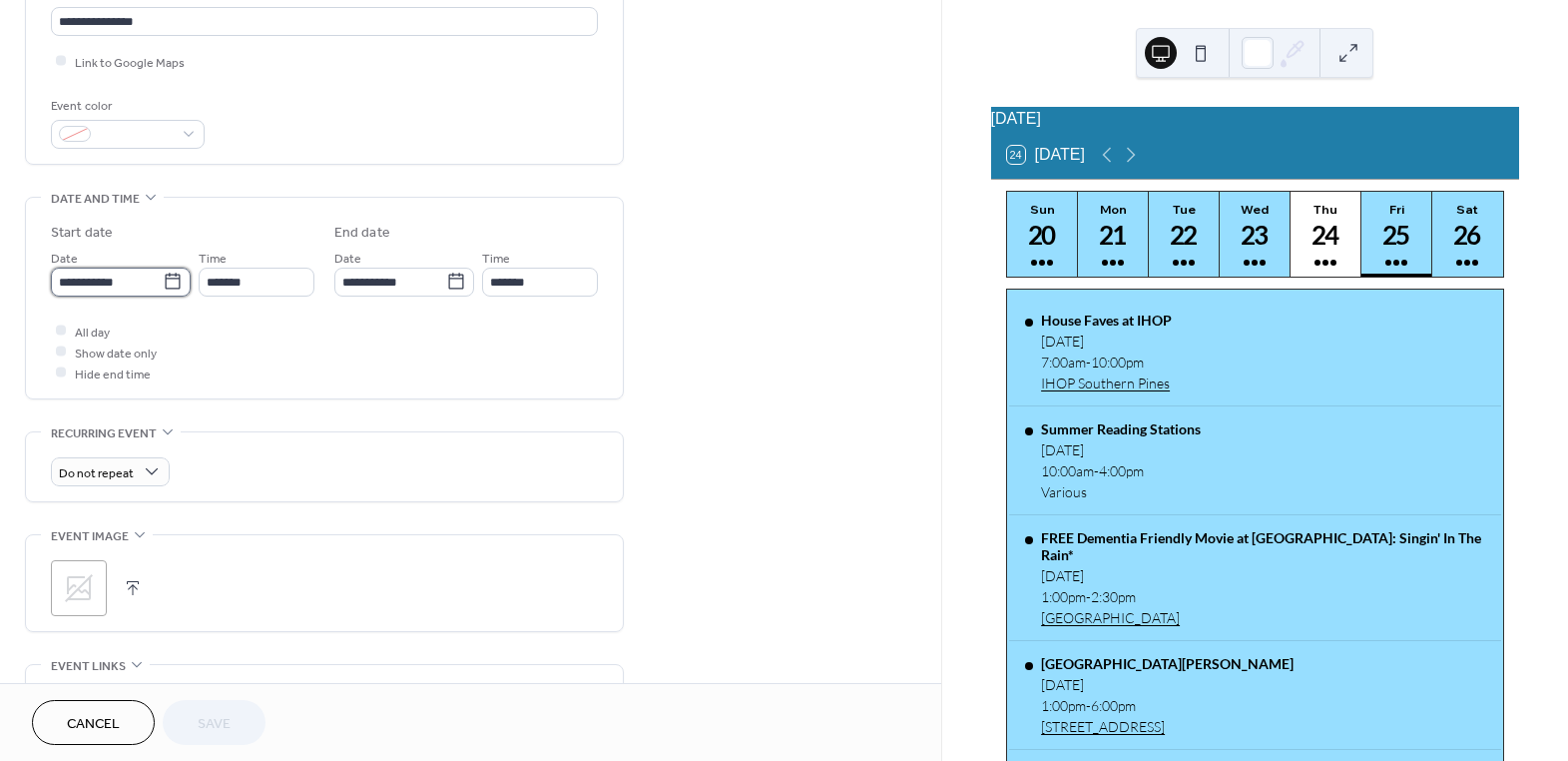 click on "**********" at bounding box center [107, 282] 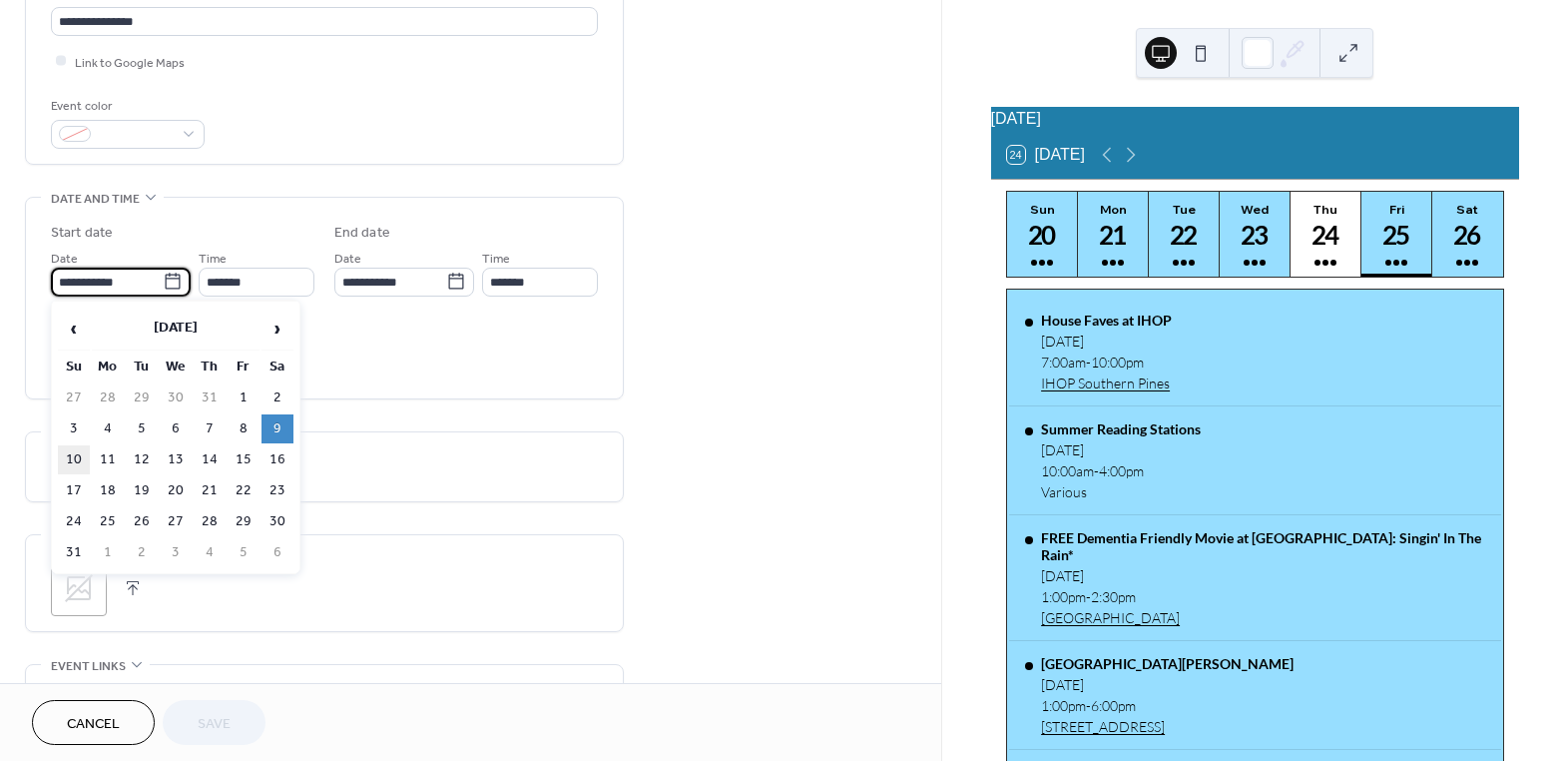 click on "10" at bounding box center [74, 459] 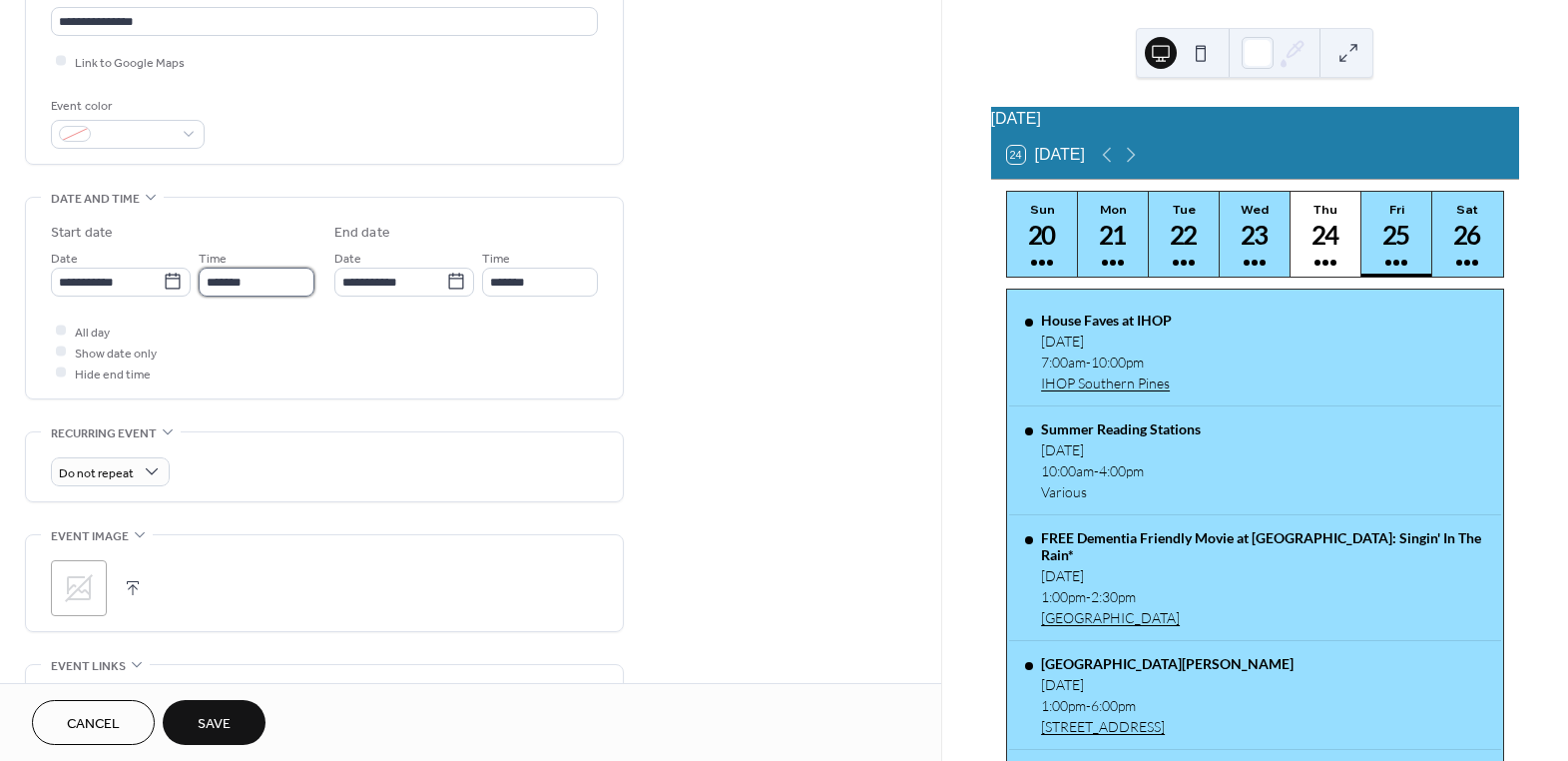 click on "*******" at bounding box center [257, 282] 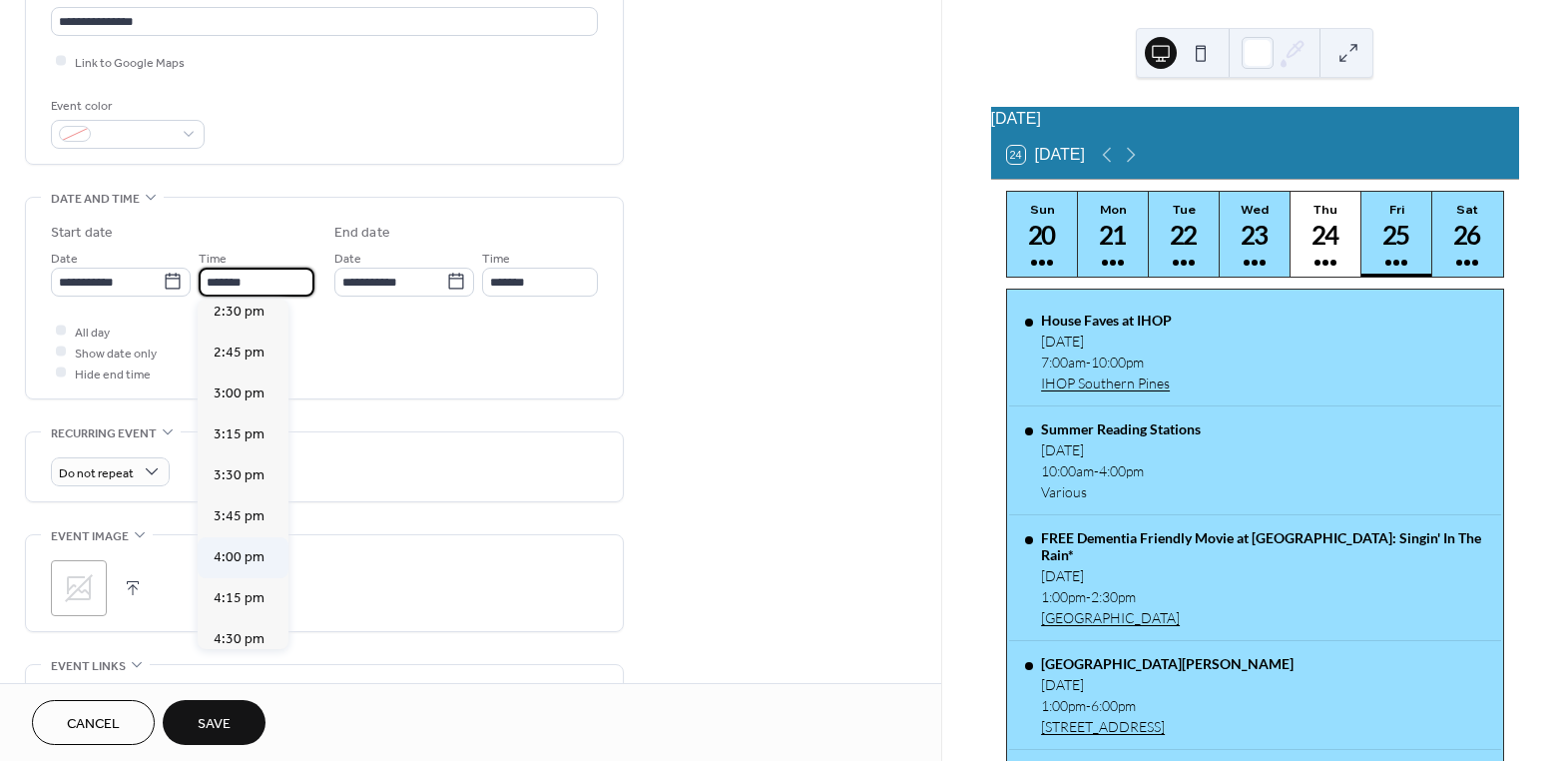 scroll, scrollTop: 2357, scrollLeft: 0, axis: vertical 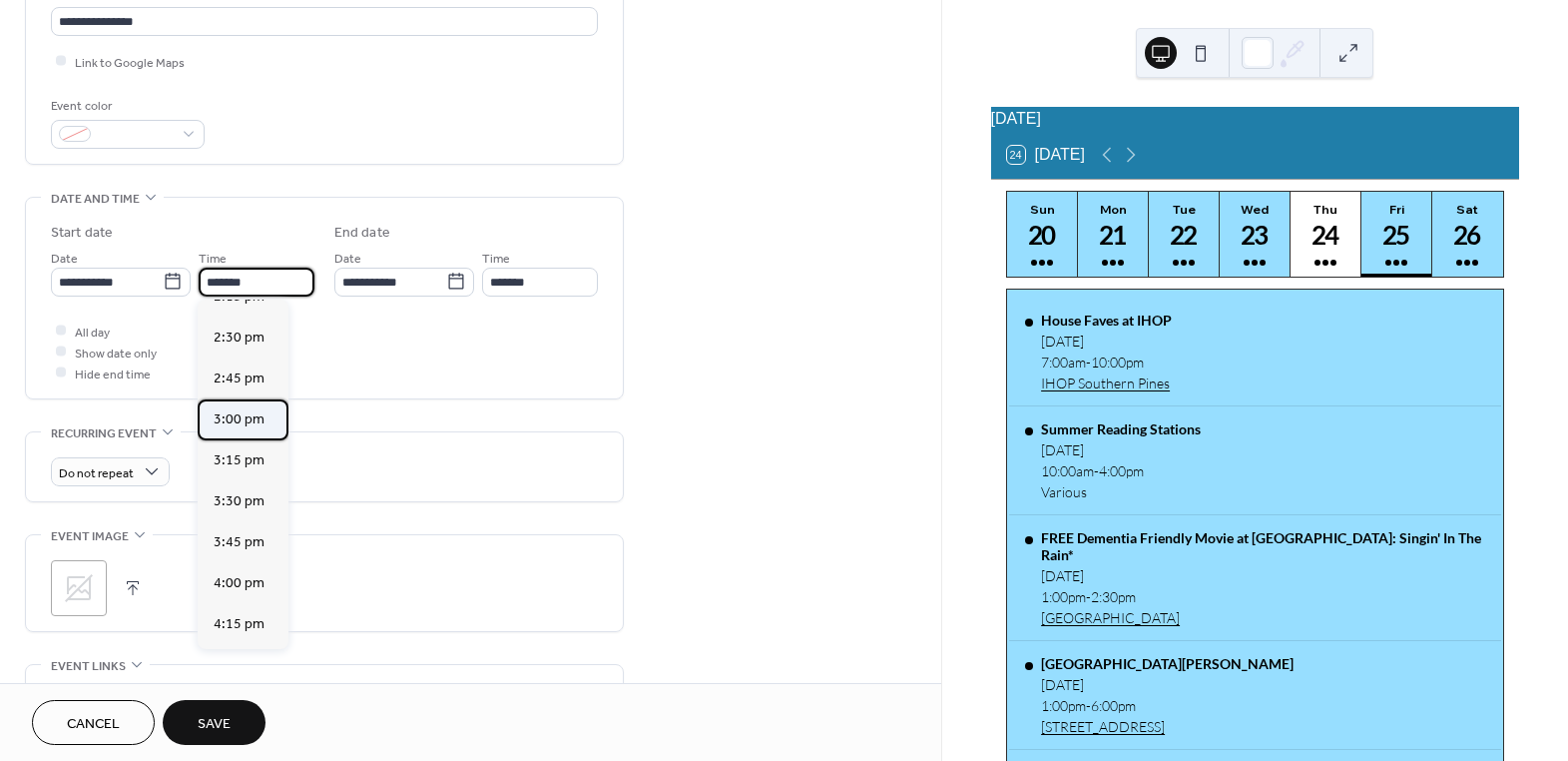 click on "3:00 pm" at bounding box center (239, 418) 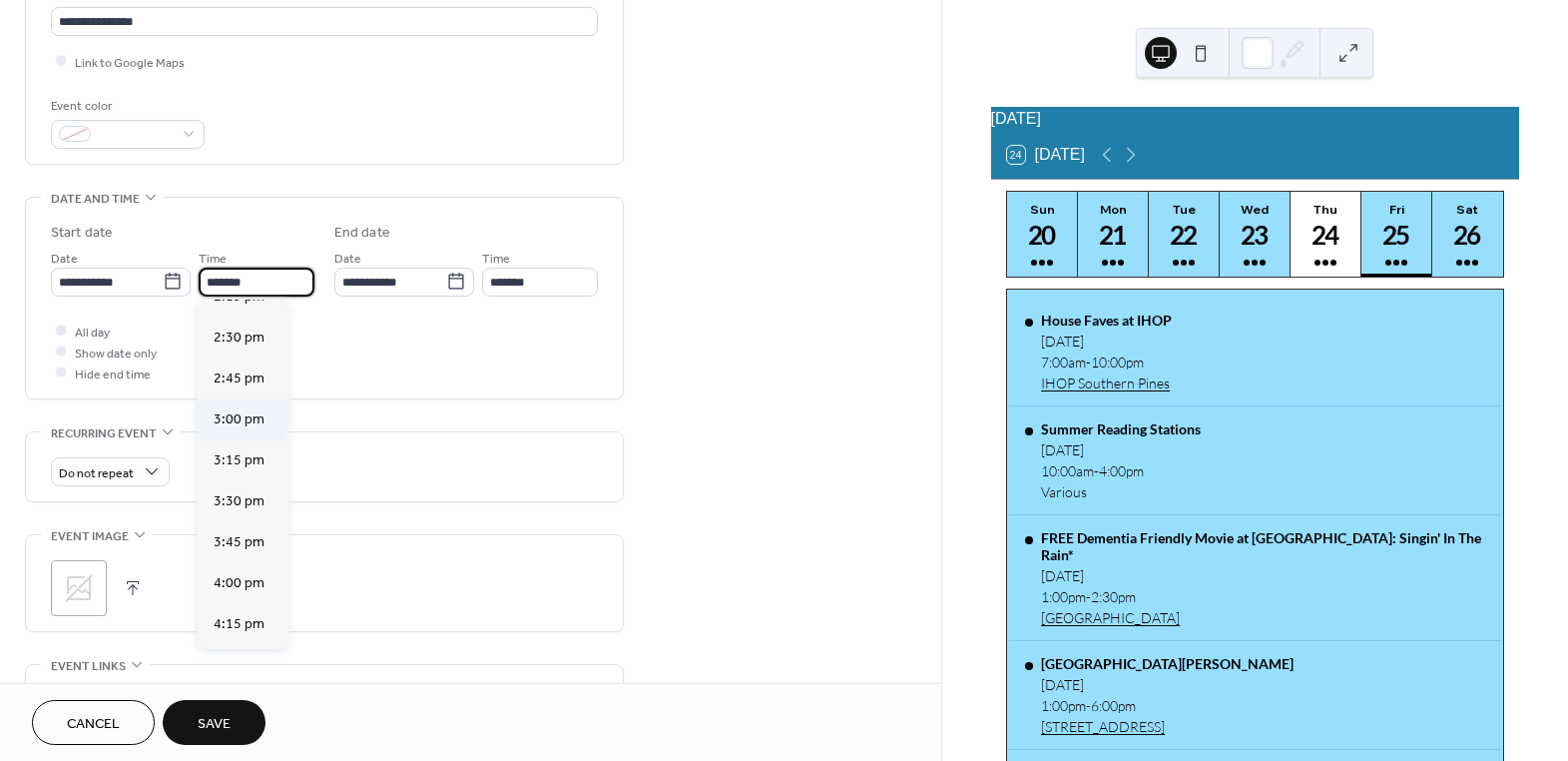type on "*******" 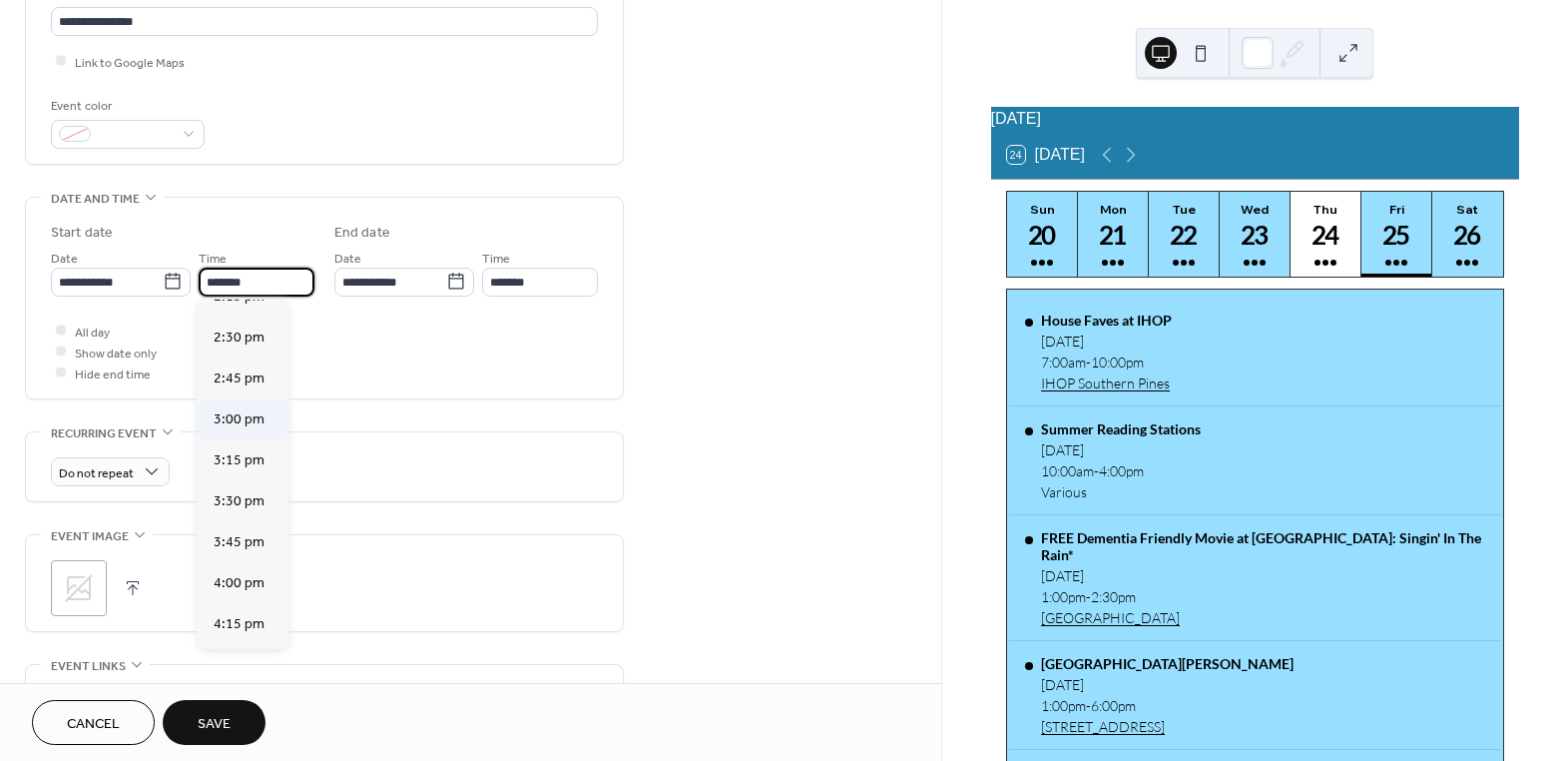 type on "*******" 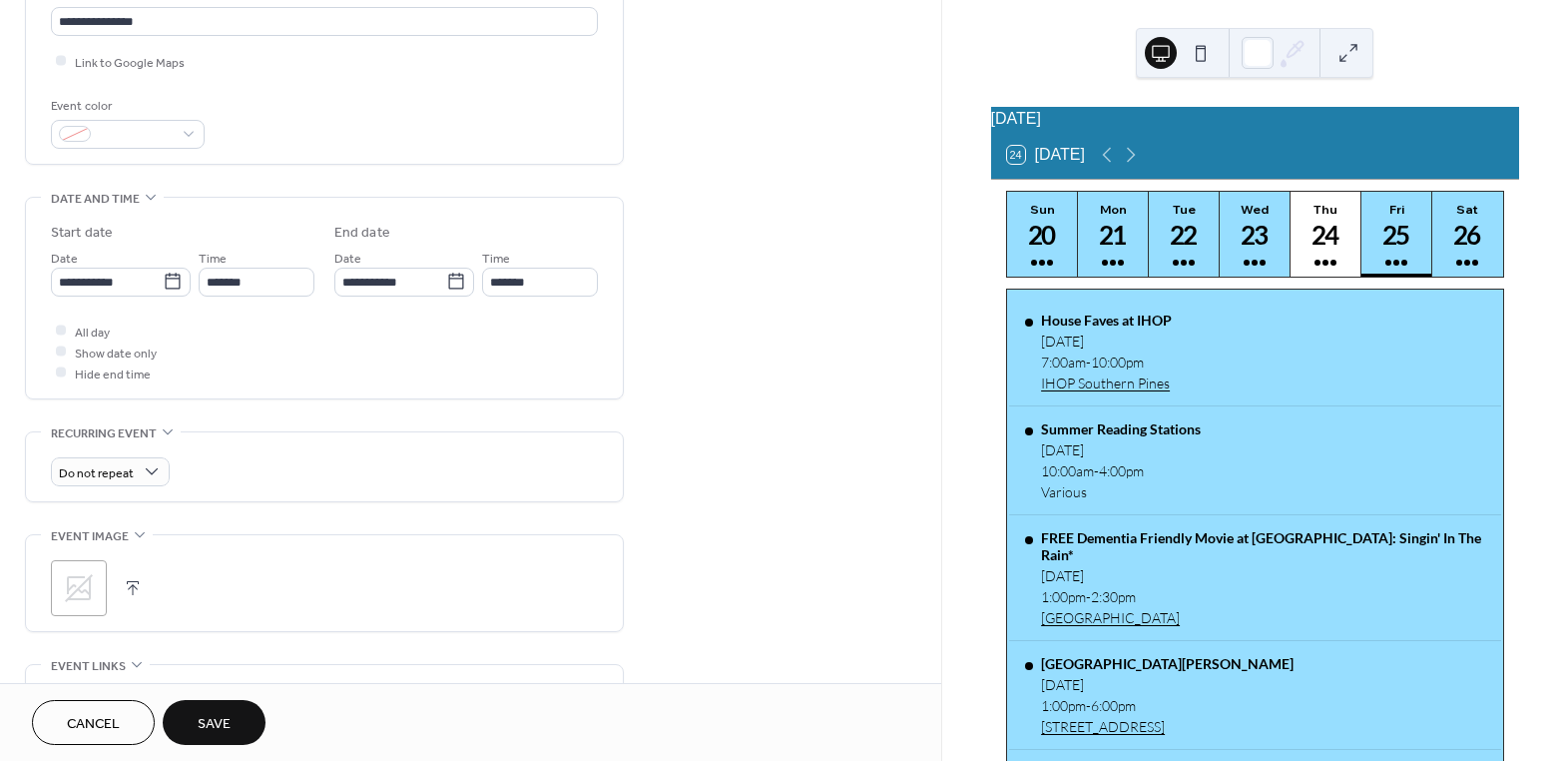 click on "Save" at bounding box center (214, 724) 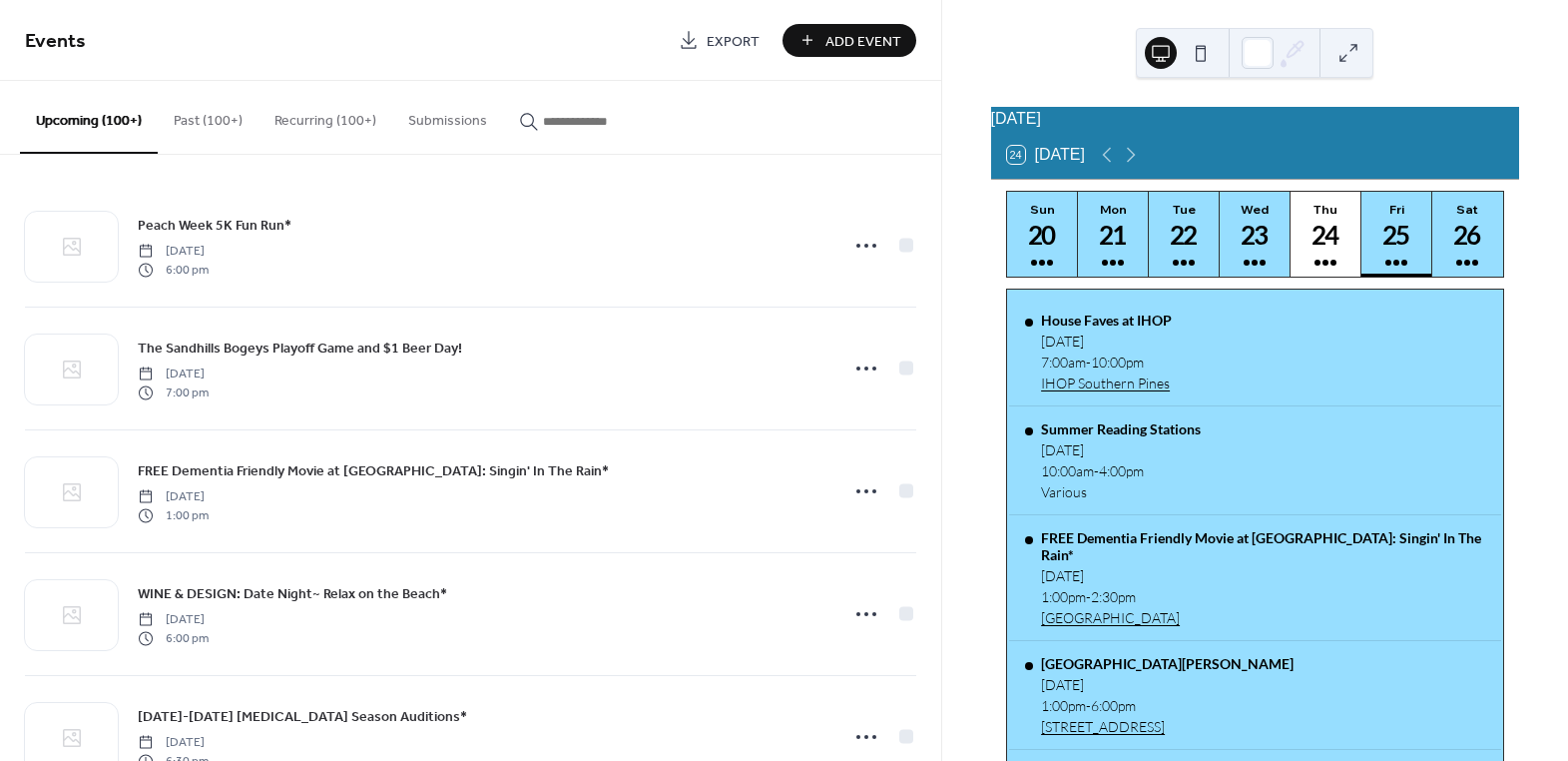 click at bounding box center [591, 116] 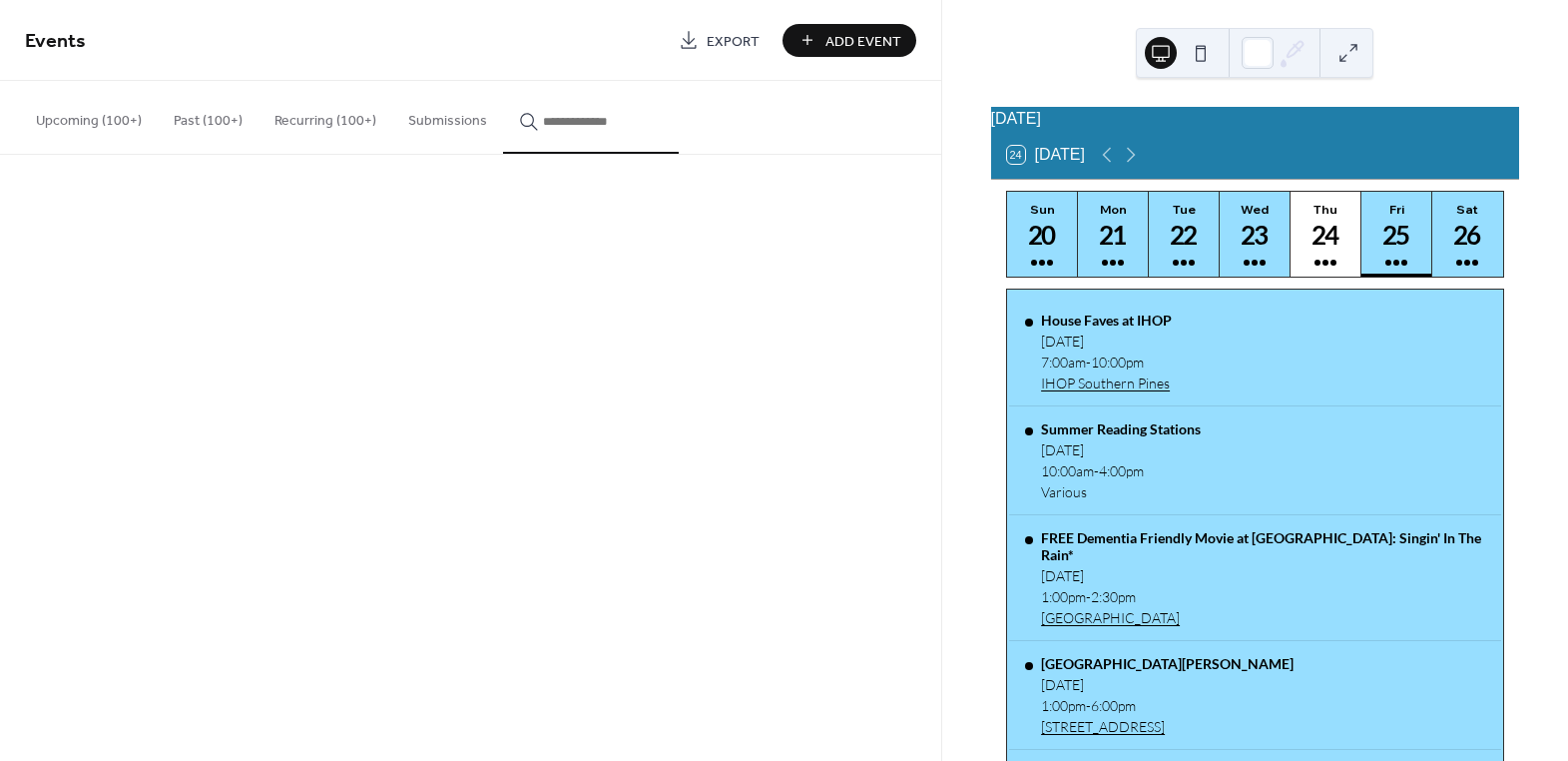 click at bounding box center [603, 121] 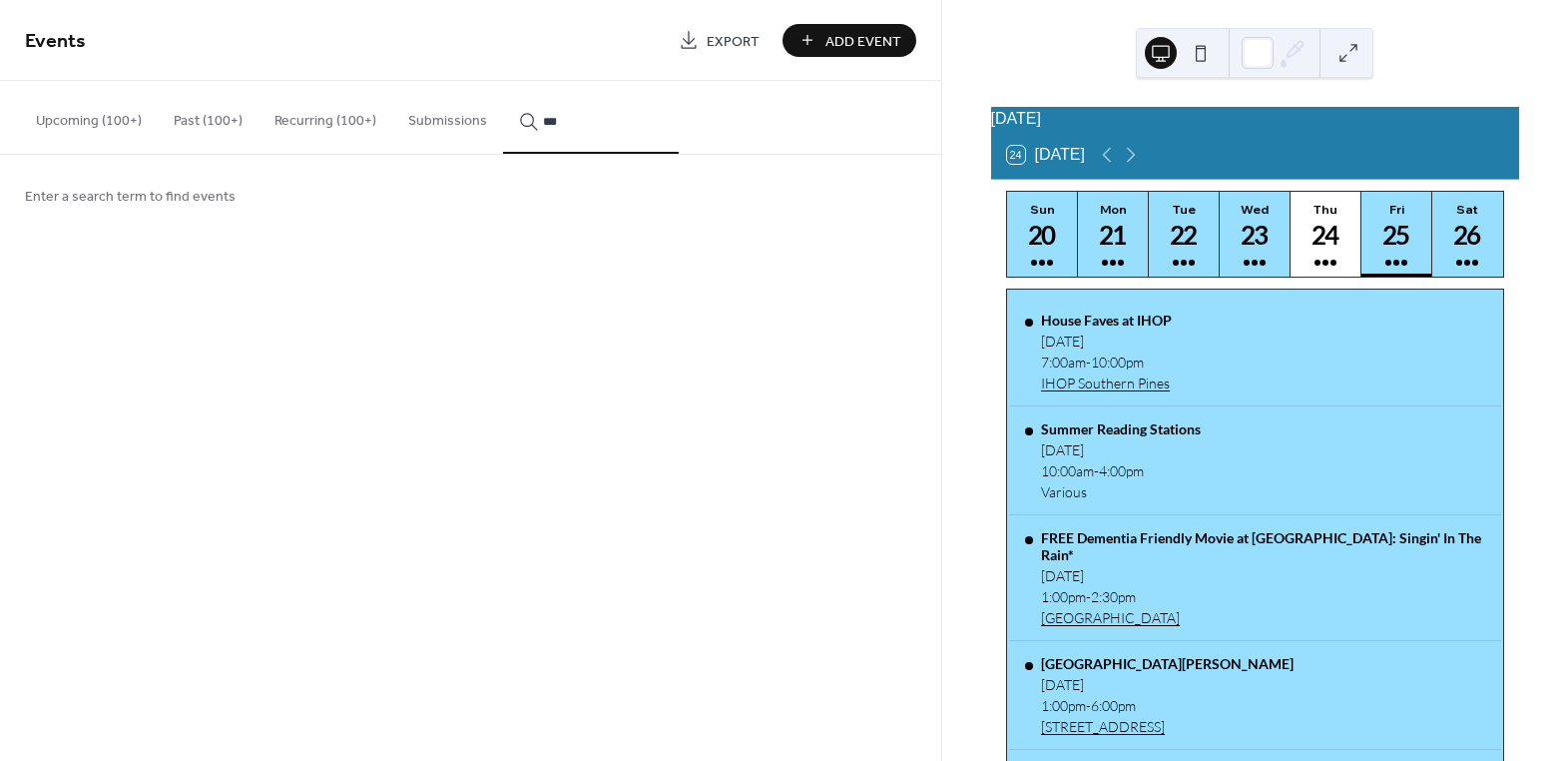 click on "****" at bounding box center (591, 117) 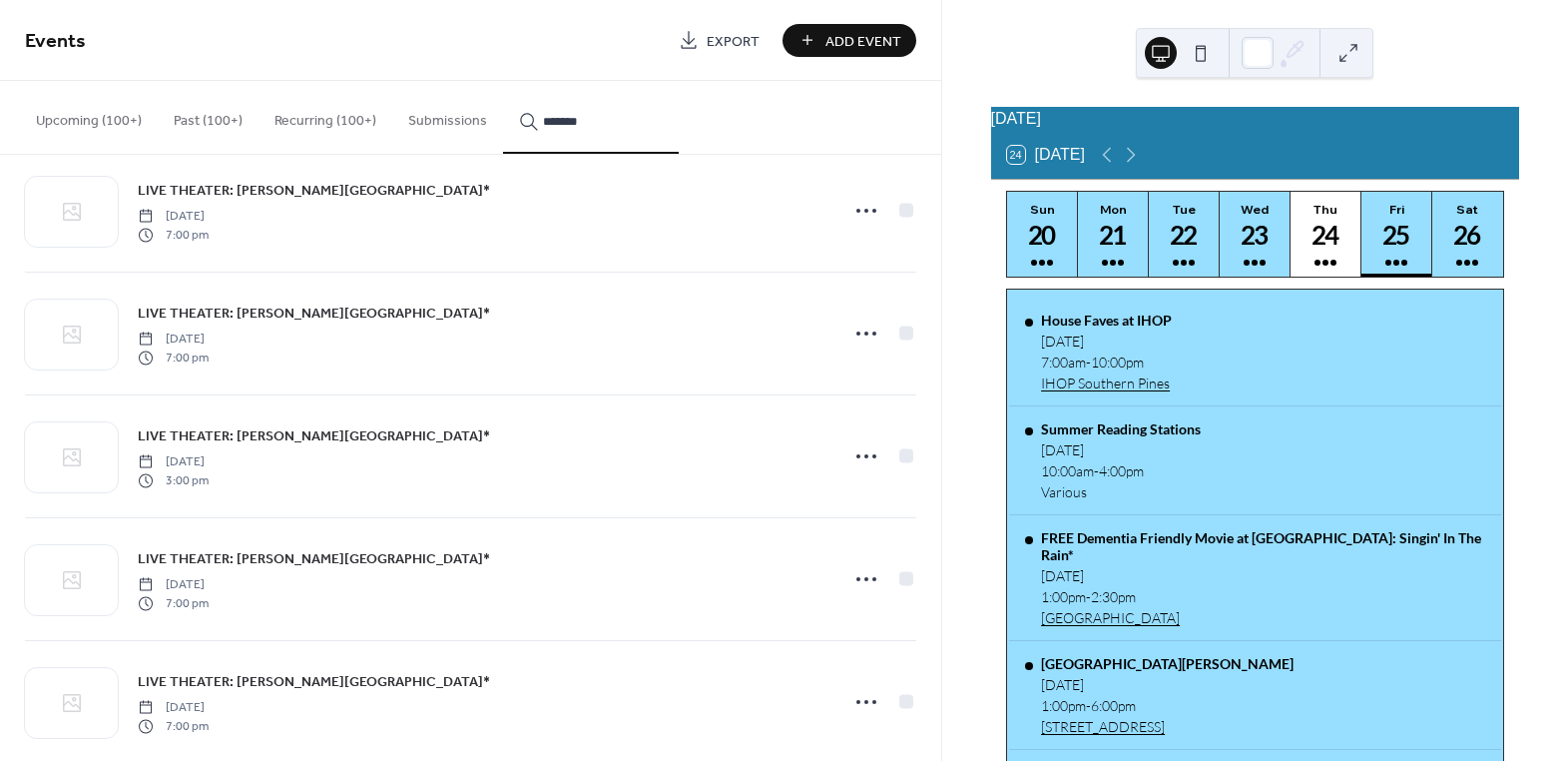 scroll, scrollTop: 66, scrollLeft: 0, axis: vertical 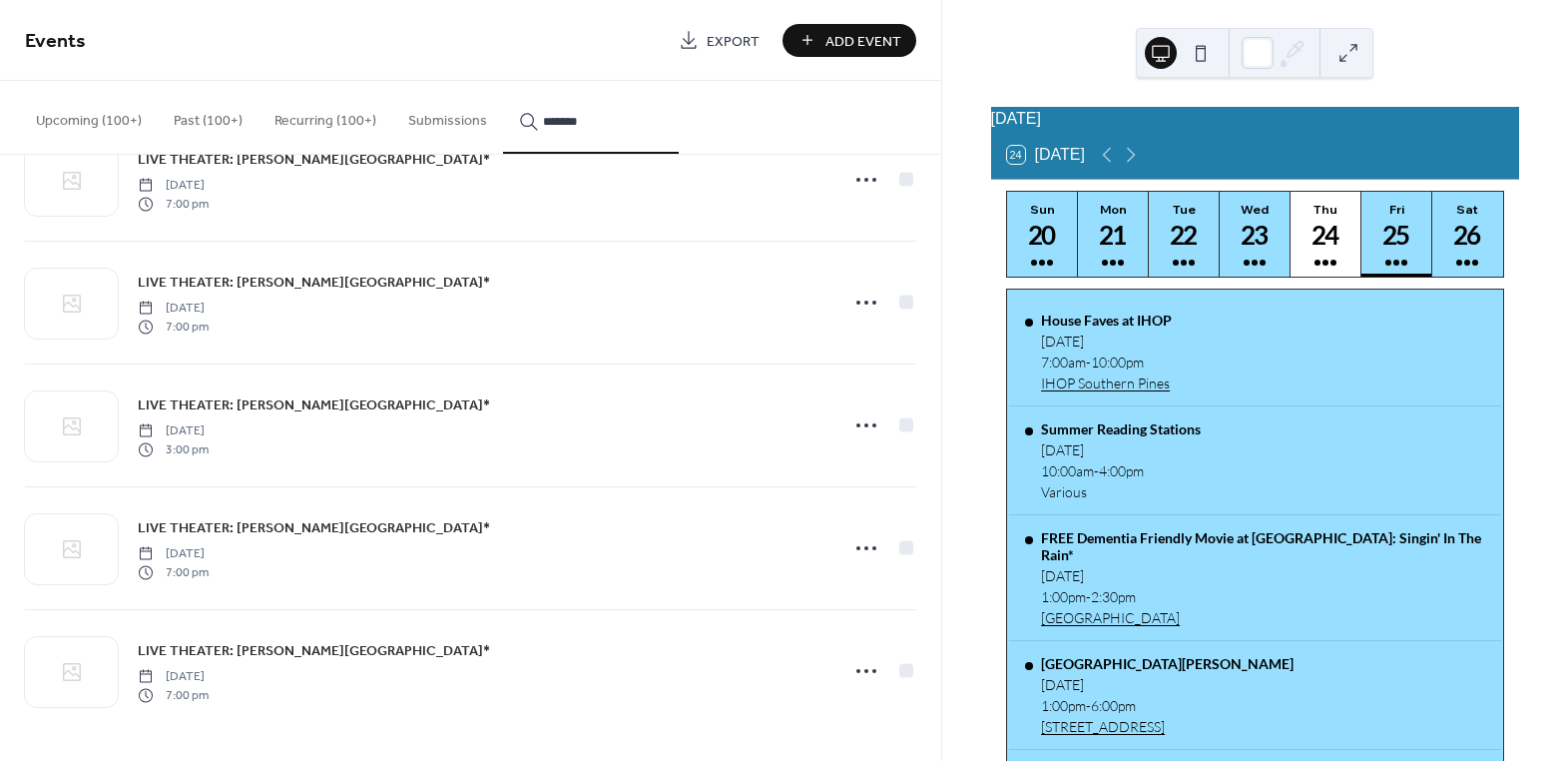 type on "*******" 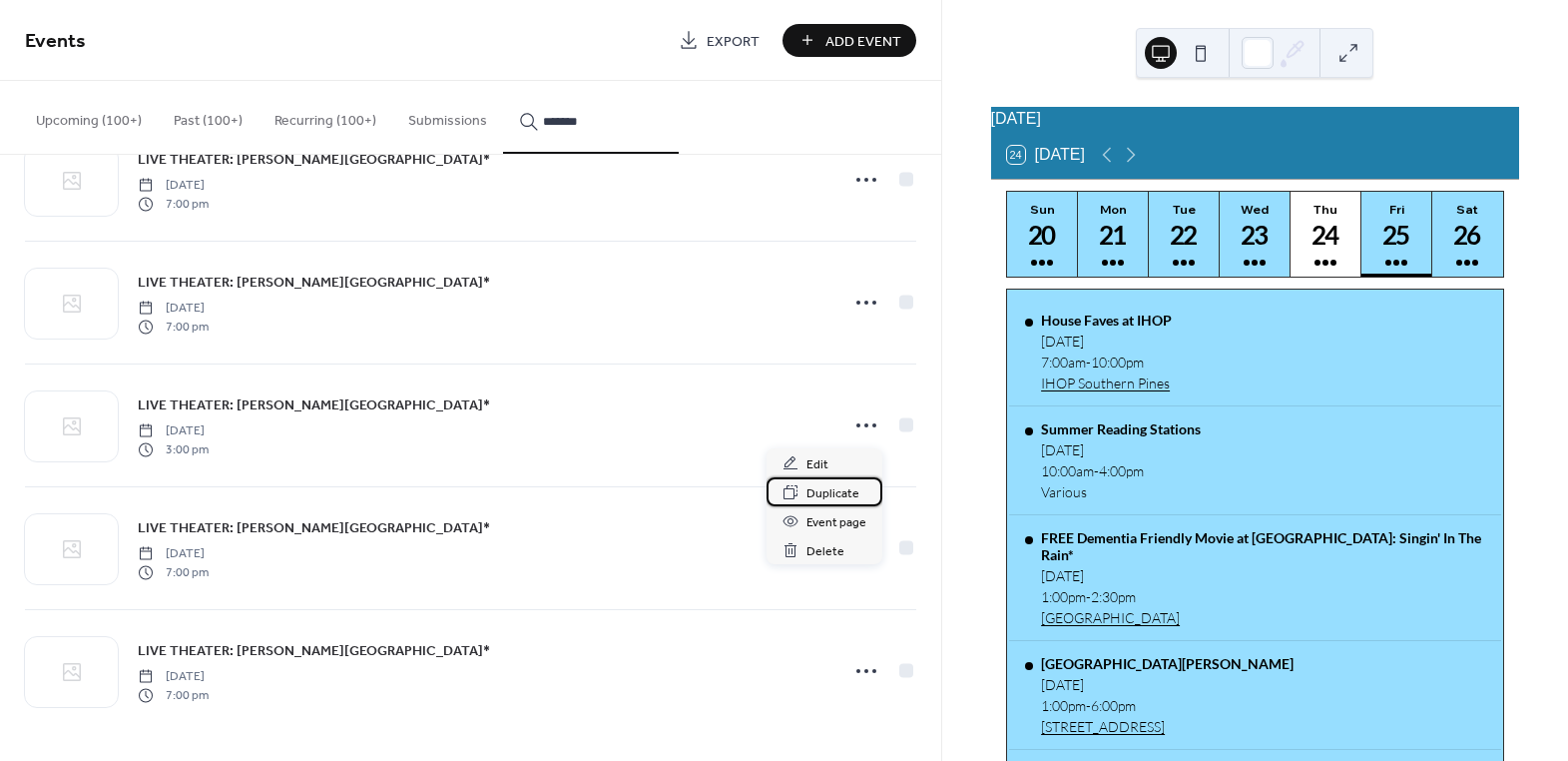 click on "Duplicate" at bounding box center (832, 493) 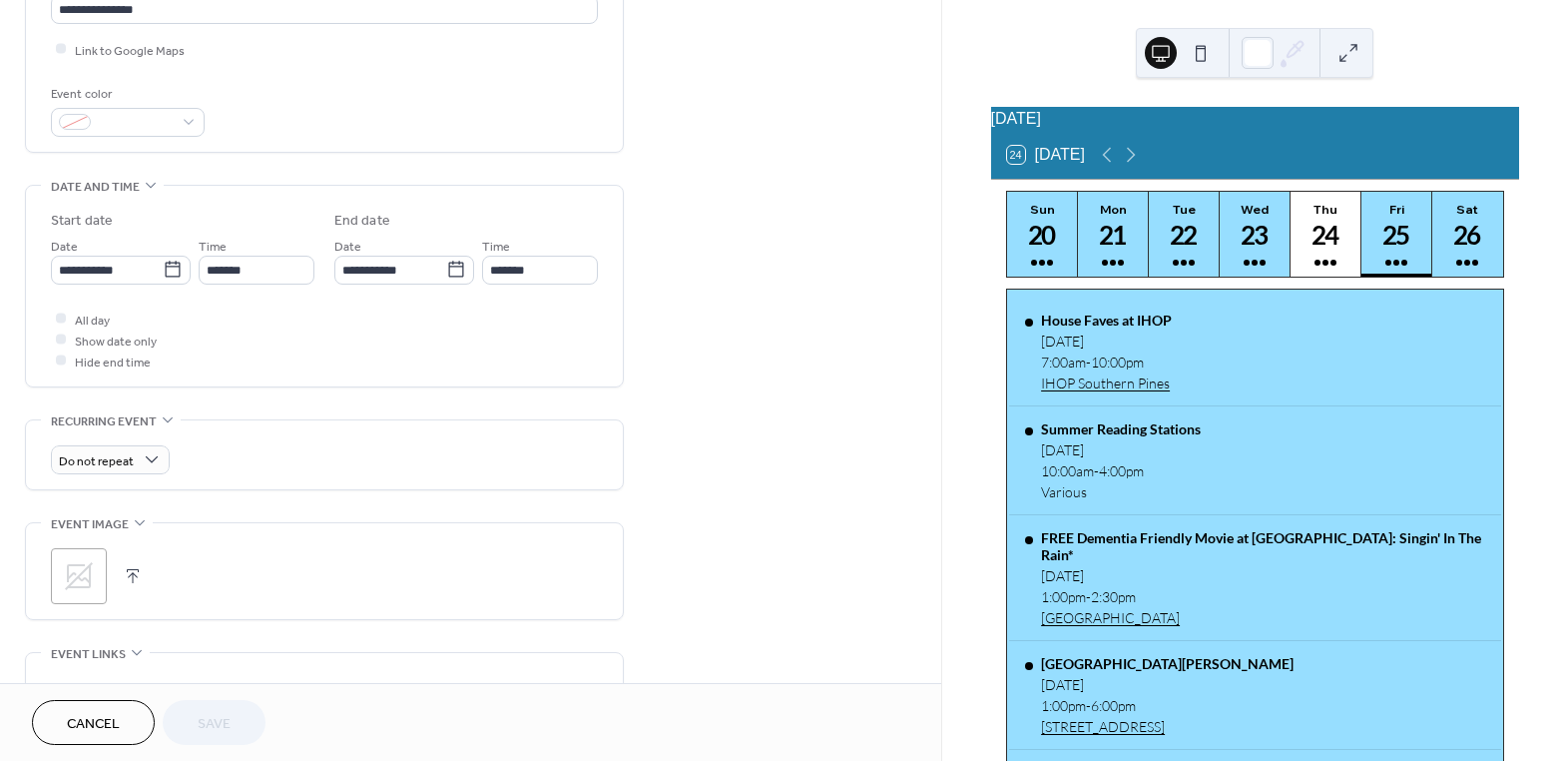 scroll, scrollTop: 544, scrollLeft: 0, axis: vertical 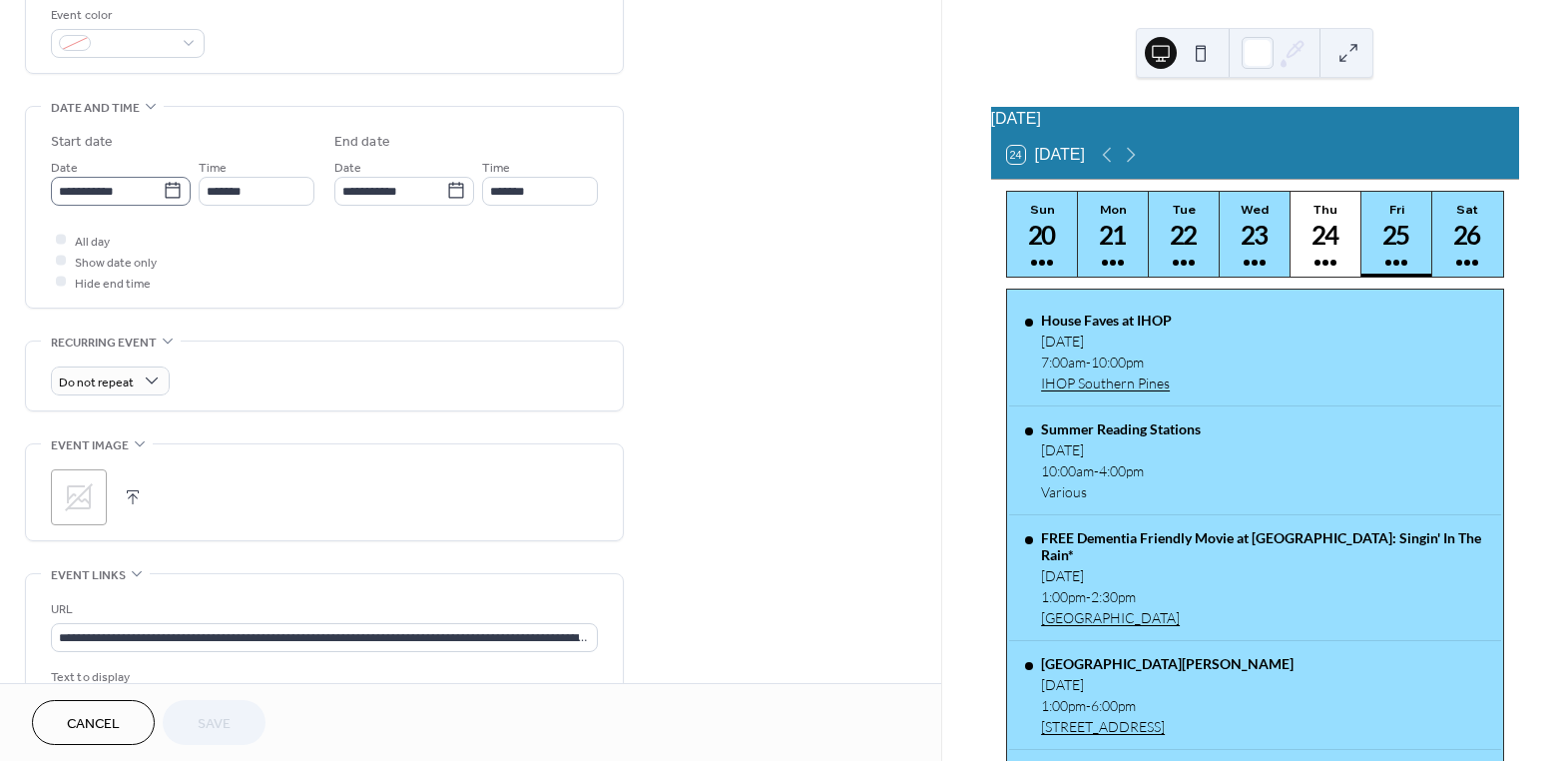 click 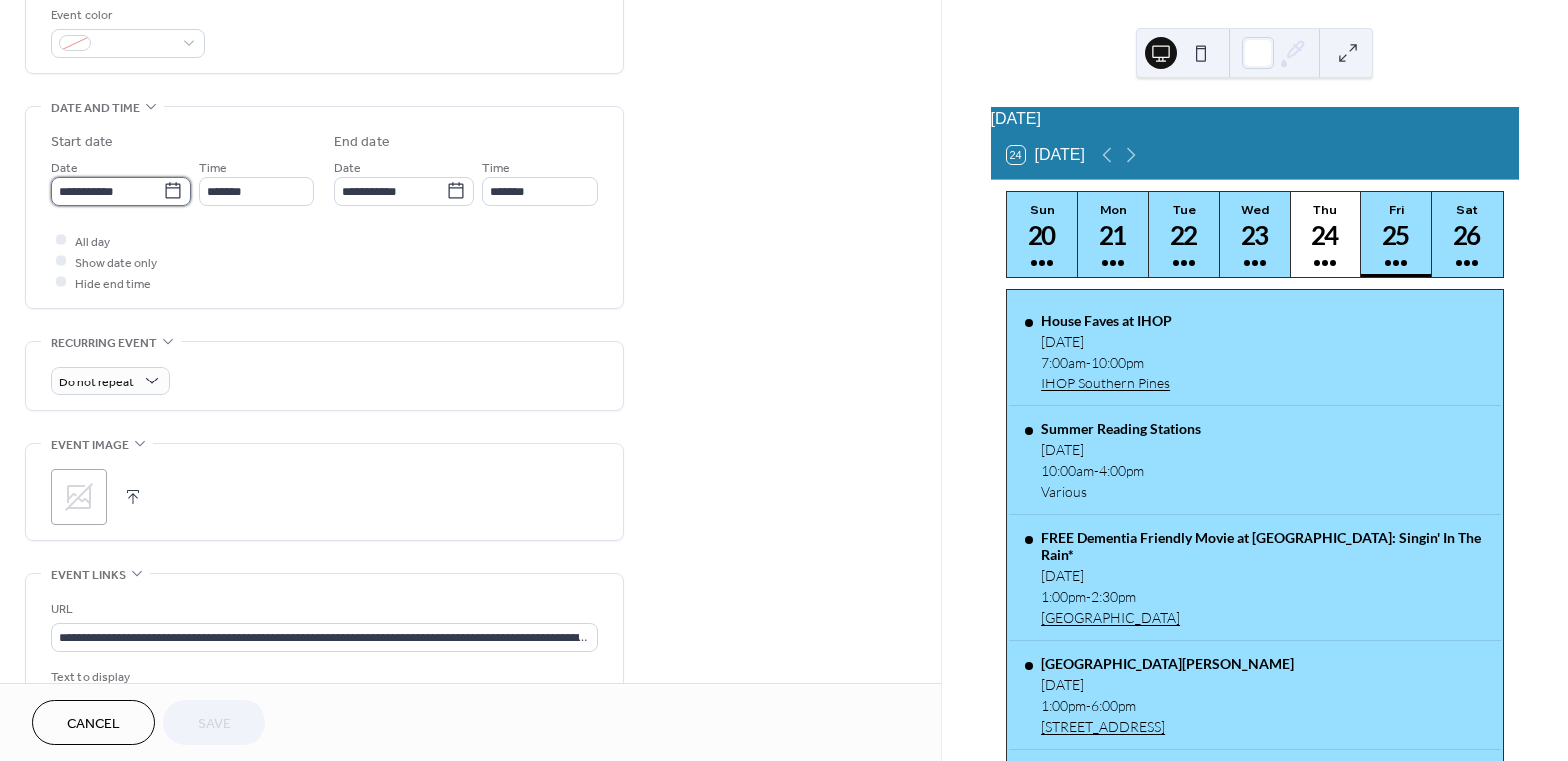 click on "**********" at bounding box center (107, 191) 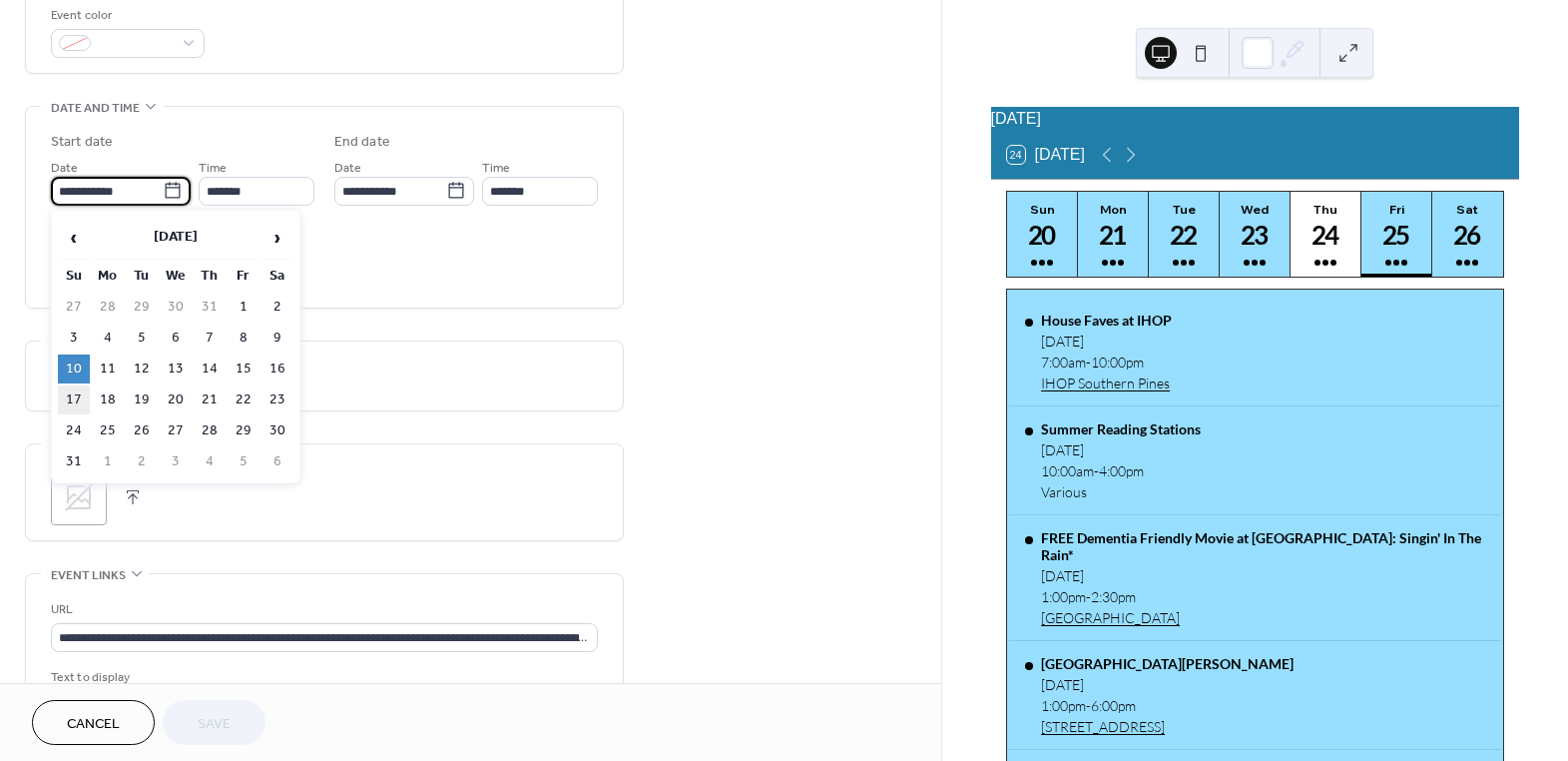 click on "17" at bounding box center (74, 399) 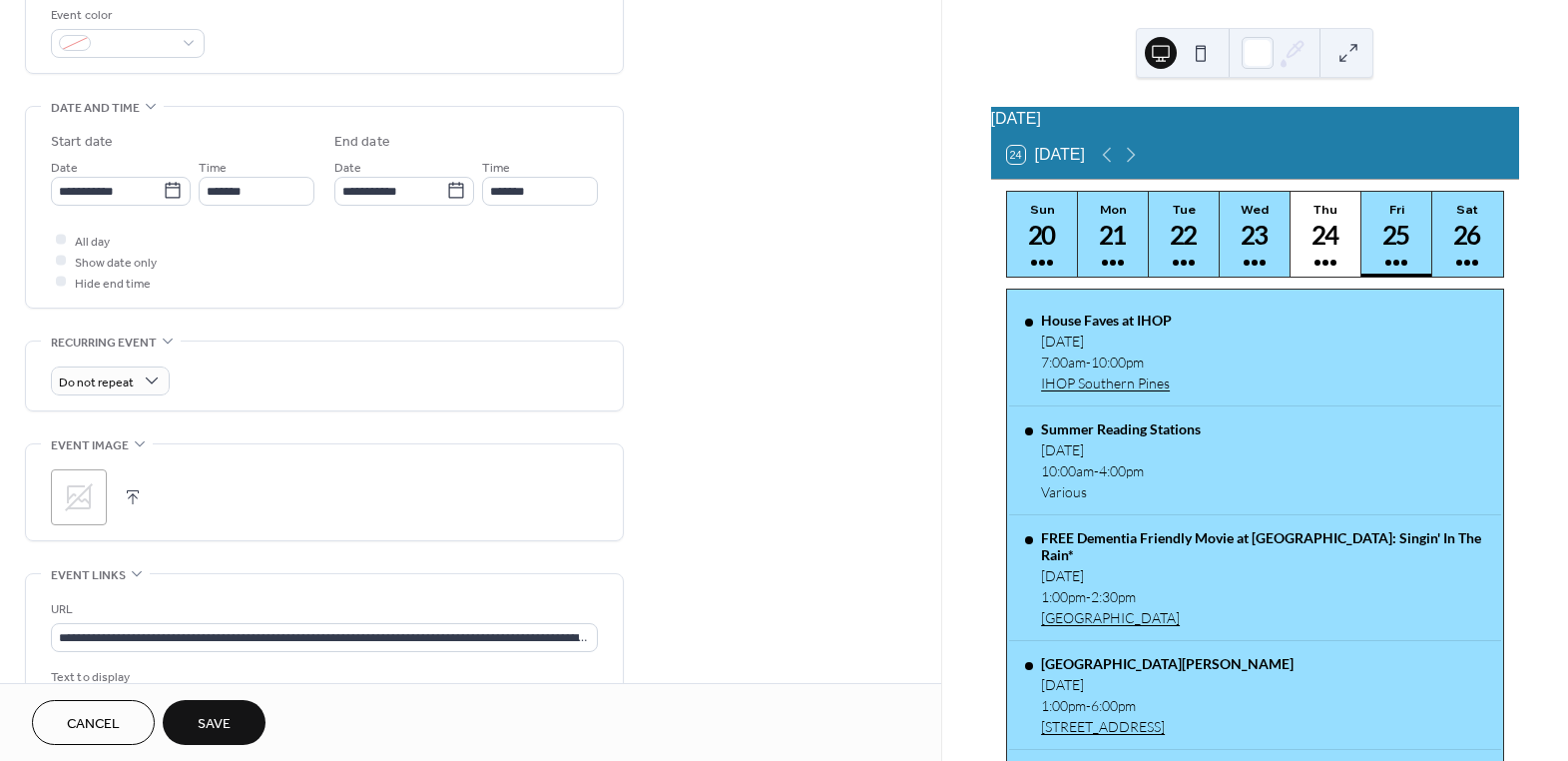 click on "Save" at bounding box center (214, 724) 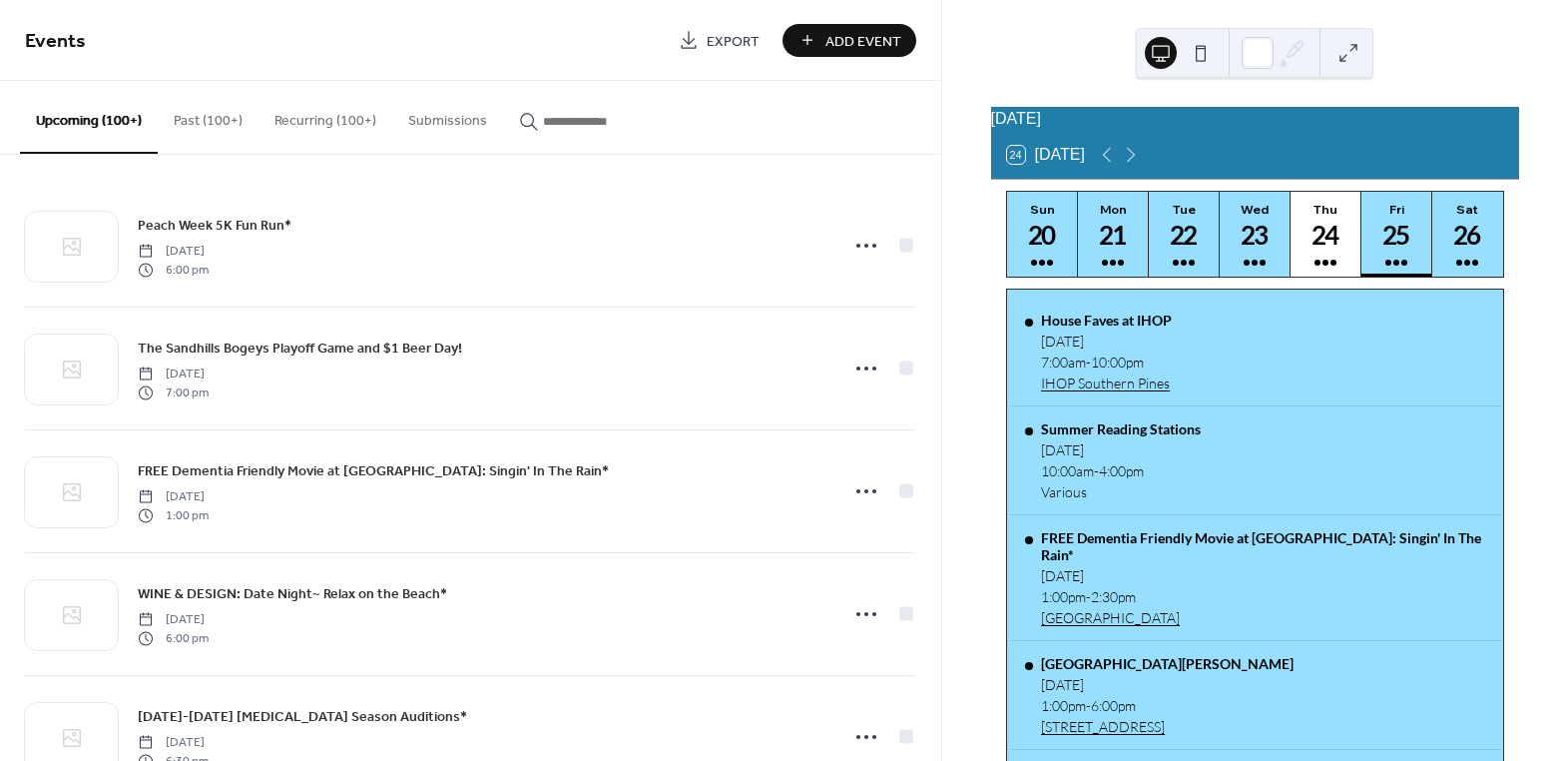 click at bounding box center (603, 121) 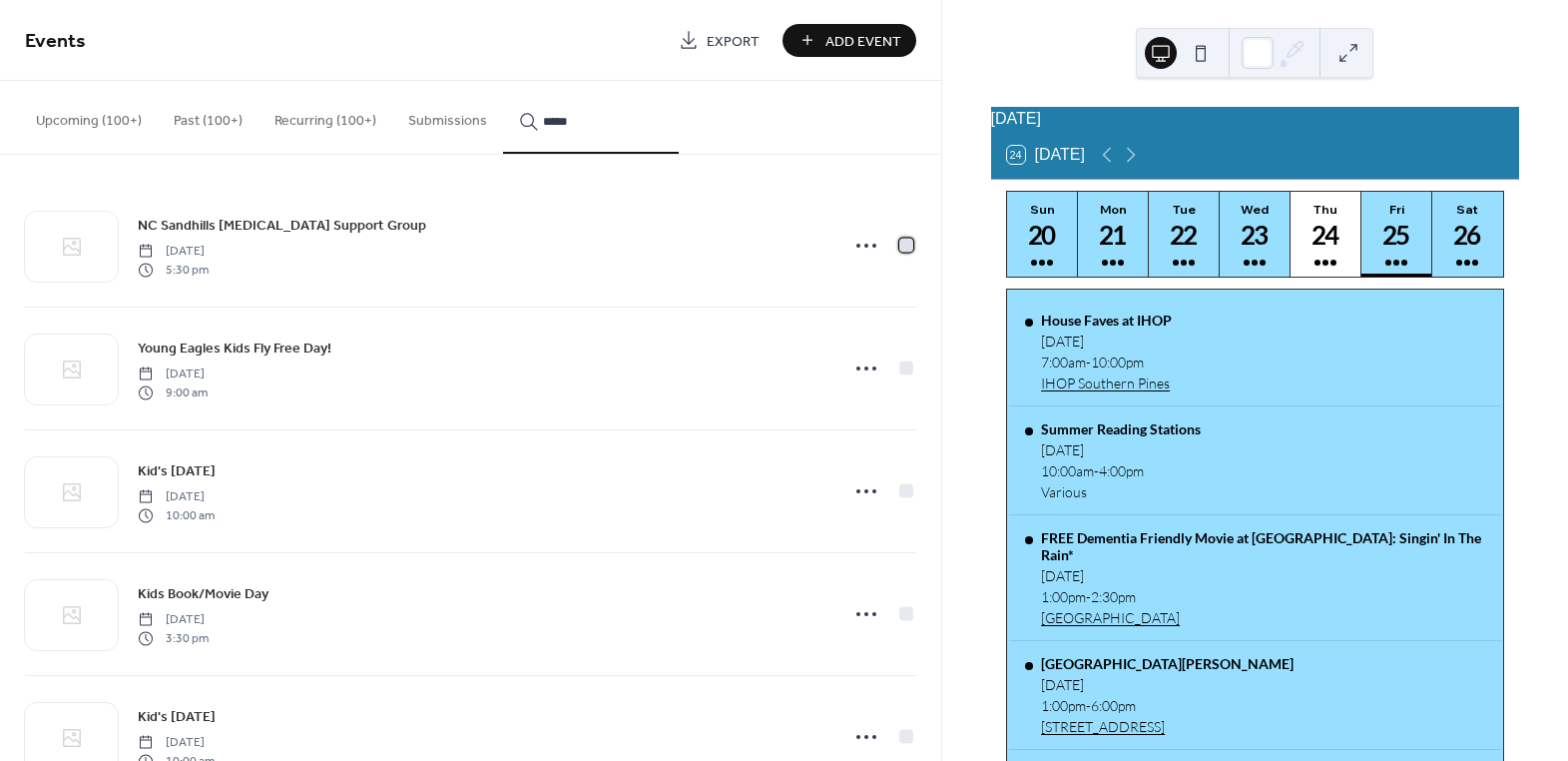click at bounding box center [906, 245] 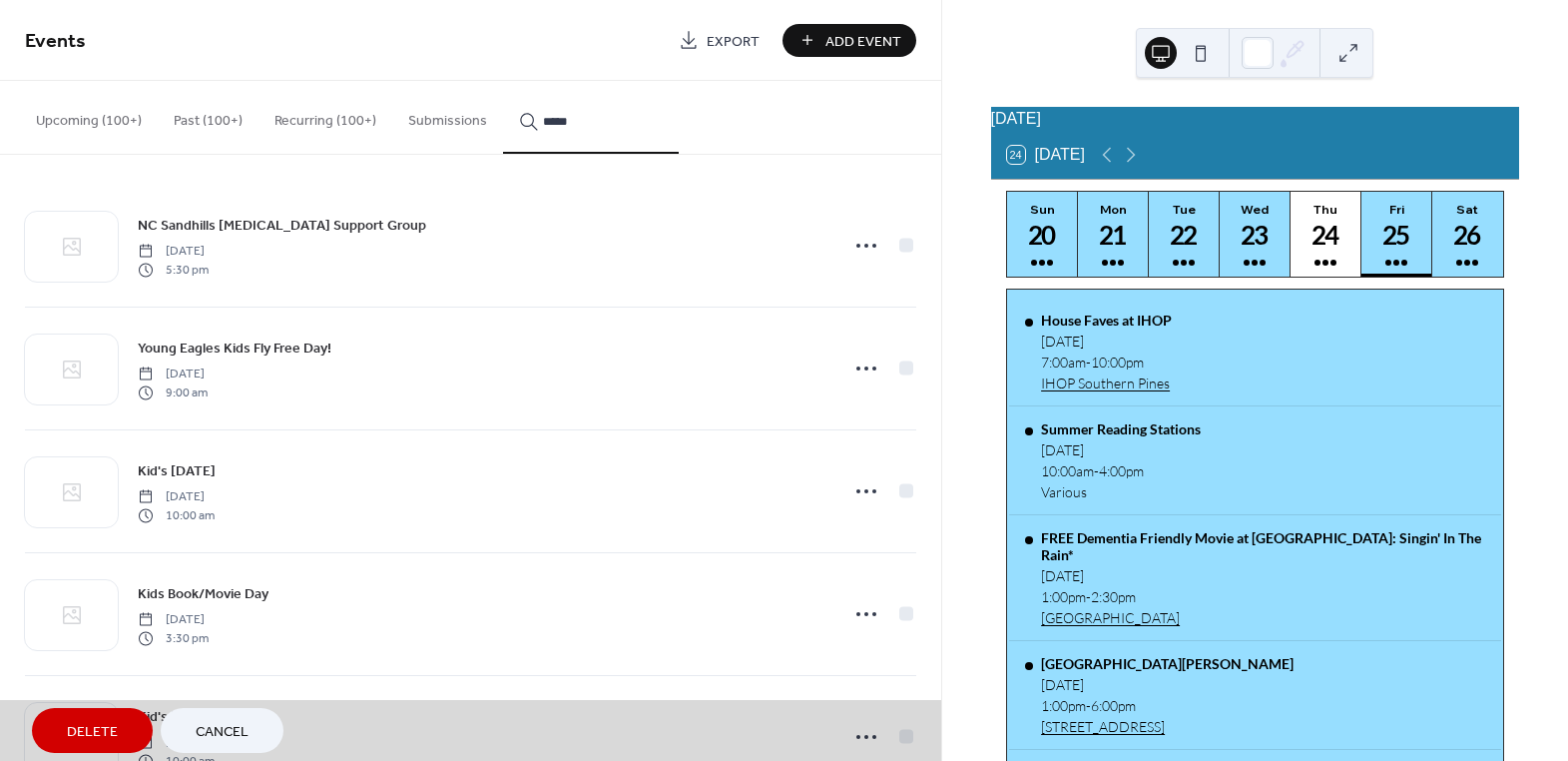 drag, startPoint x: 896, startPoint y: 494, endPoint x: 896, endPoint y: 516, distance: 22 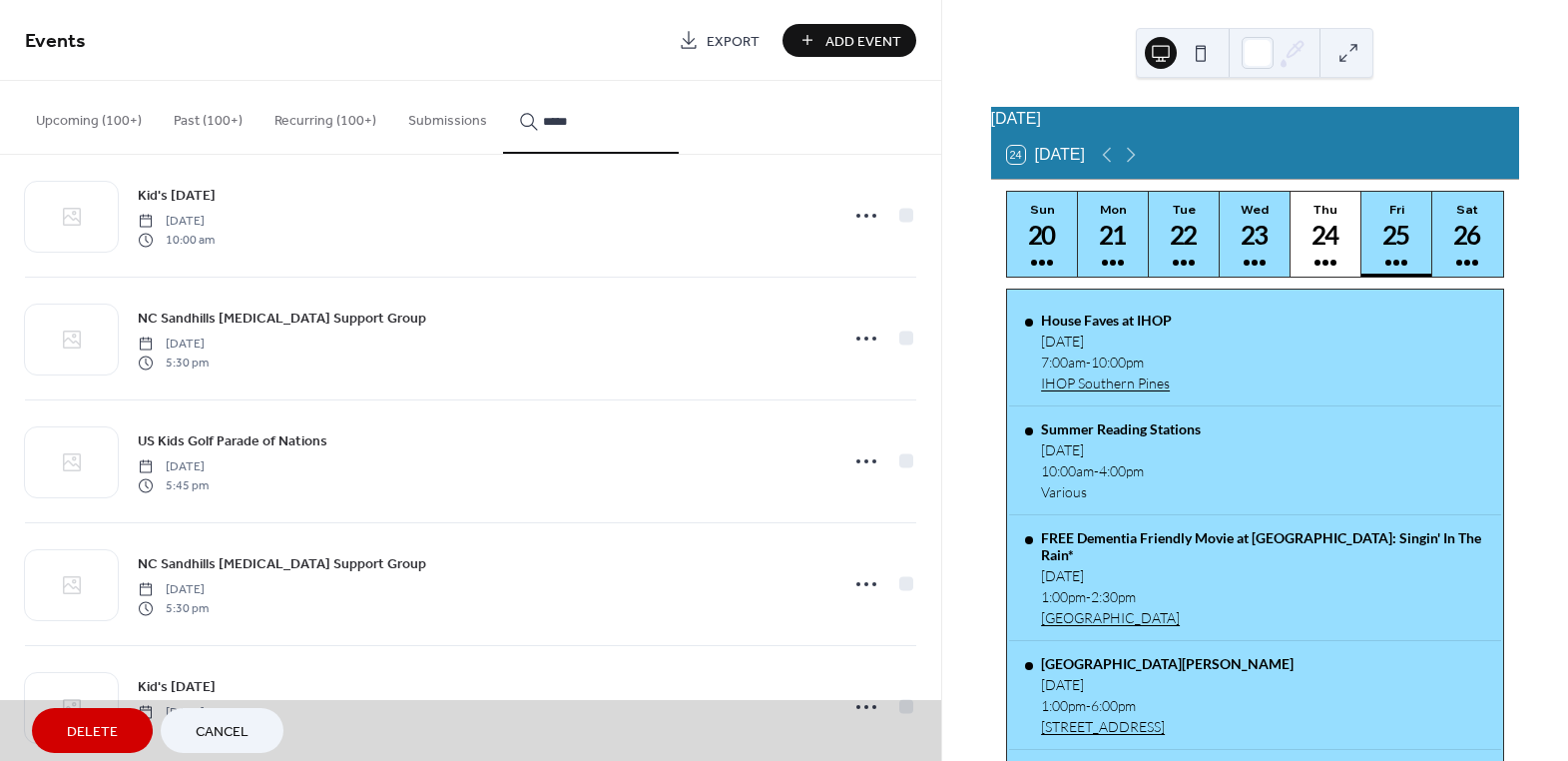 scroll, scrollTop: 544, scrollLeft: 0, axis: vertical 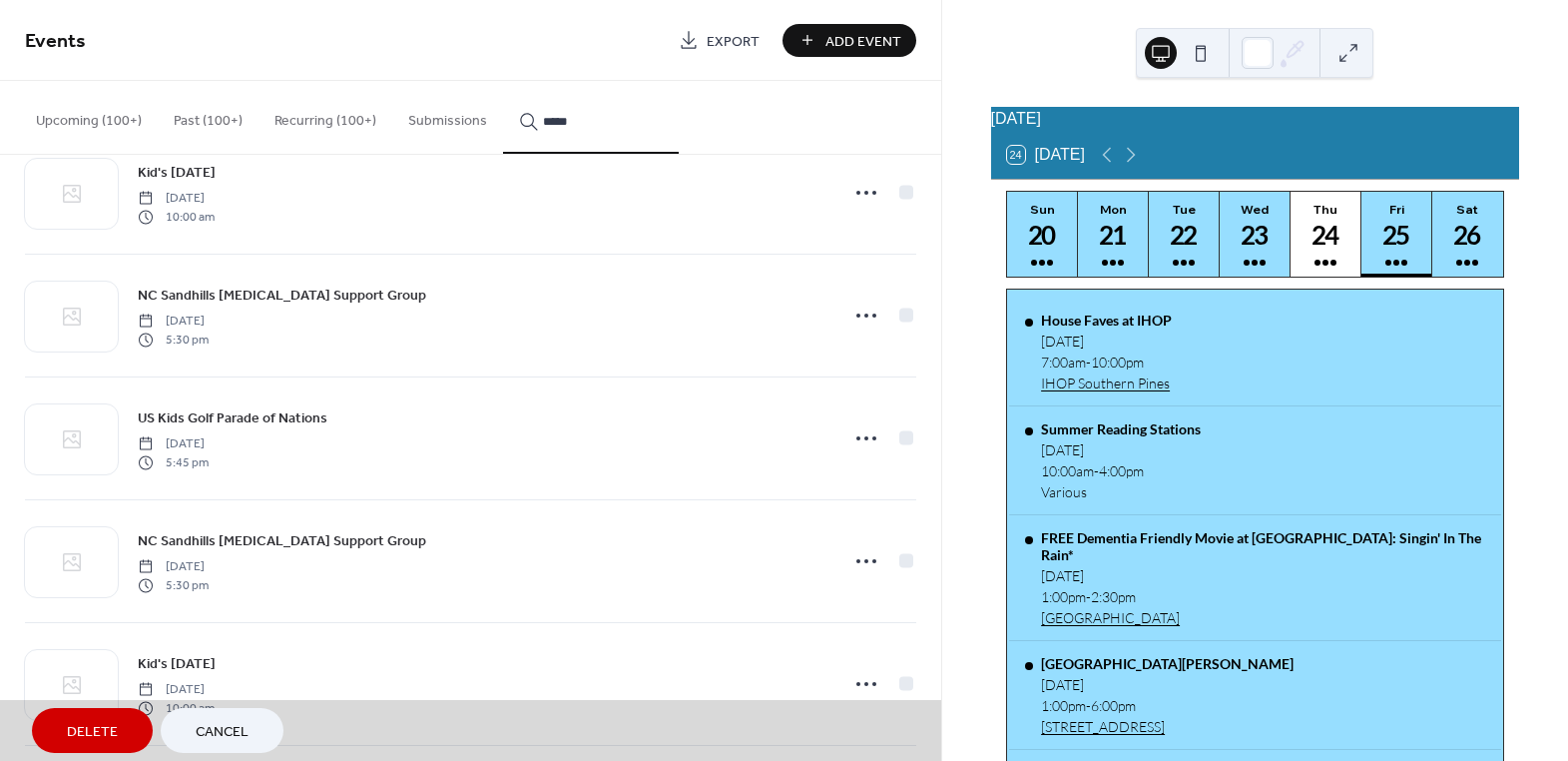 click on "Kid's Saturday Saturday, June 1, 2024 10:00 am" at bounding box center (470, 192) 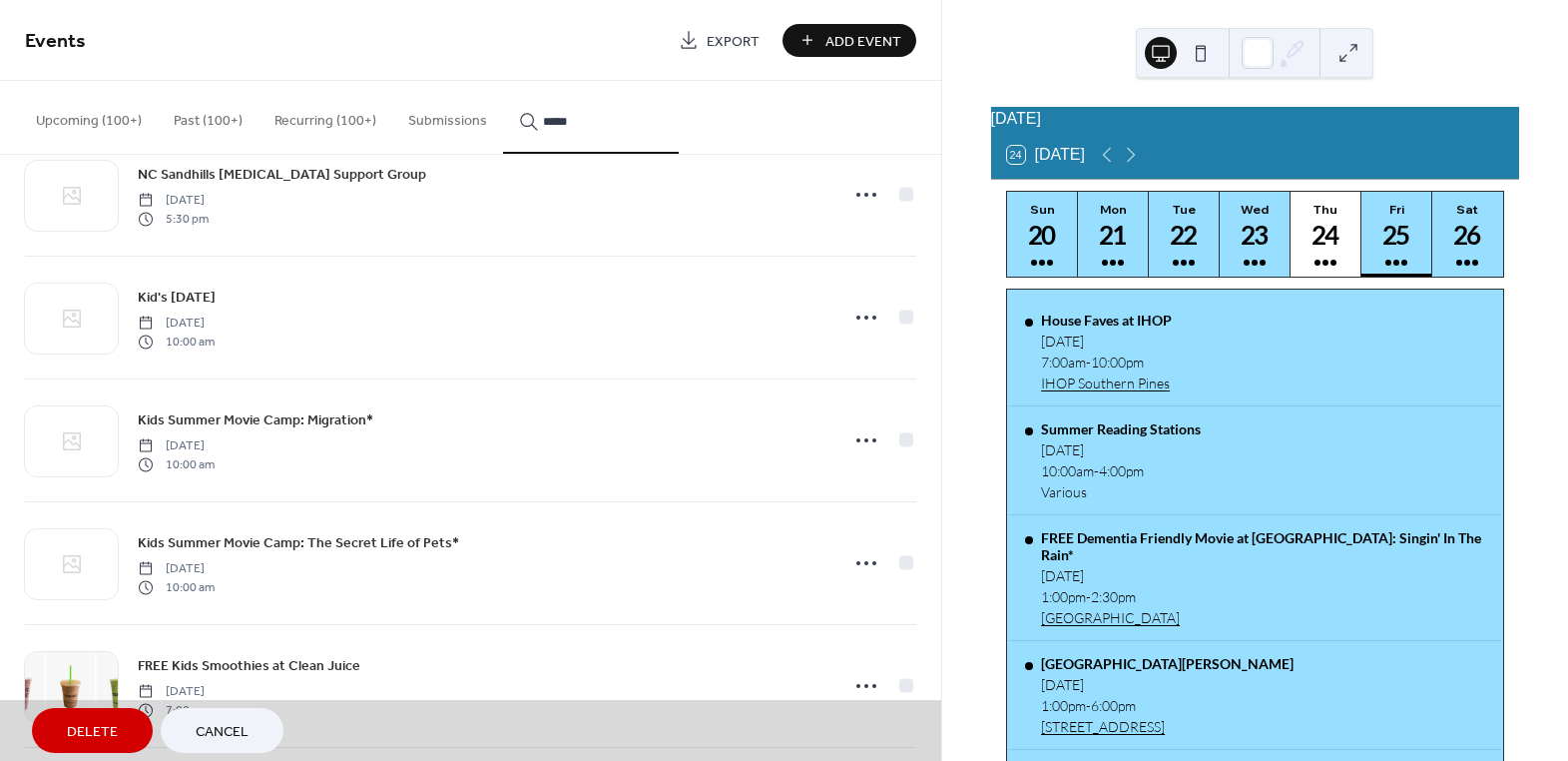 scroll, scrollTop: 999, scrollLeft: 0, axis: vertical 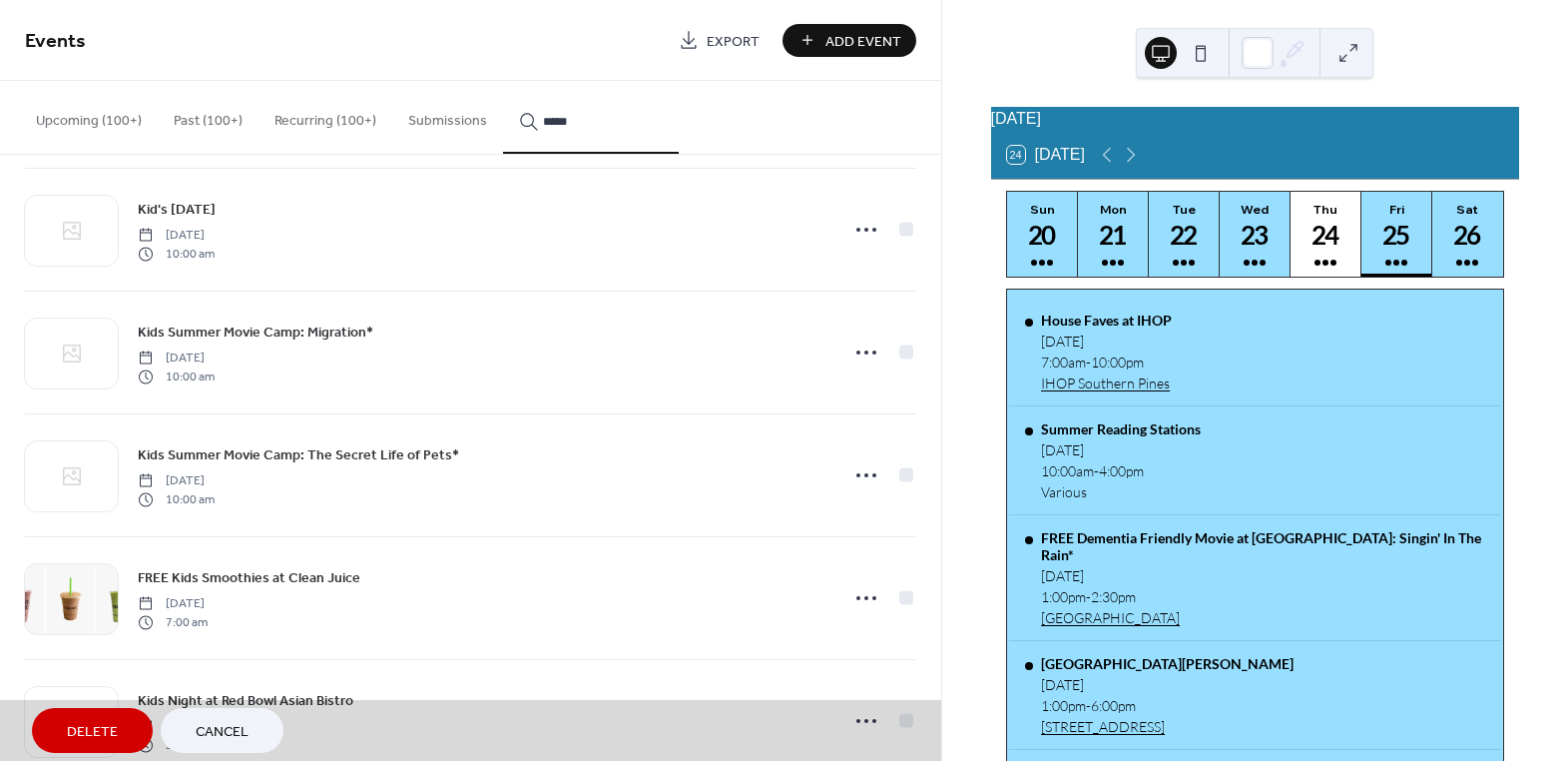 click on "Kid's Saturday Saturday, August 3, 2024 10:00 am" at bounding box center [470, 229] 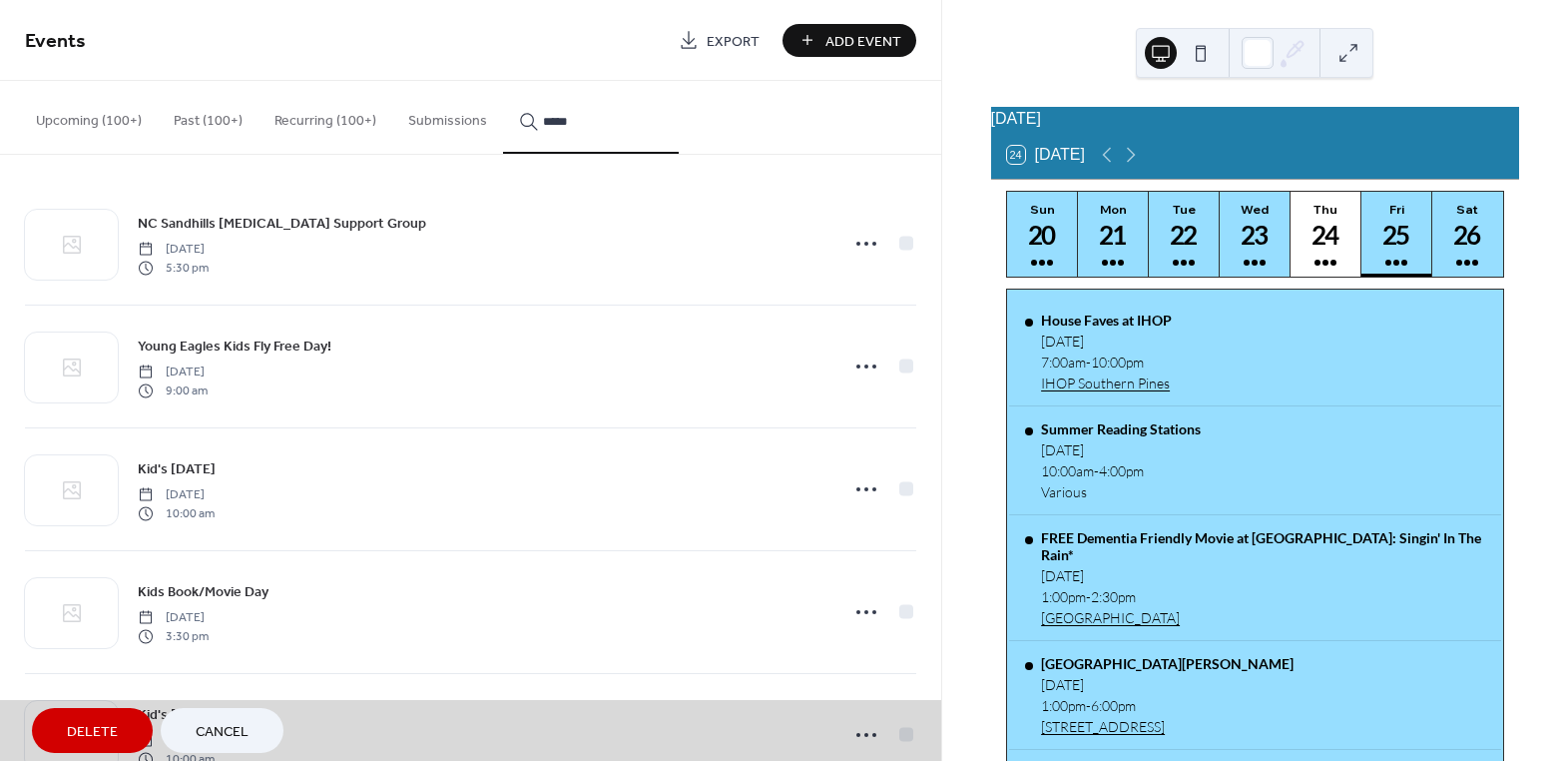 scroll, scrollTop: 0, scrollLeft: 0, axis: both 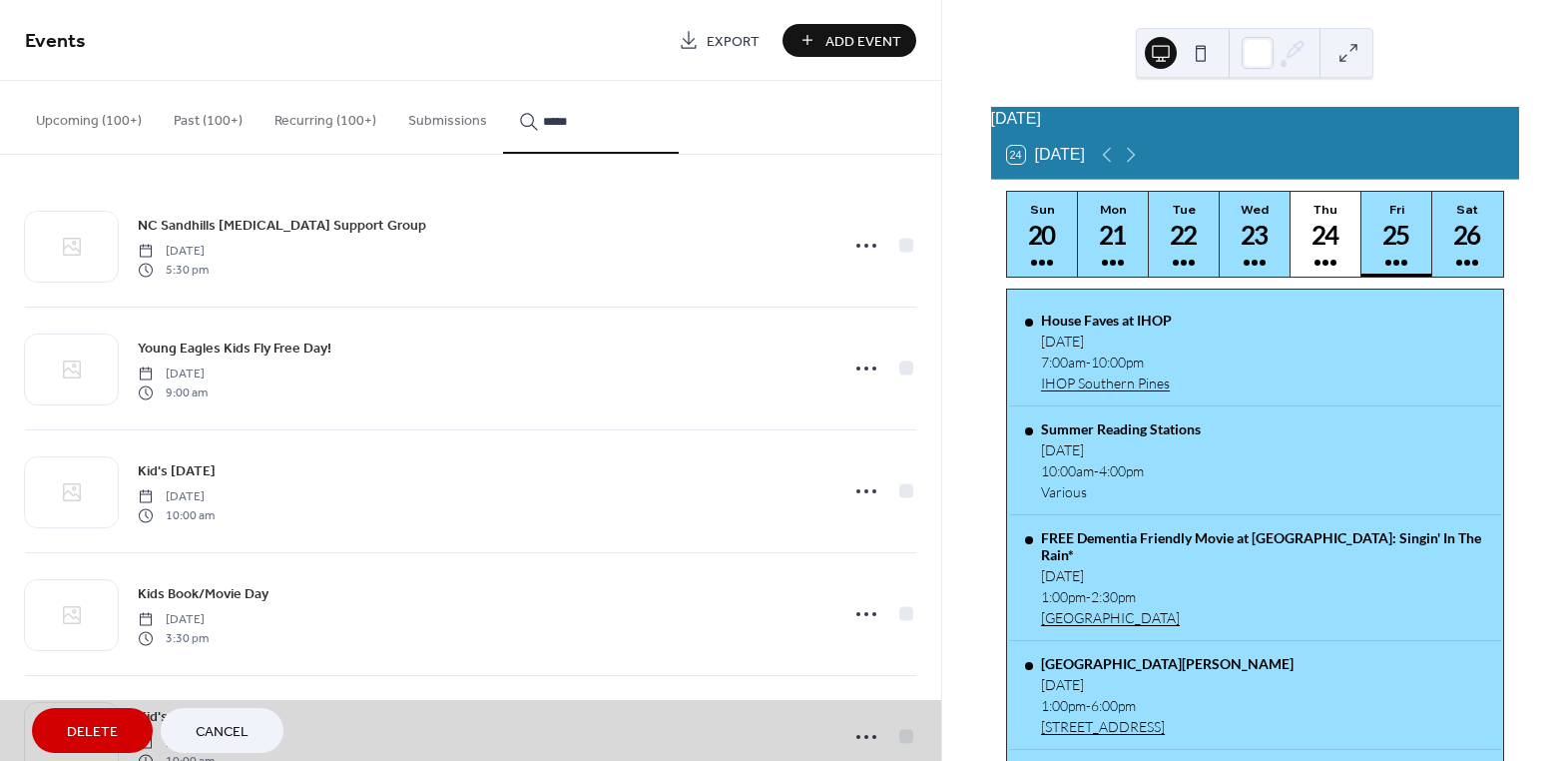 click on "NC Sandhills Chronic Kidney Disease Support Group Thursday, May 2, 2024 5:30 pm" at bounding box center [470, 246] 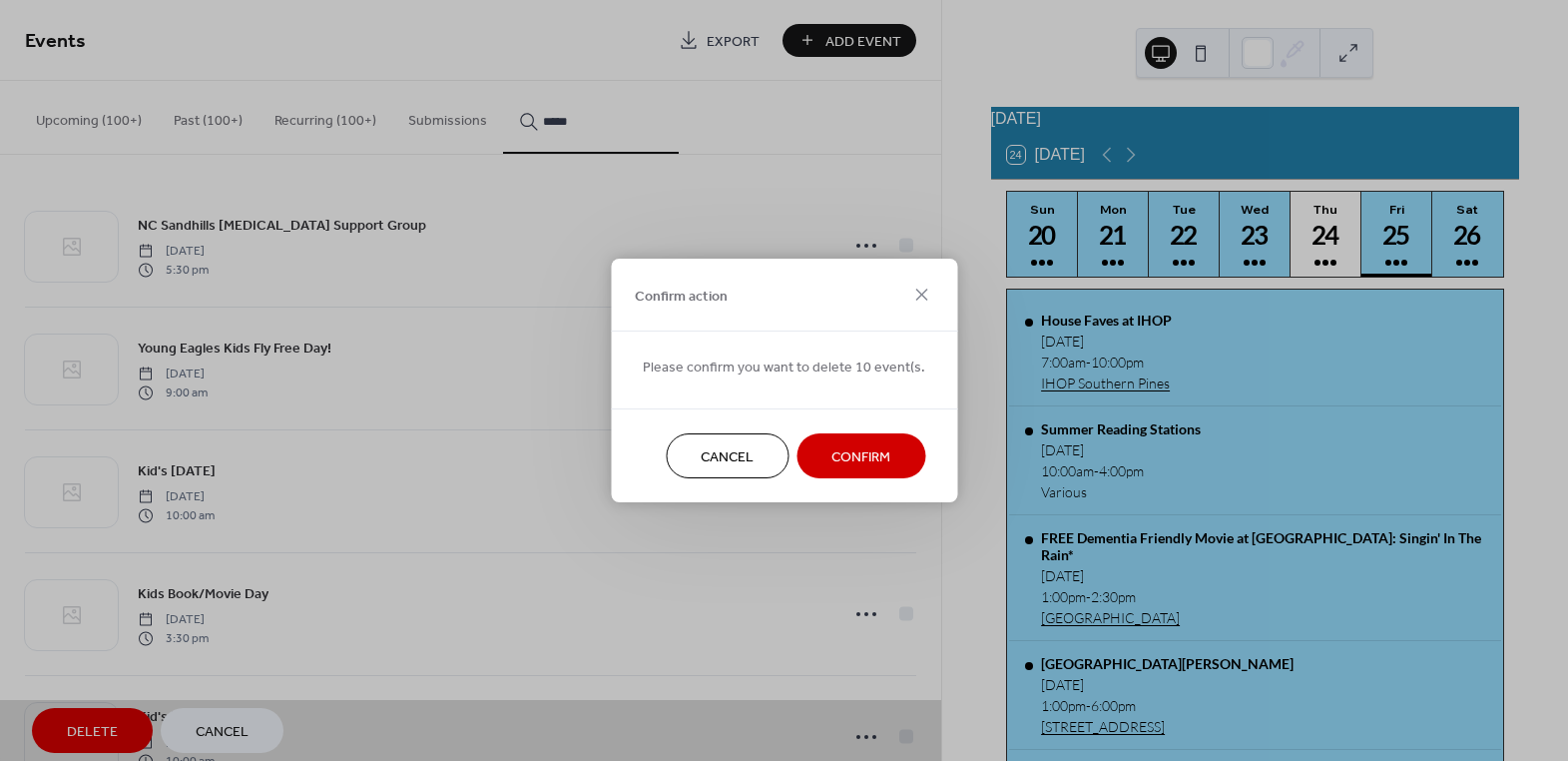 click on "Confirm" at bounding box center (860, 457) 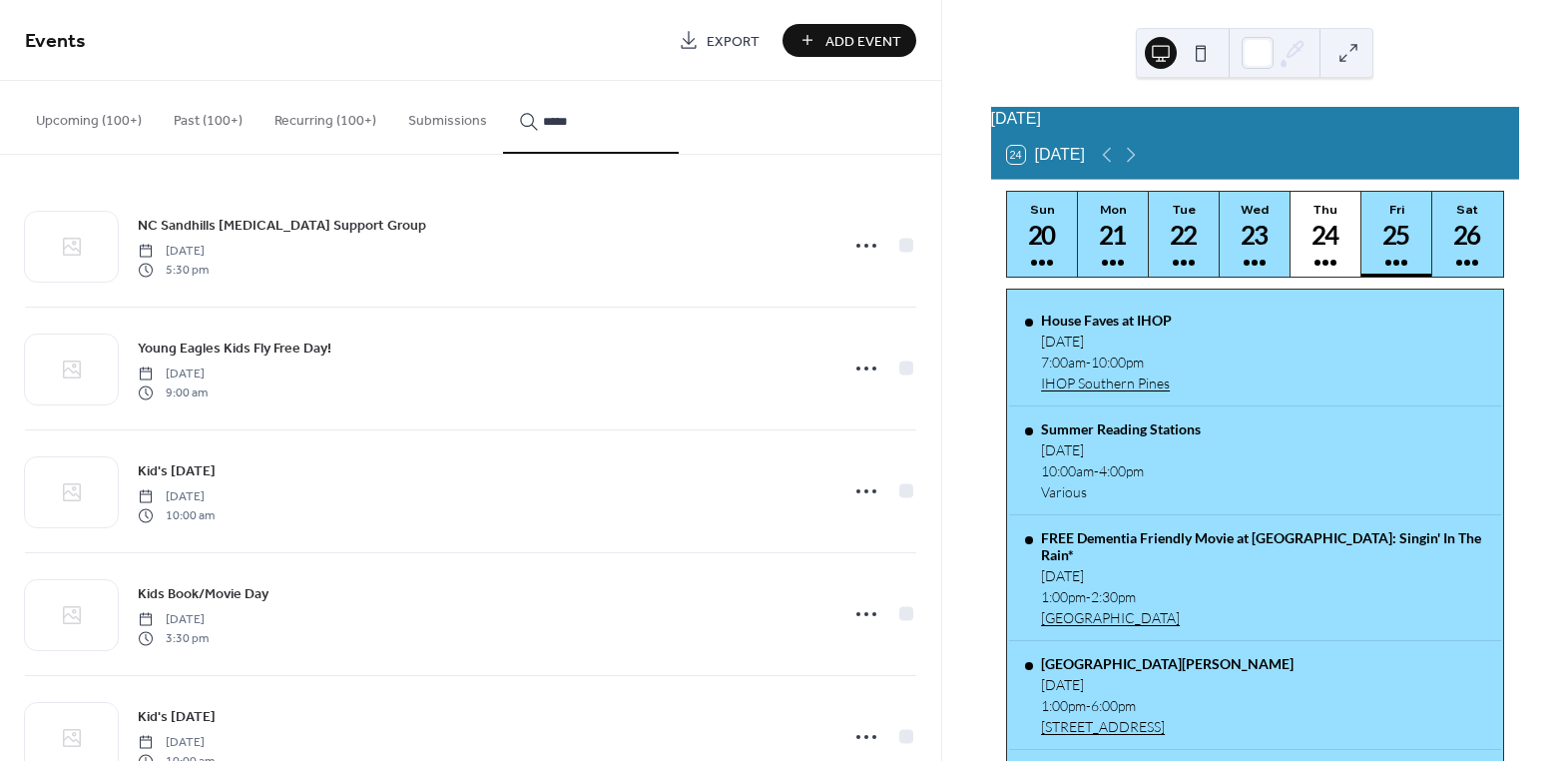click on "*****" at bounding box center [603, 121] 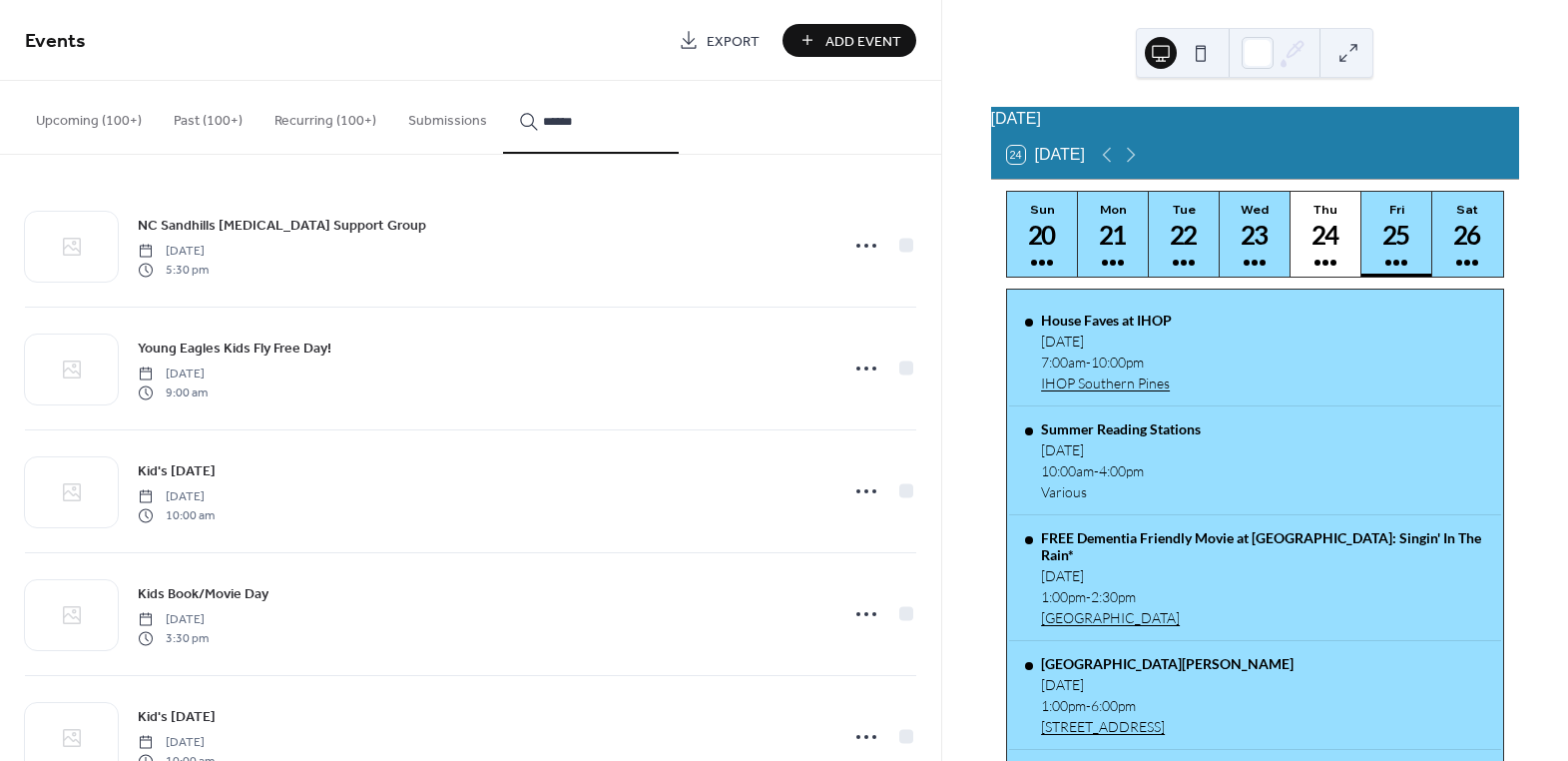 click on "*****" at bounding box center [591, 117] 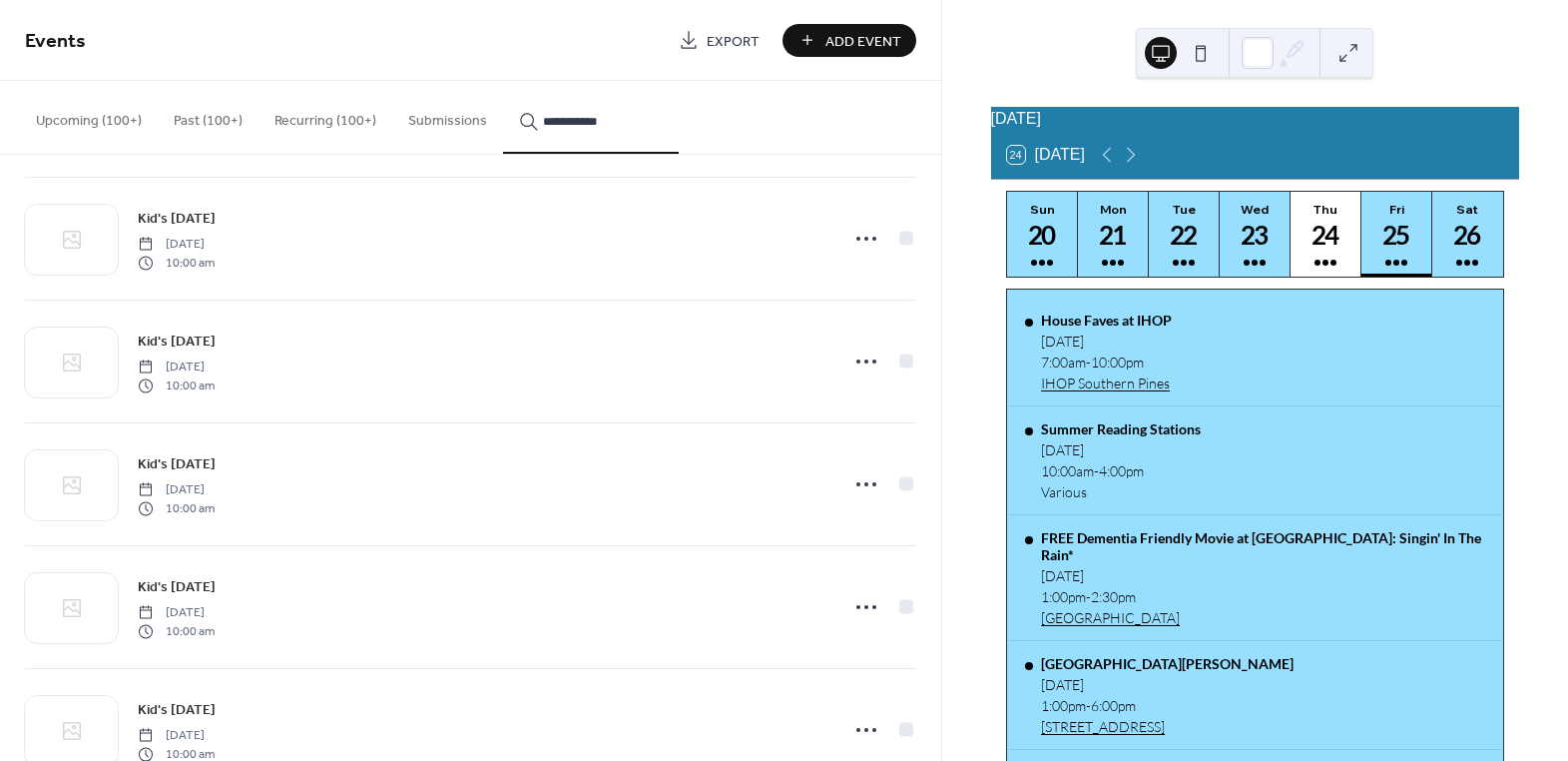 scroll, scrollTop: 4116, scrollLeft: 0, axis: vertical 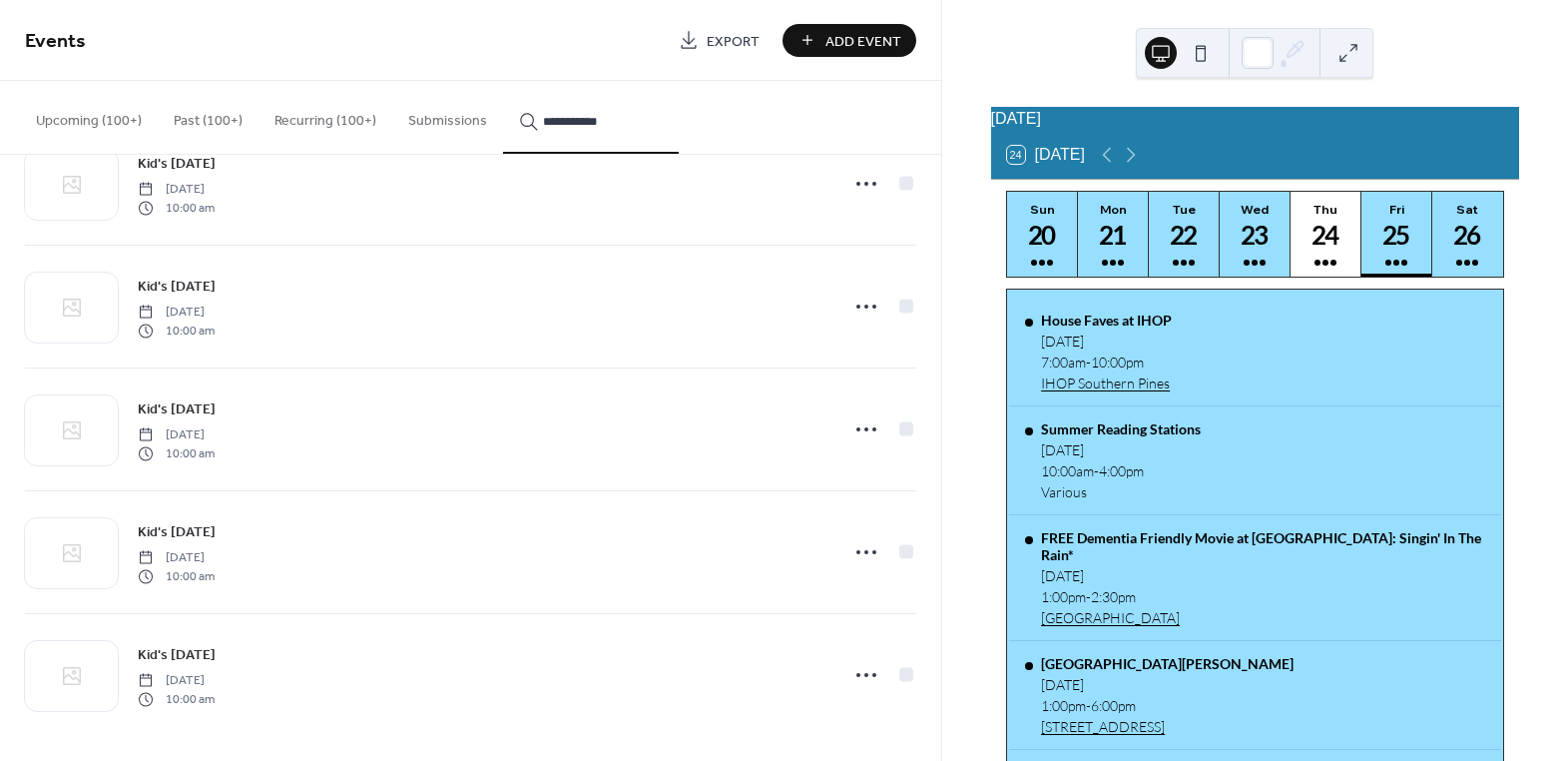 type on "**********" 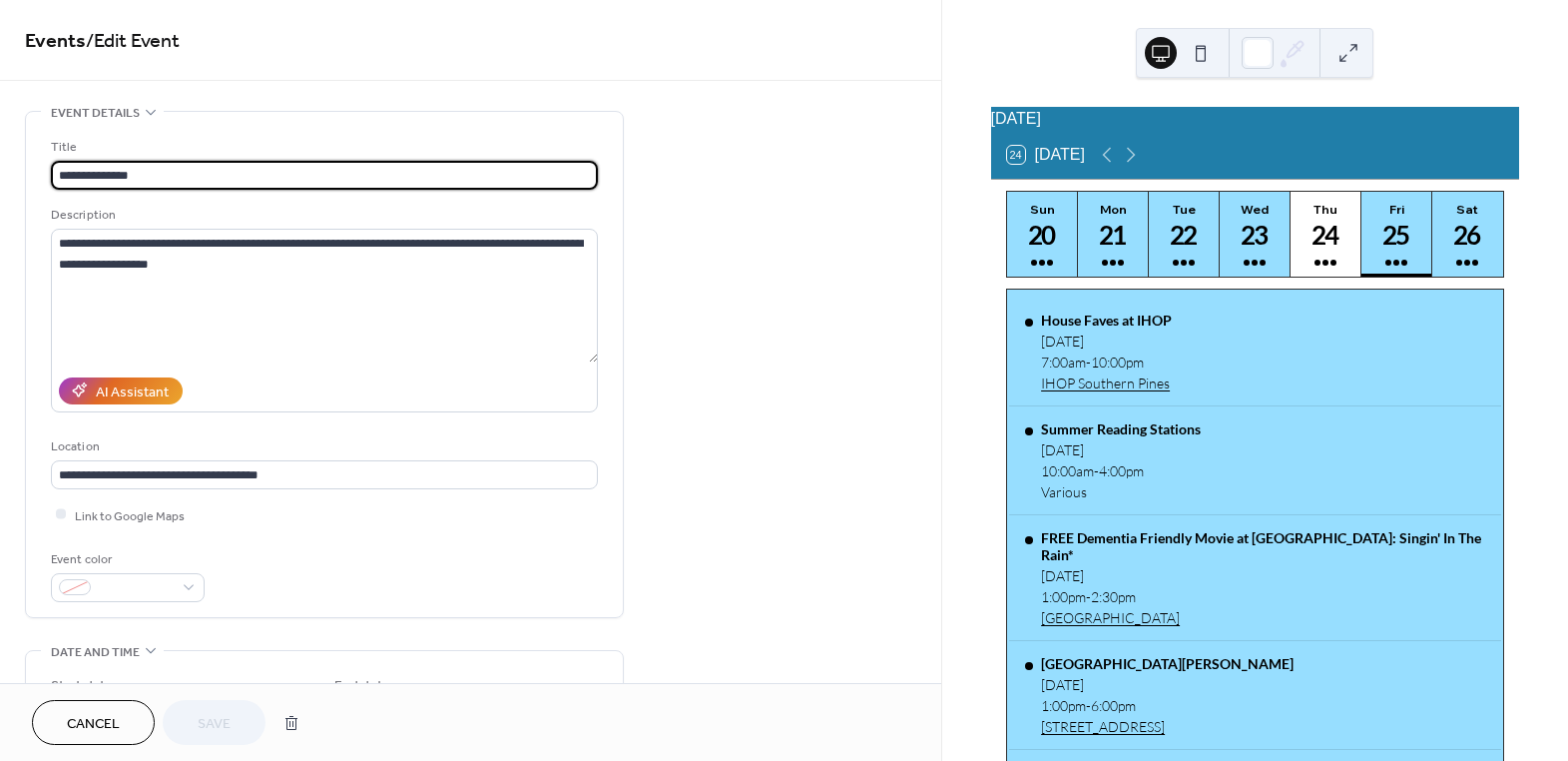 type on "**********" 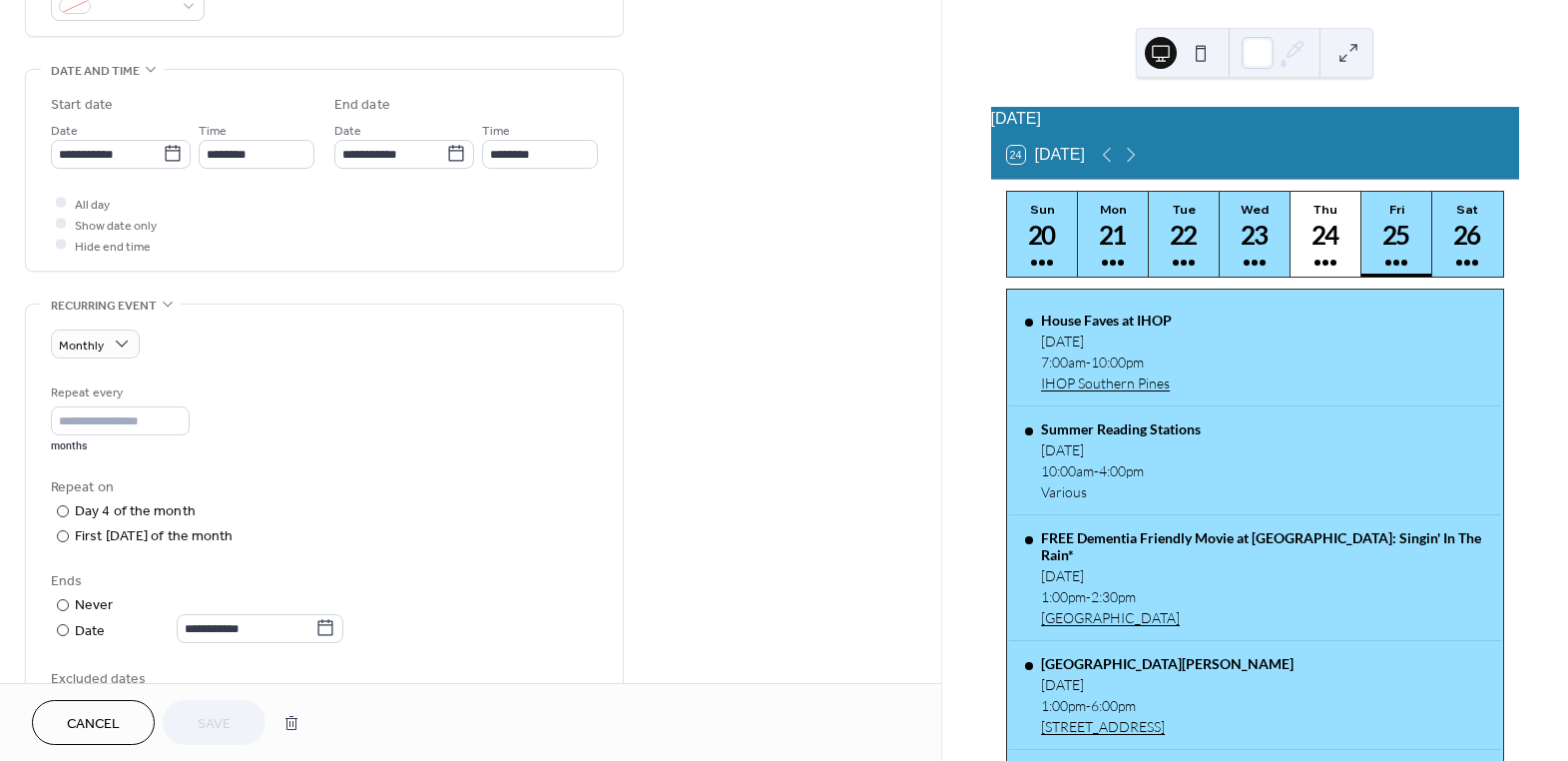 scroll, scrollTop: 635, scrollLeft: 0, axis: vertical 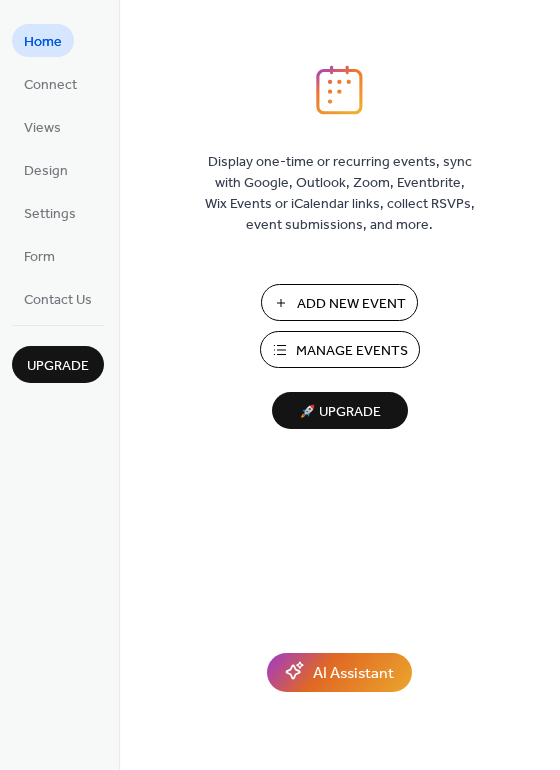 click on "Add New Event" at bounding box center (351, 304) 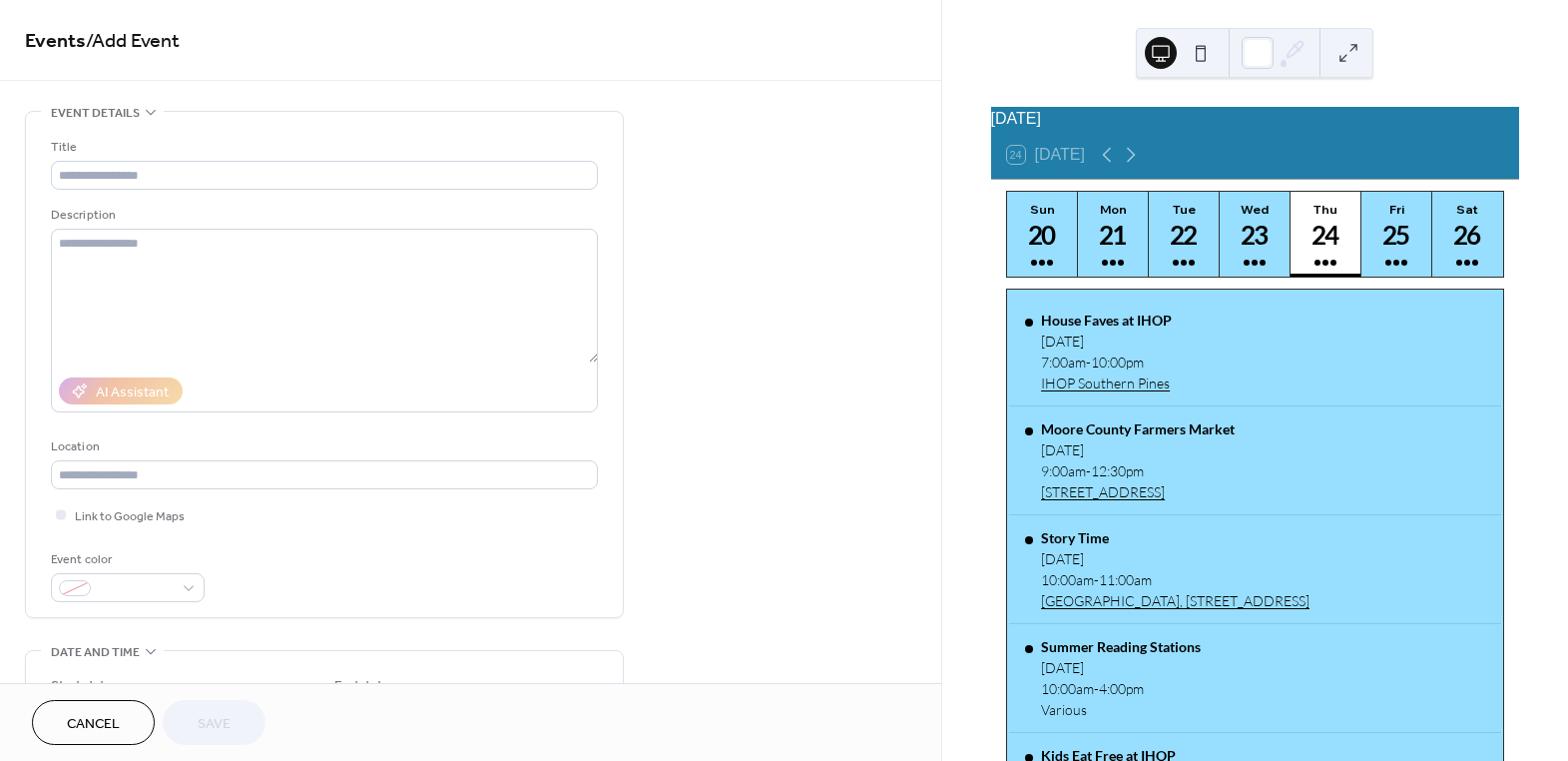 scroll, scrollTop: 0, scrollLeft: 0, axis: both 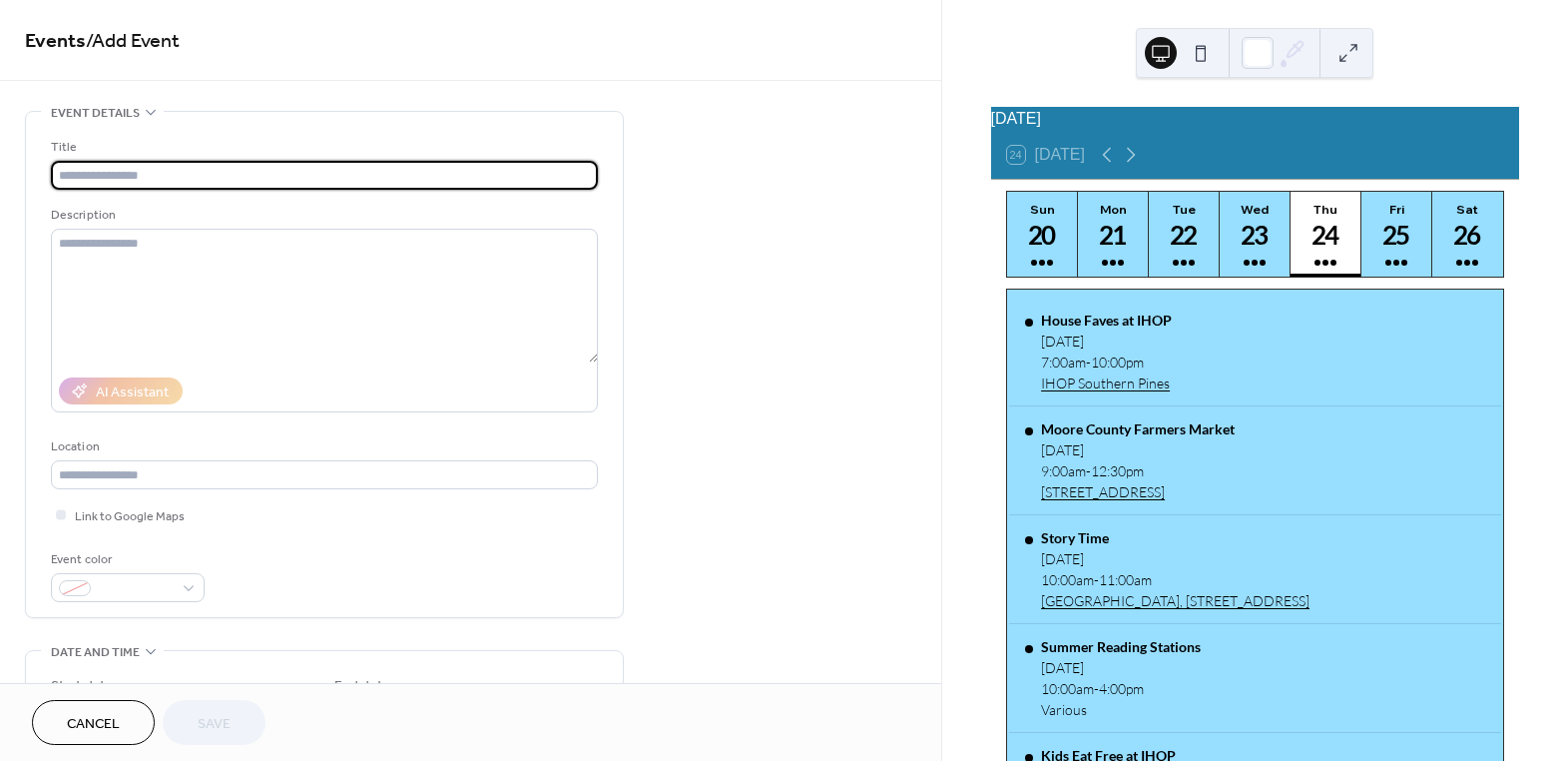 click at bounding box center [324, 175] 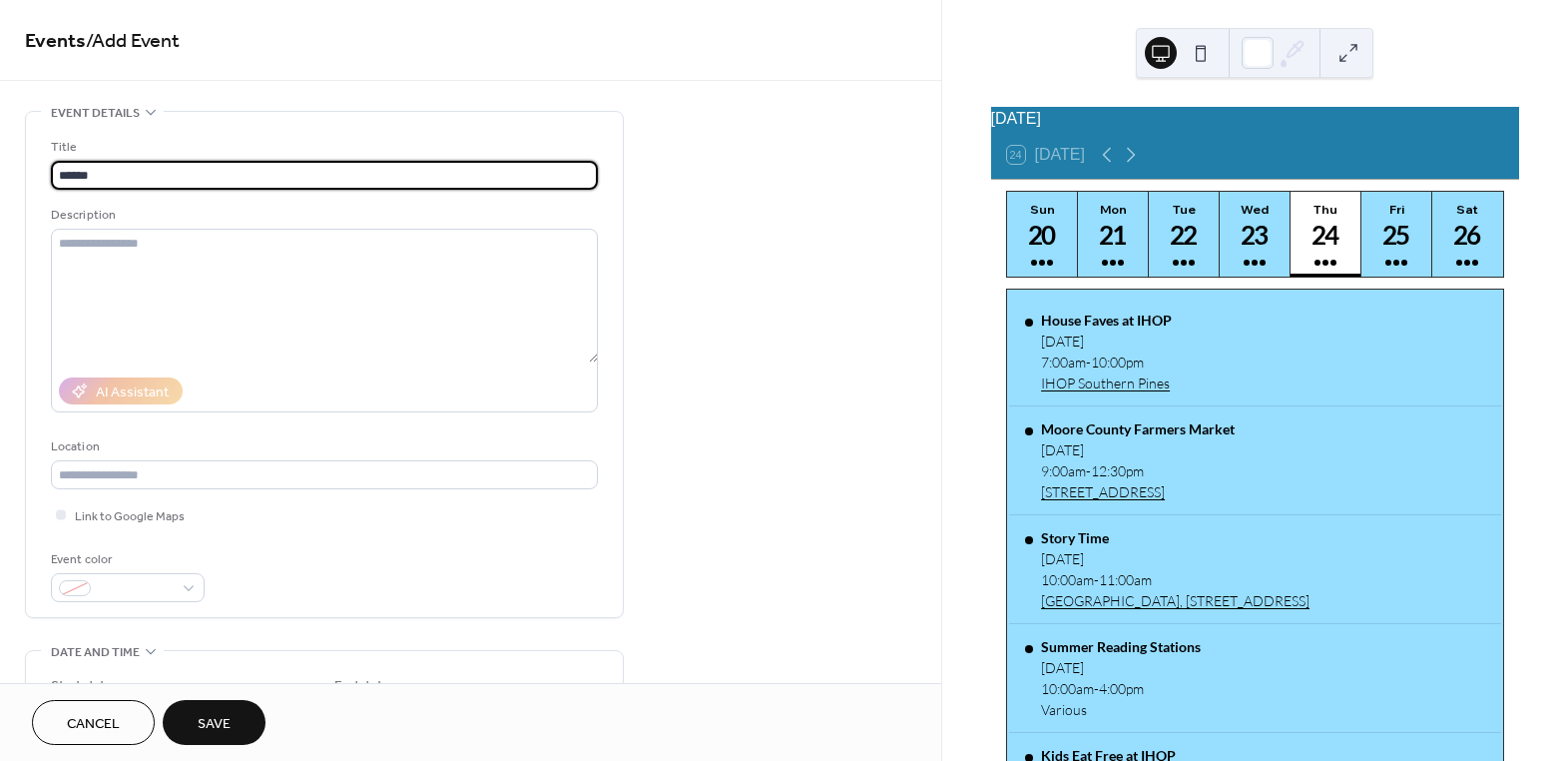 paste on "**********" 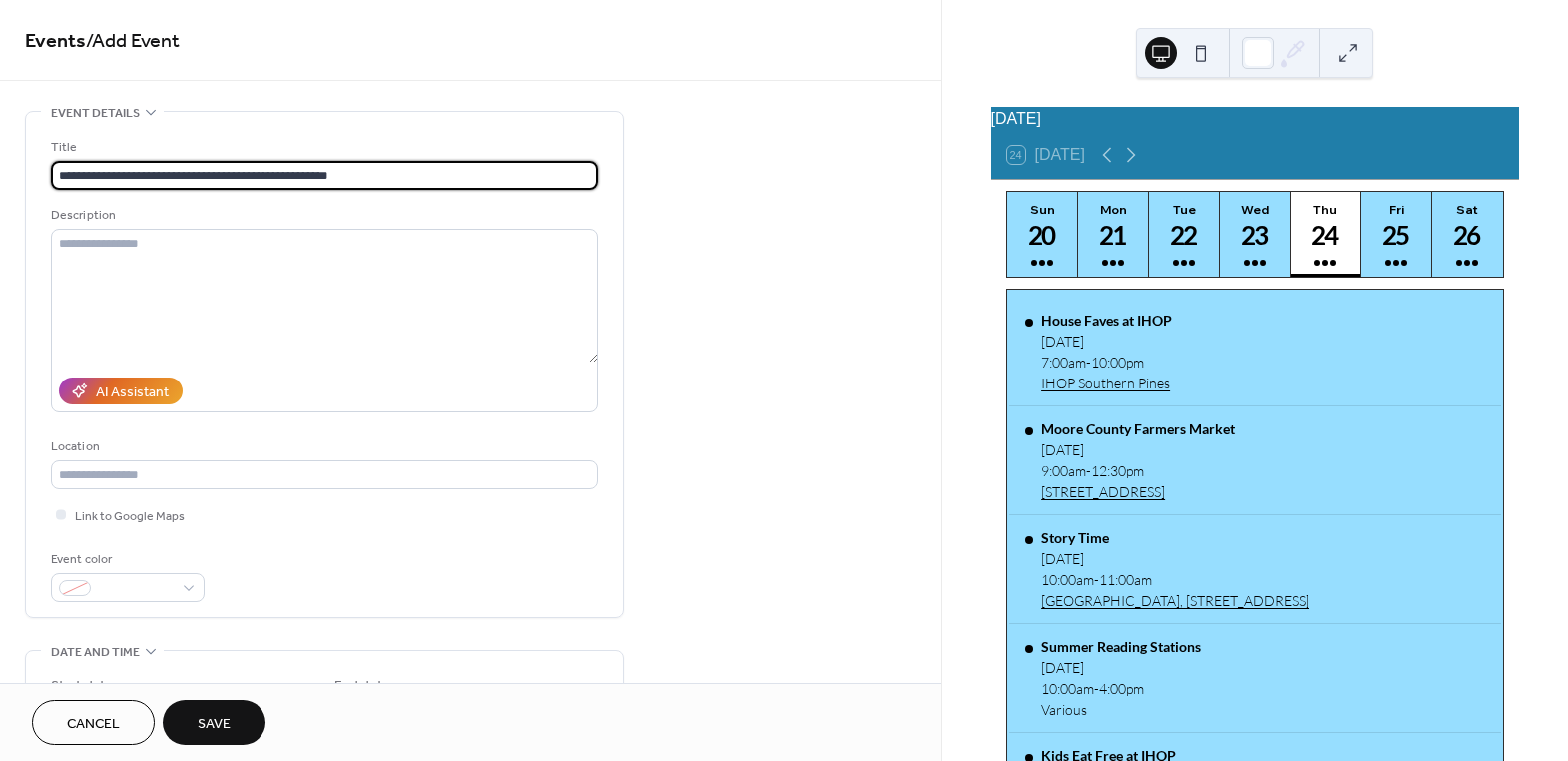 type on "**********" 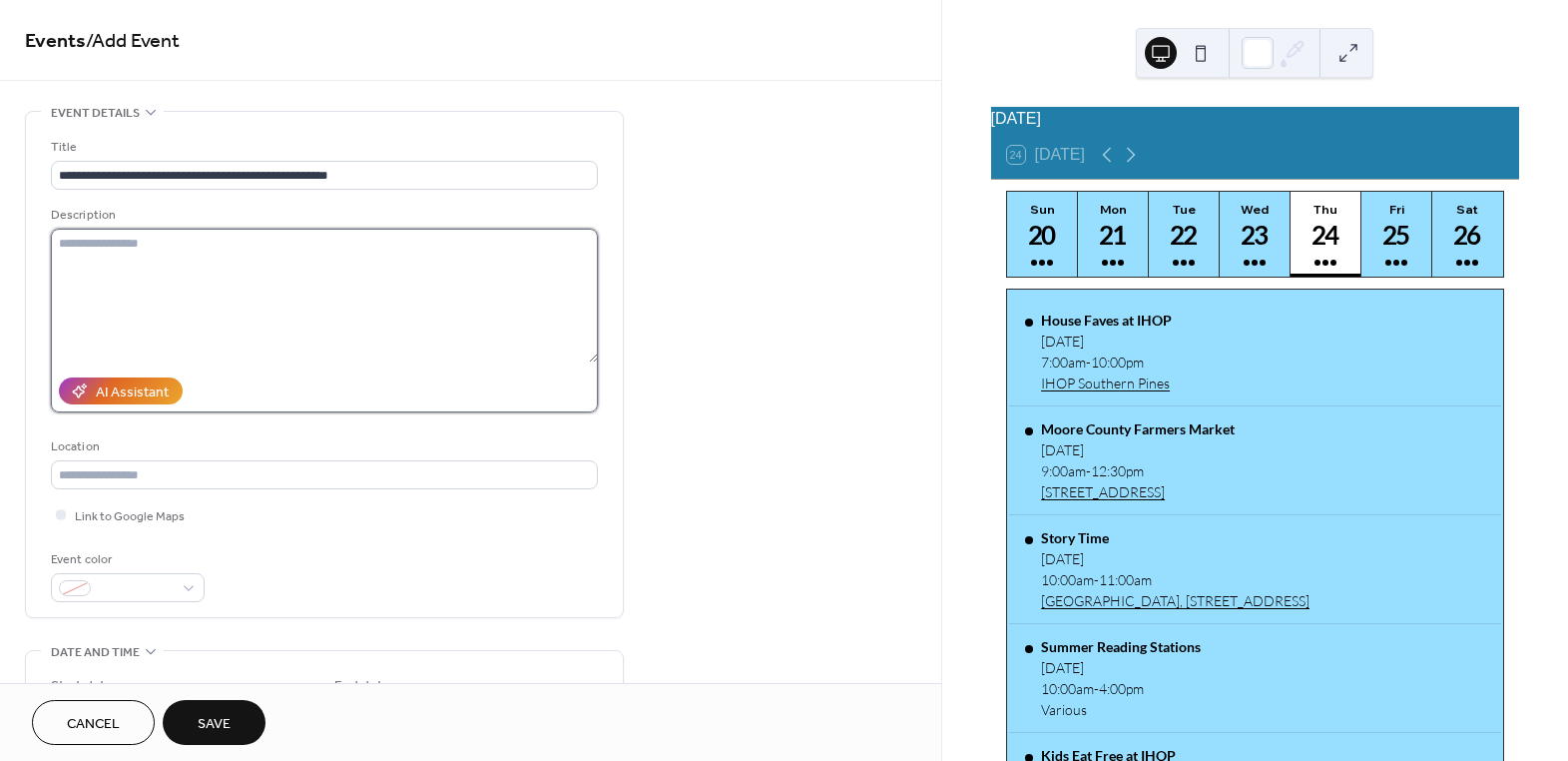 click at bounding box center (324, 296) 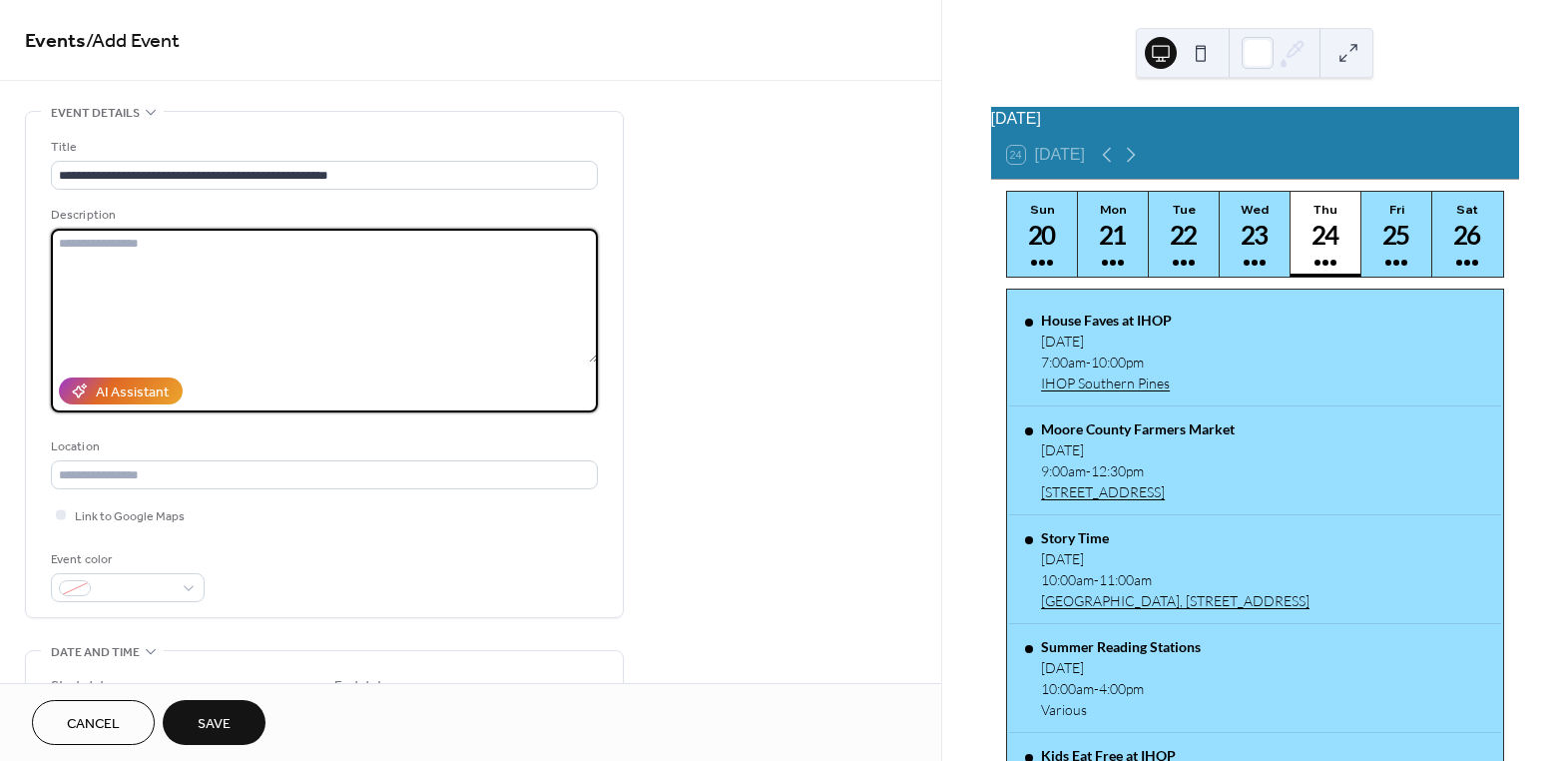 paste on "**********" 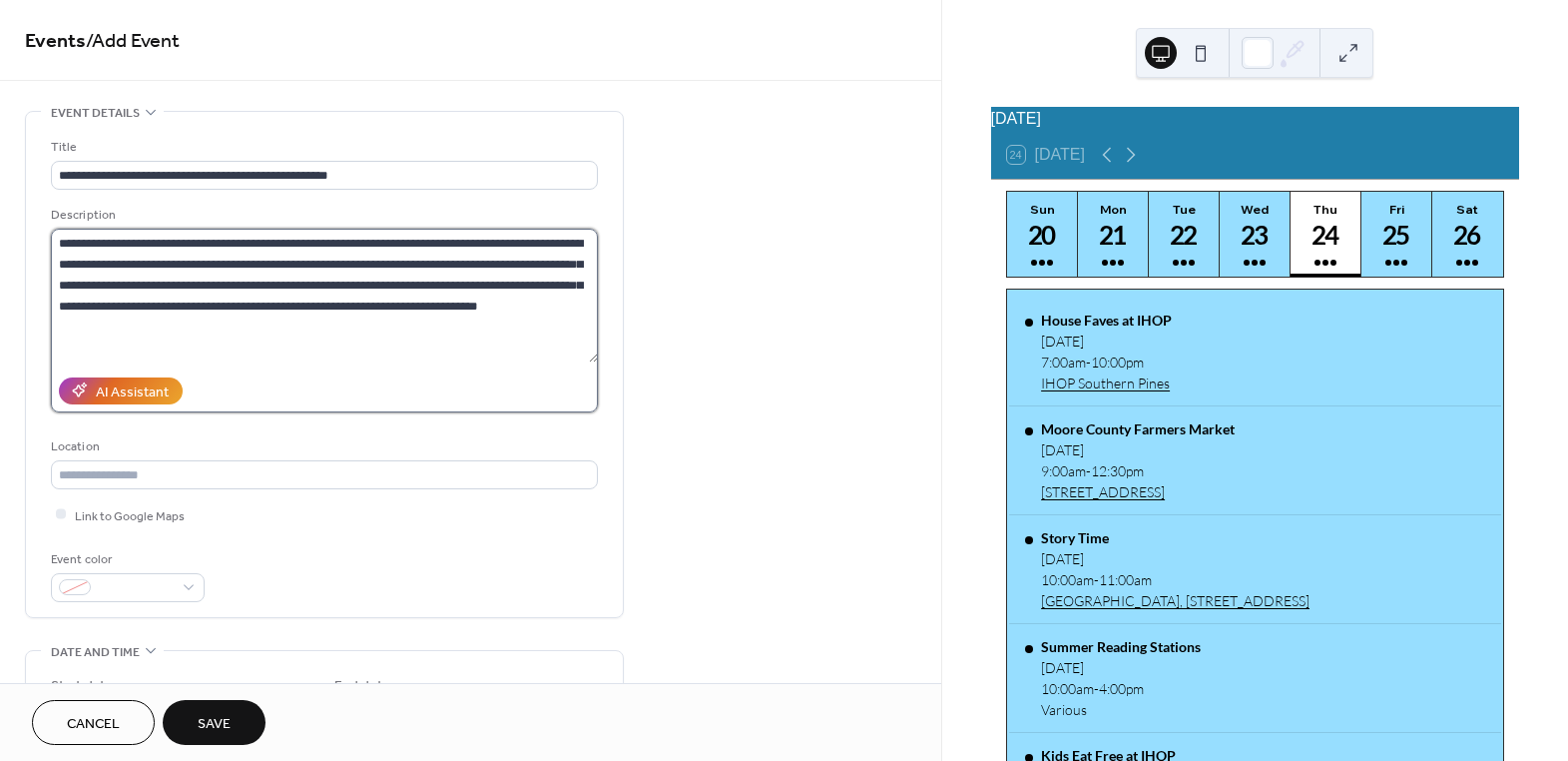 click on "**********" at bounding box center [324, 296] 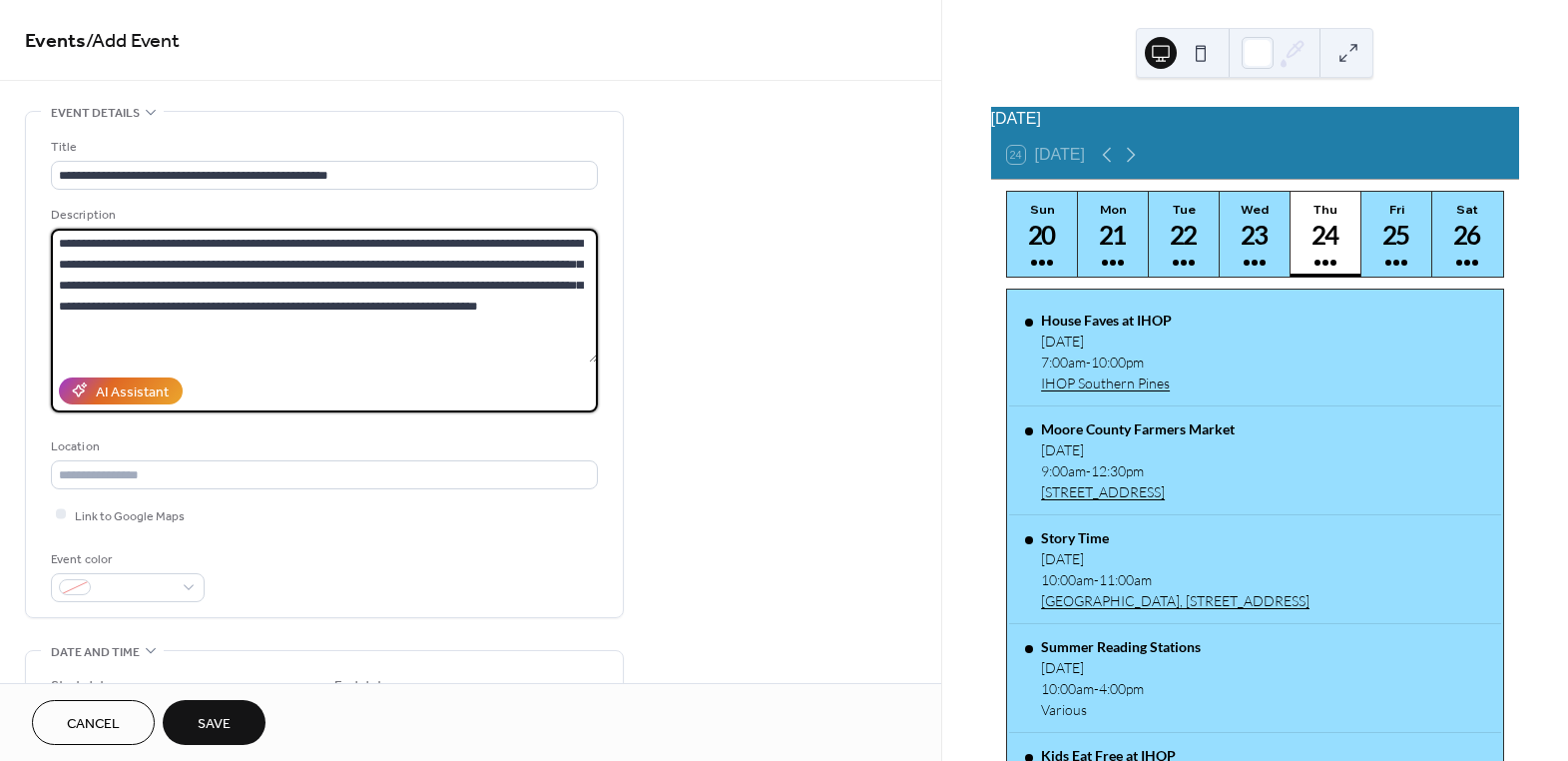 paste on "**********" 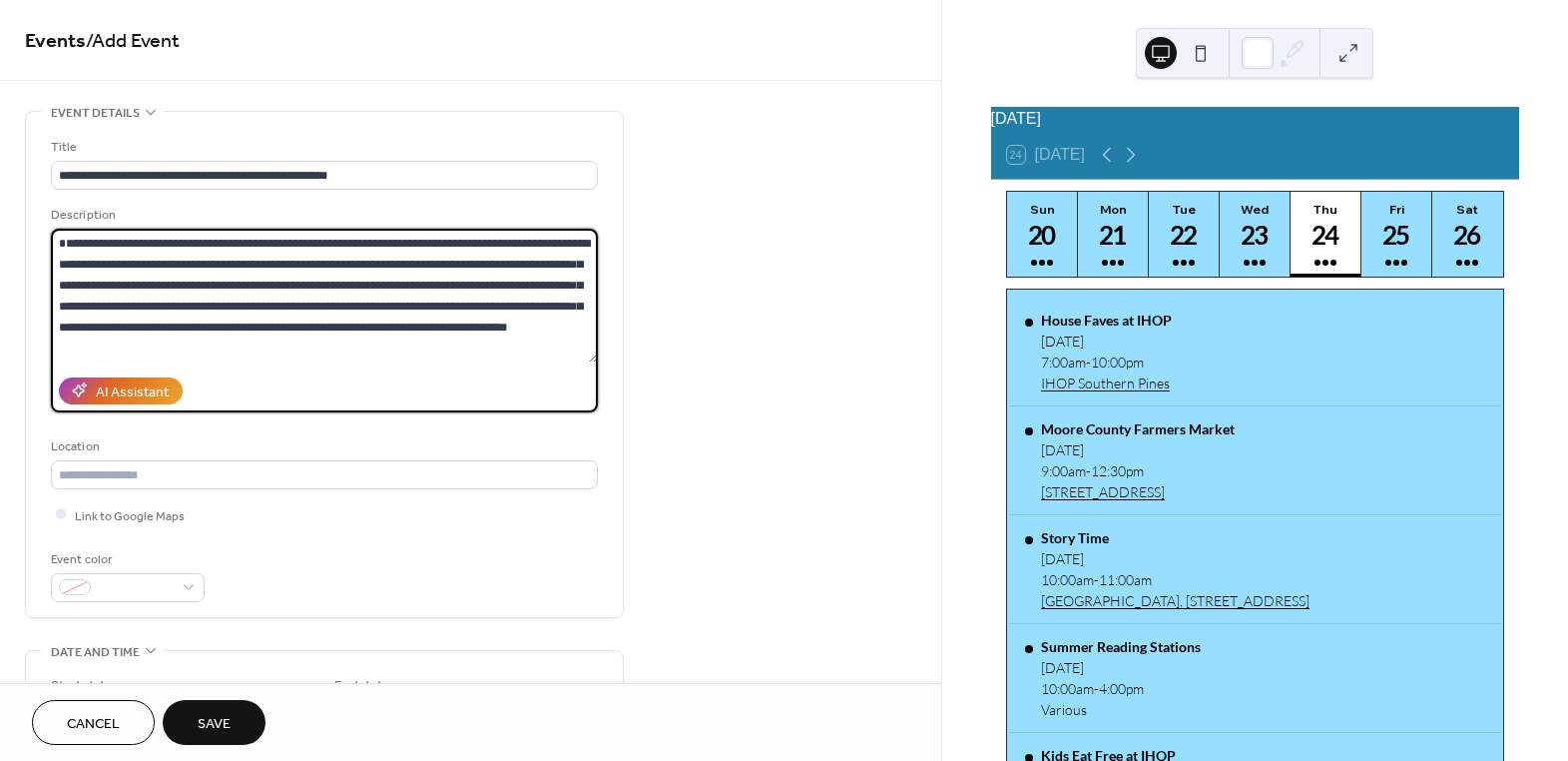 drag, startPoint x: 400, startPoint y: 239, endPoint x: 255, endPoint y: 244, distance: 145.08618 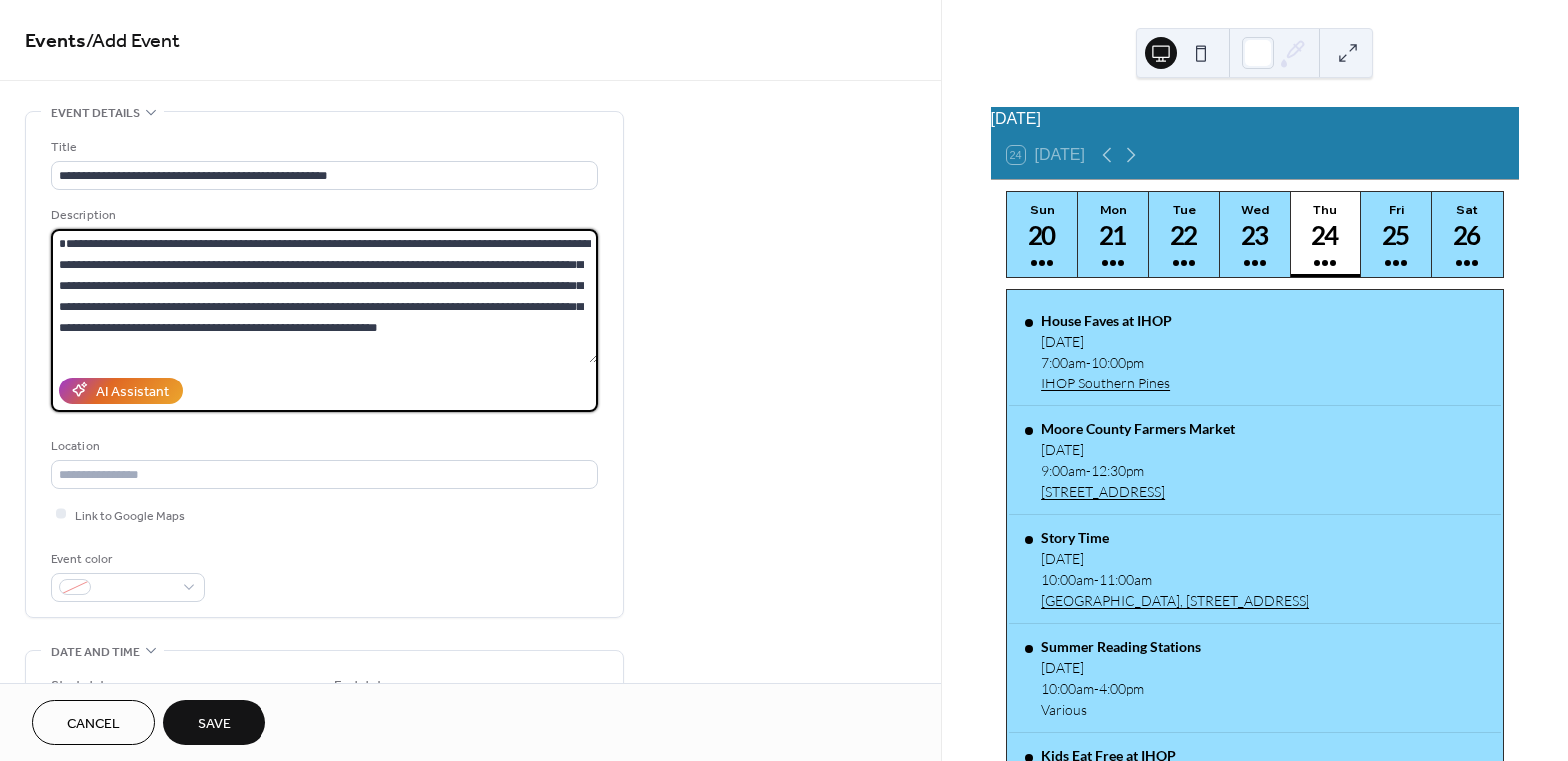 click on "**********" at bounding box center [324, 296] 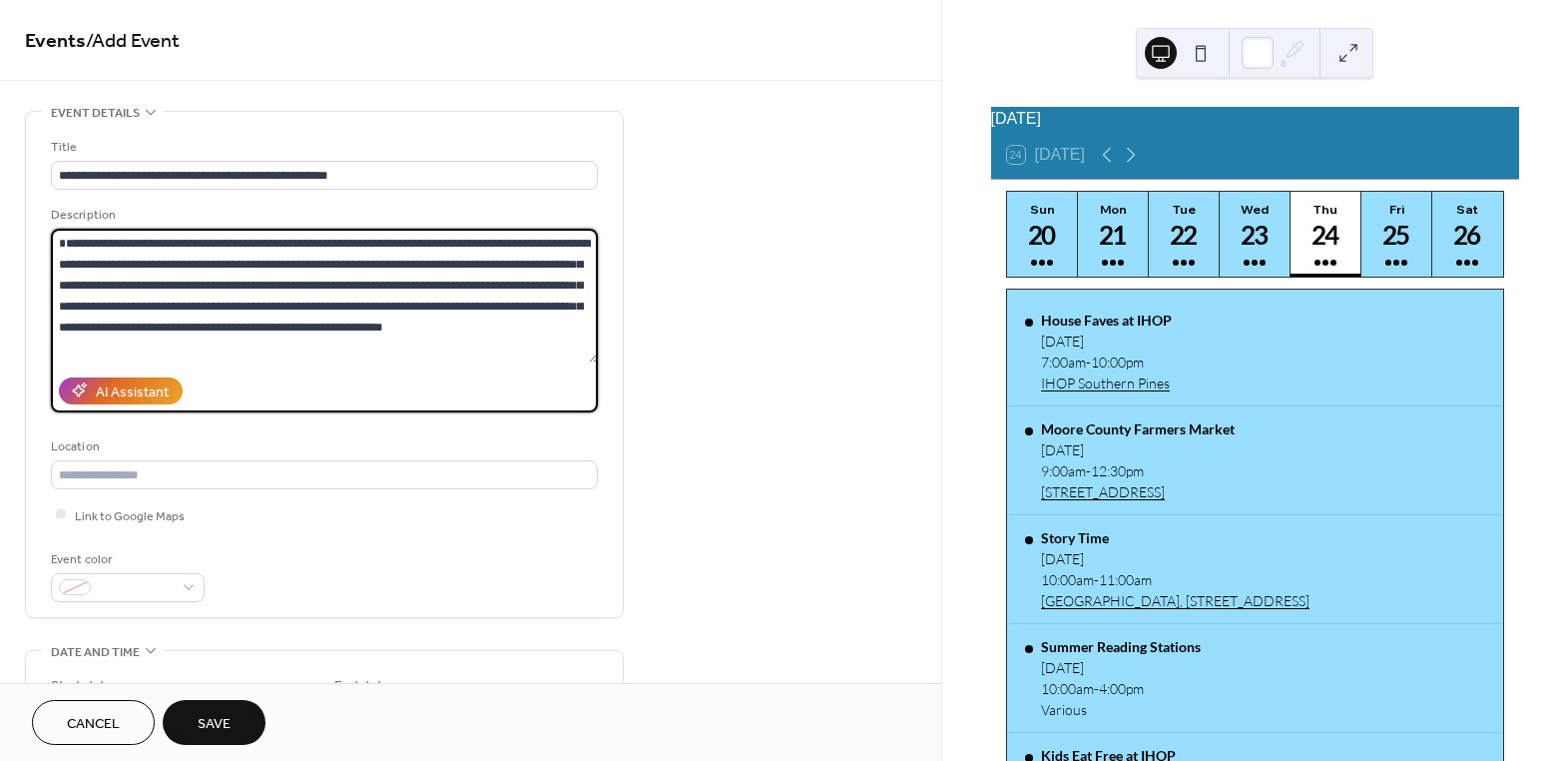 drag, startPoint x: 253, startPoint y: 241, endPoint x: 175, endPoint y: 241, distance: 78 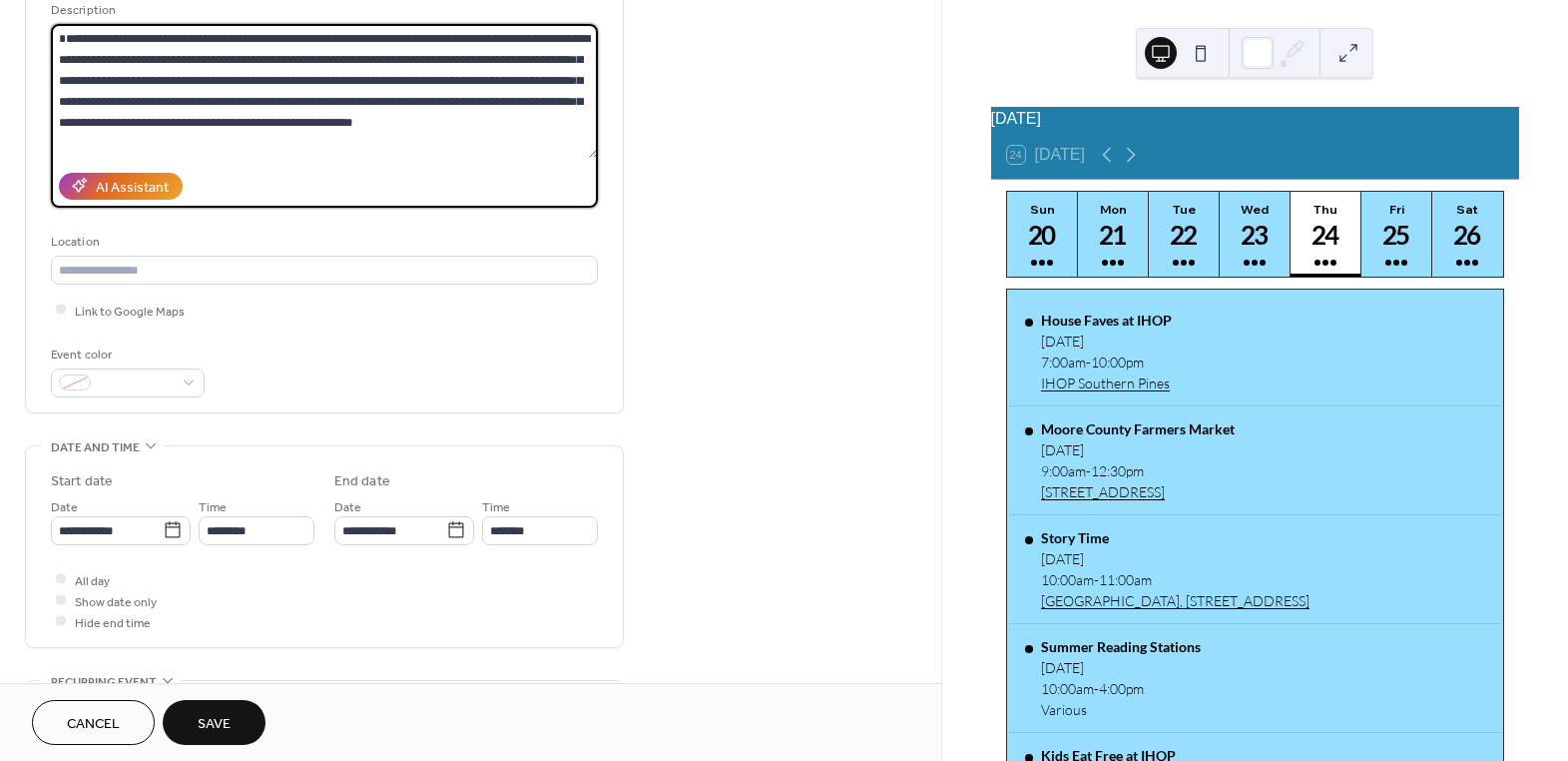 scroll, scrollTop: 272, scrollLeft: 0, axis: vertical 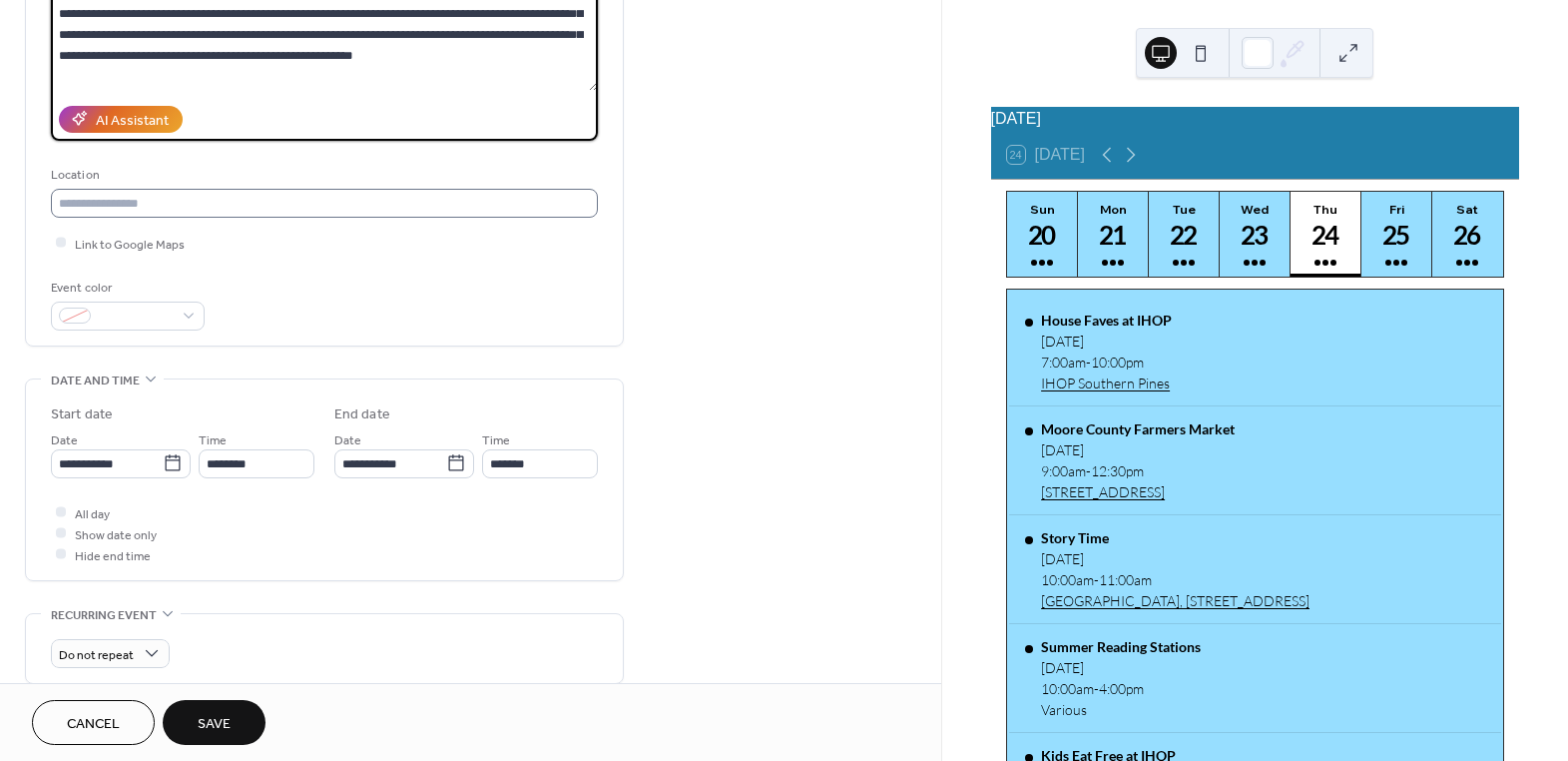 type on "**********" 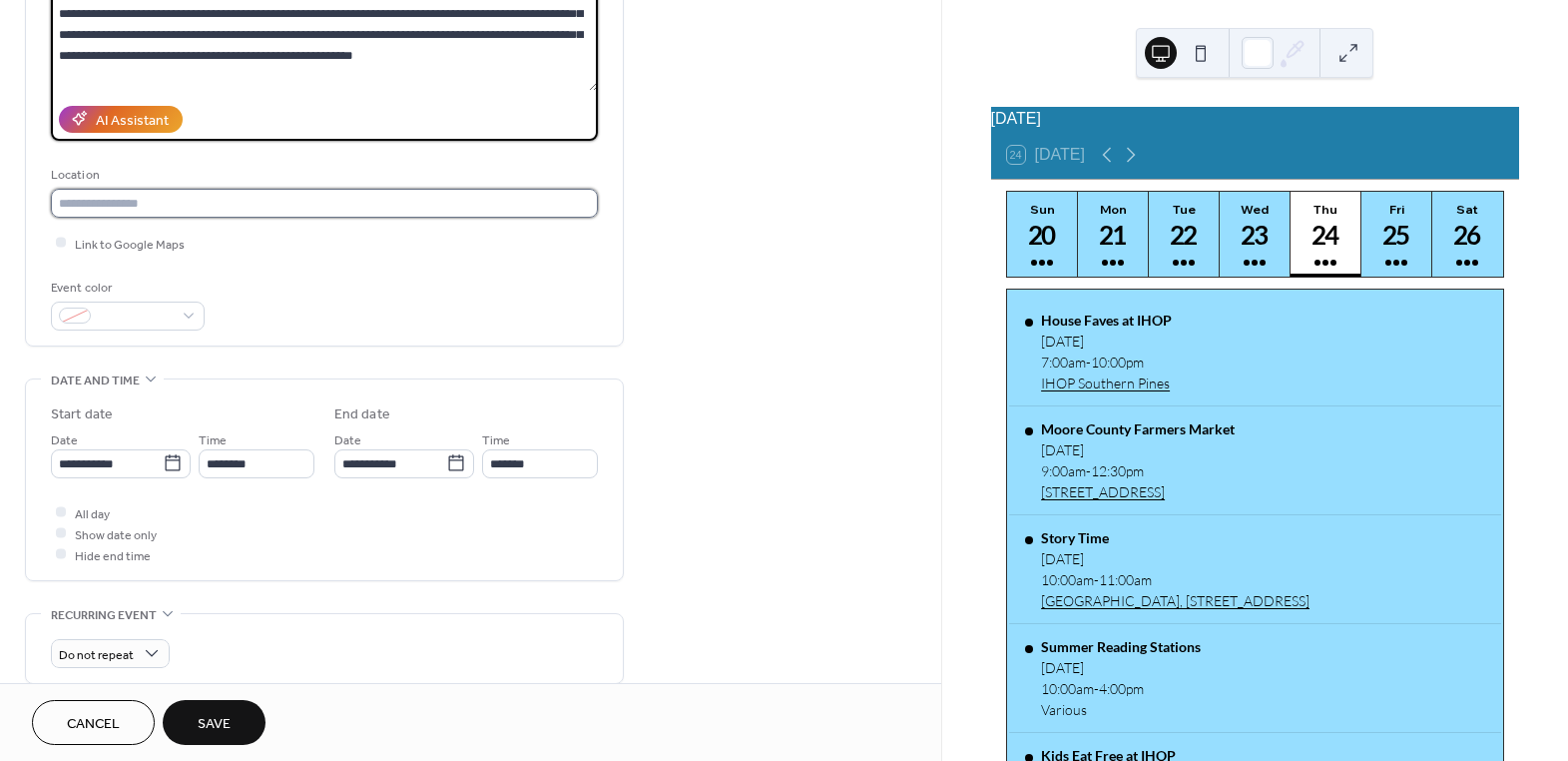 click at bounding box center (324, 203) 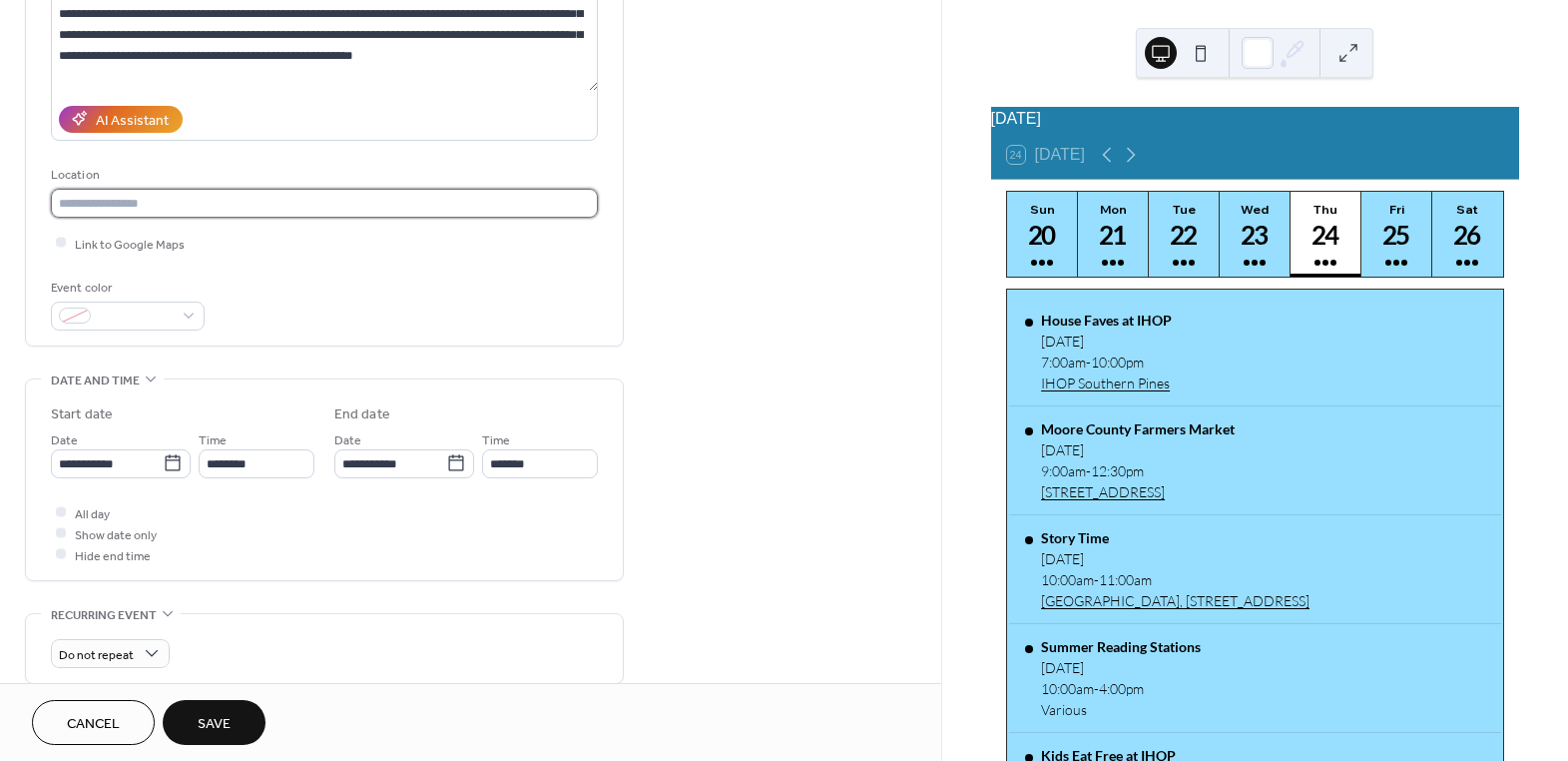 click at bounding box center (324, 203) 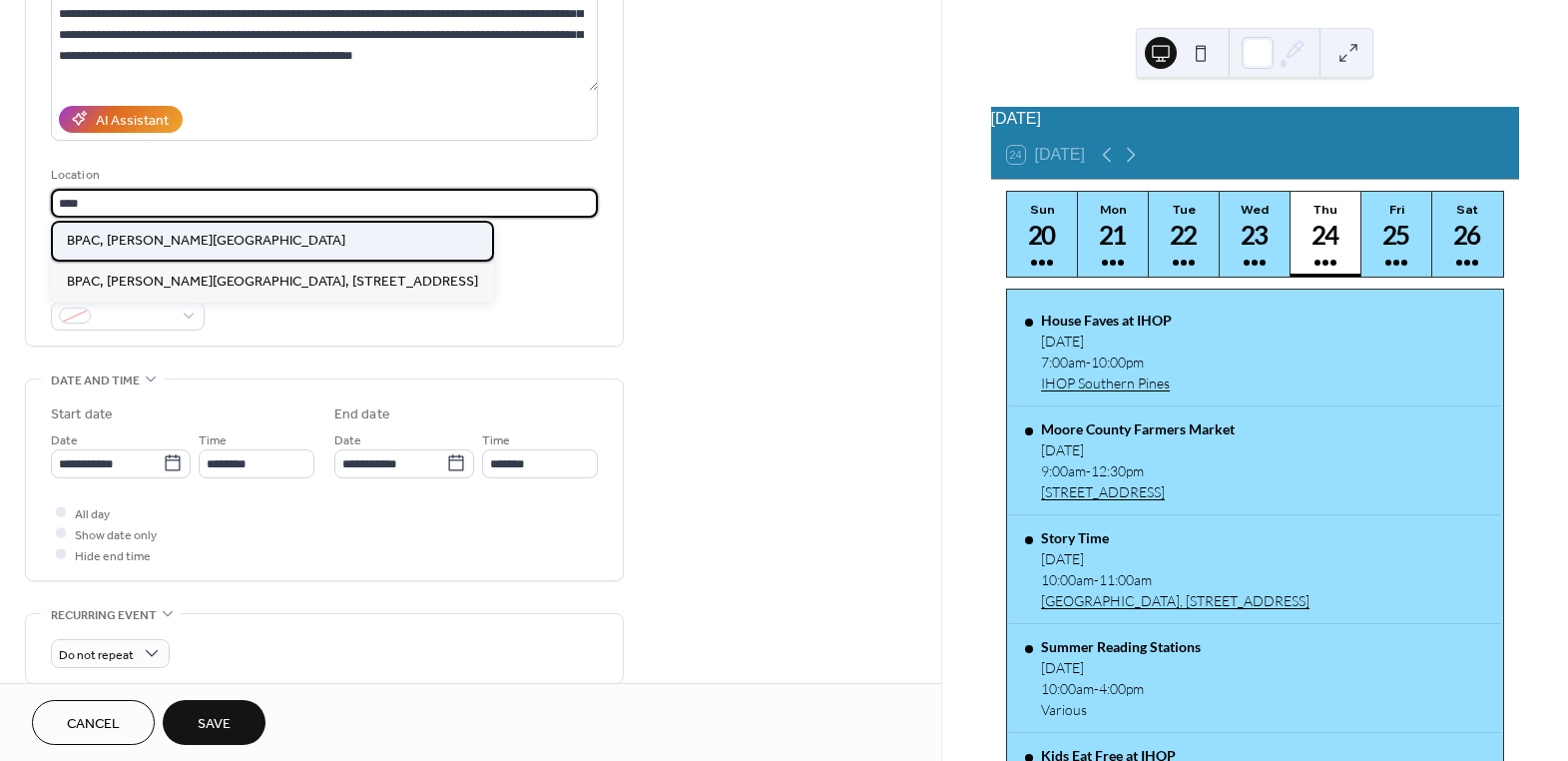 click on "BPAC, [PERSON_NAME][GEOGRAPHIC_DATA]" at bounding box center (206, 240) 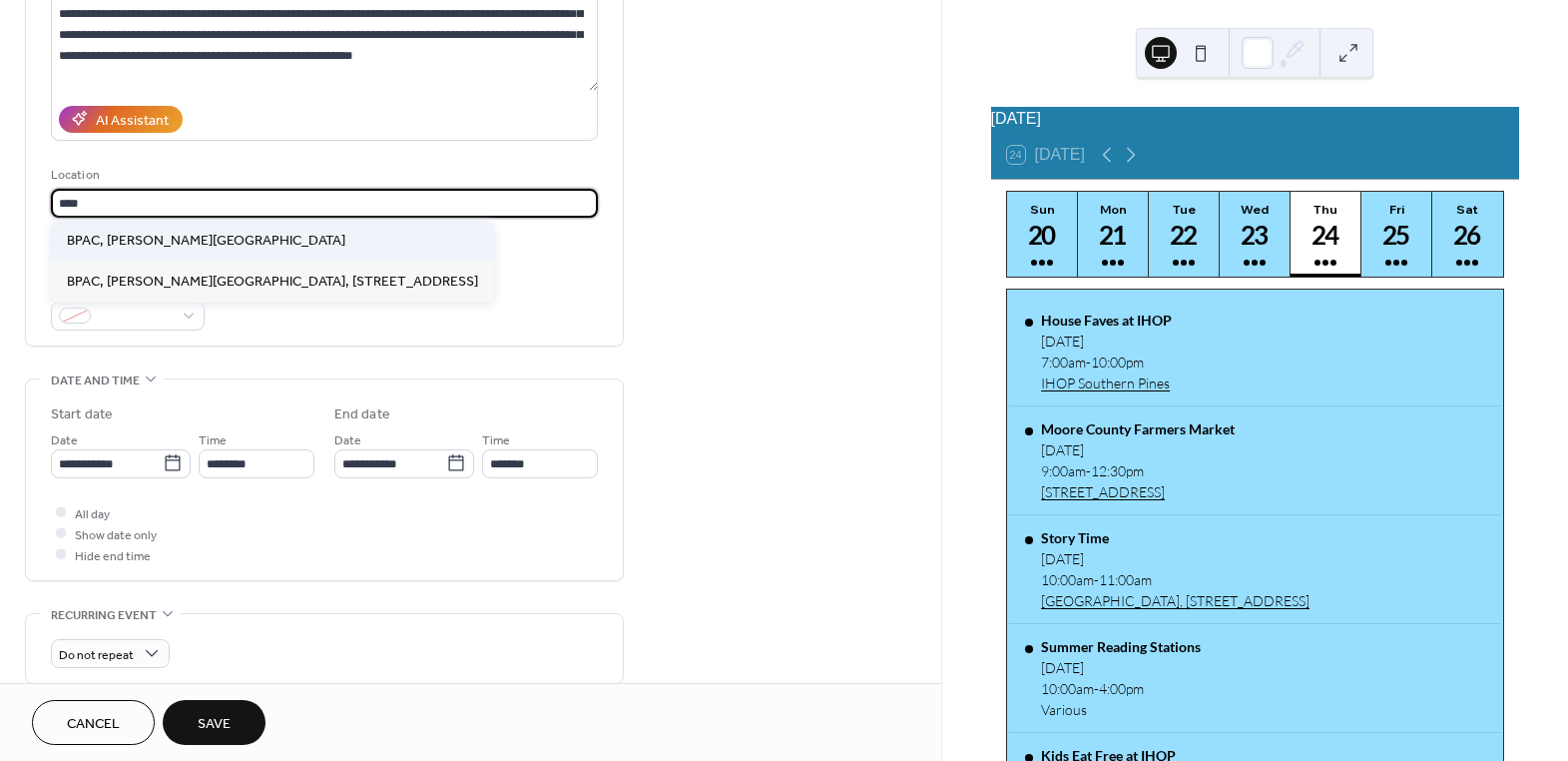 type on "**********" 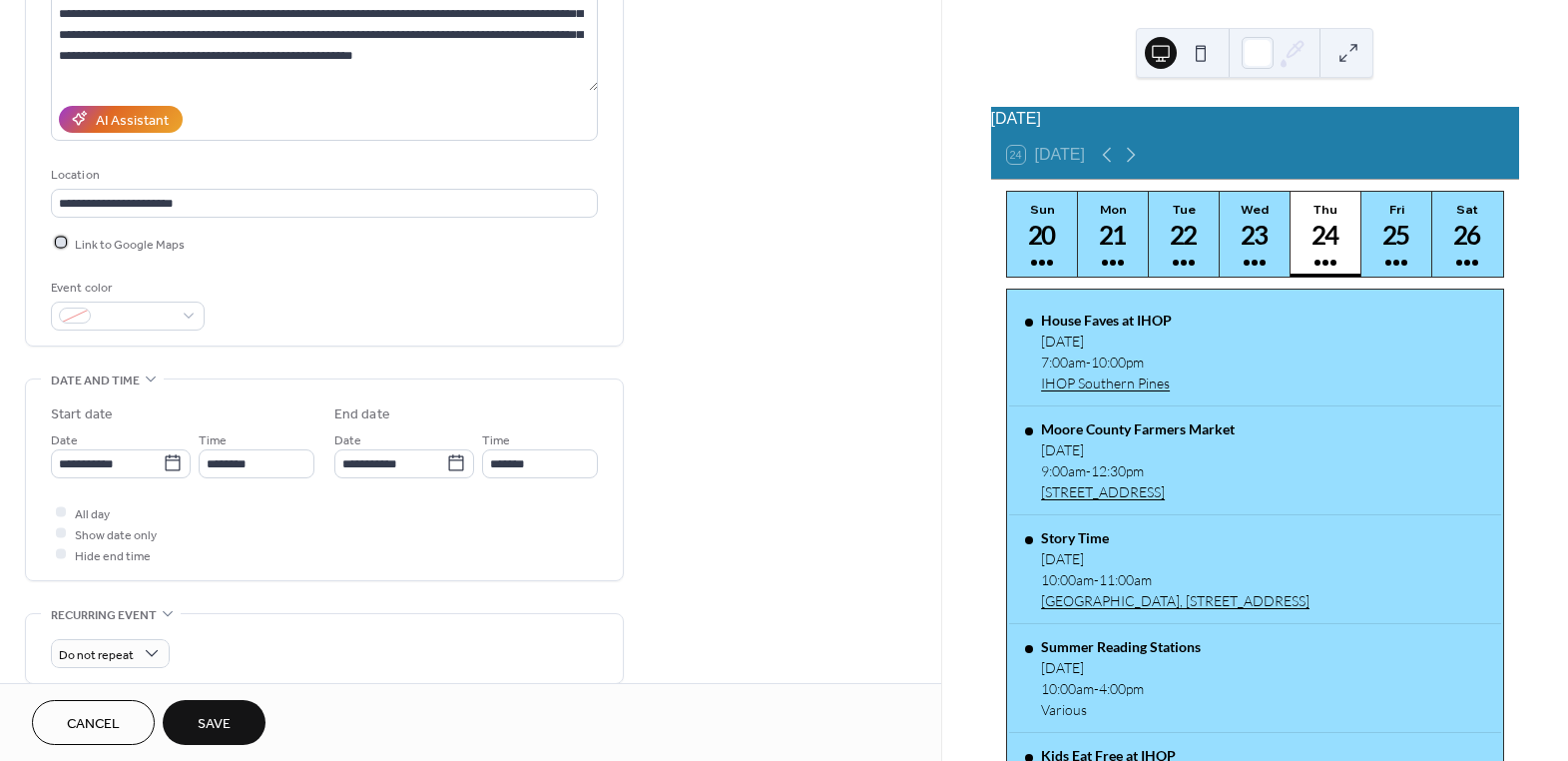 click at bounding box center [61, 243] 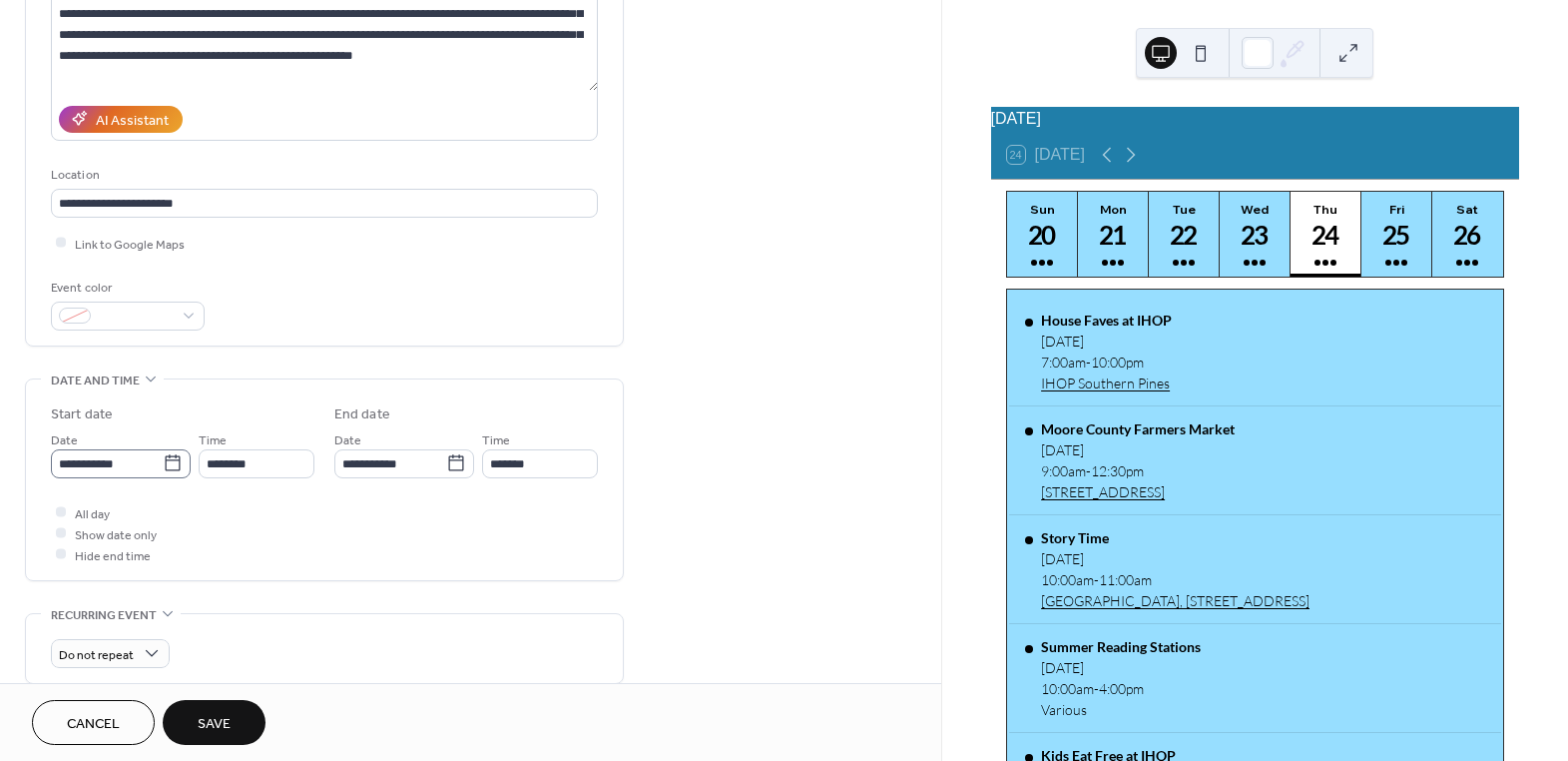 click 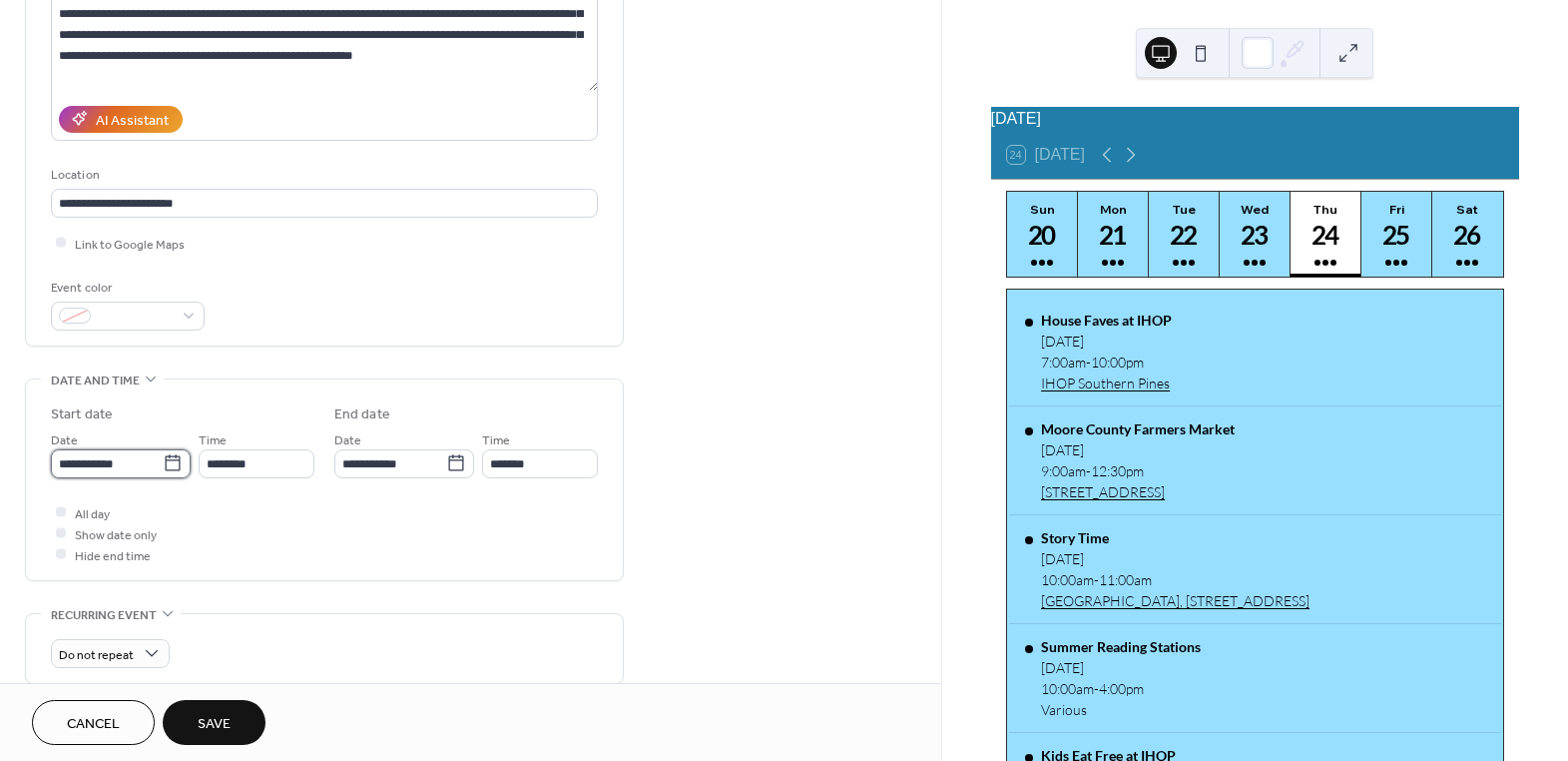 click on "**********" at bounding box center (107, 463) 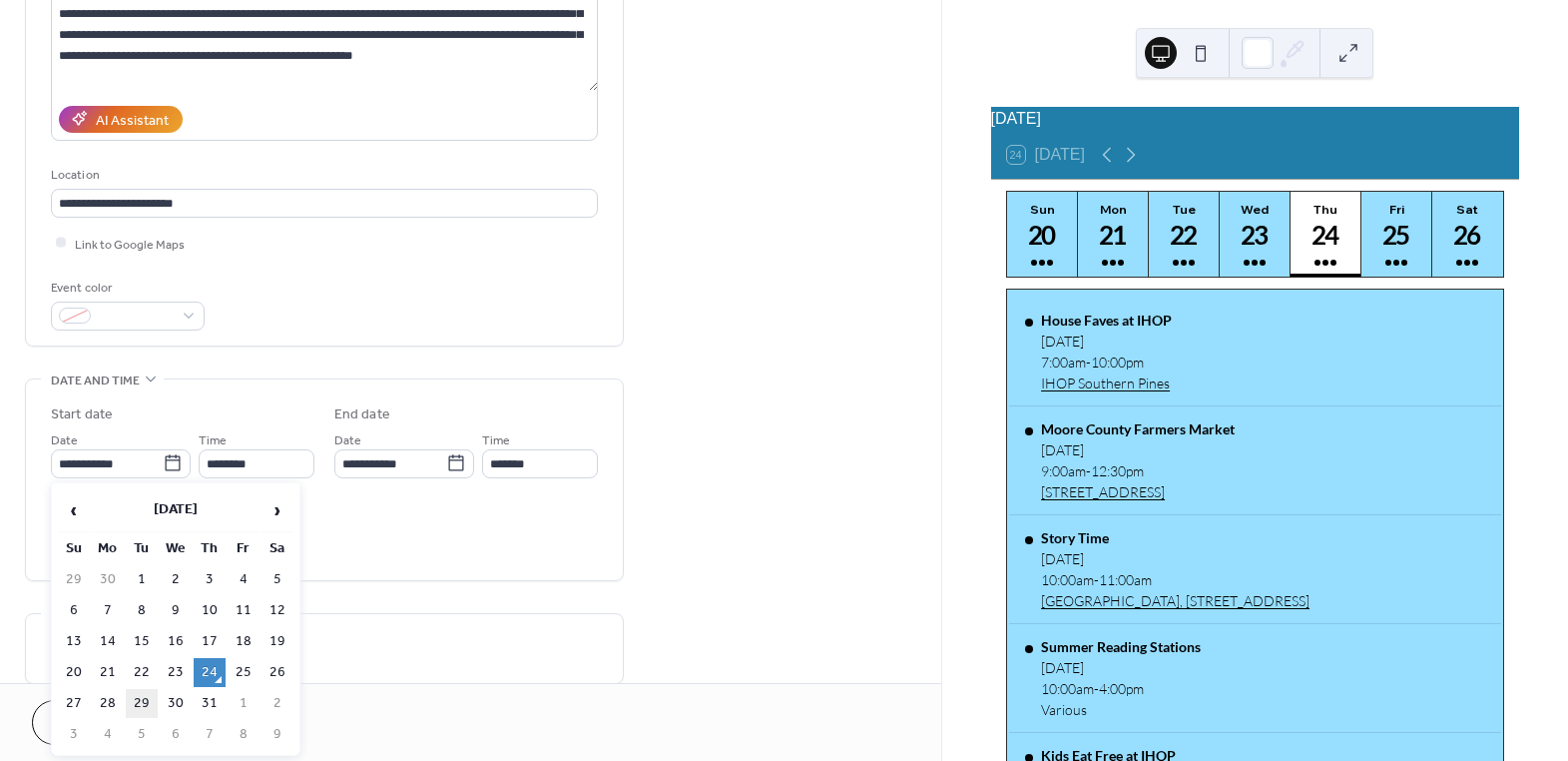 click on "29" at bounding box center [142, 703] 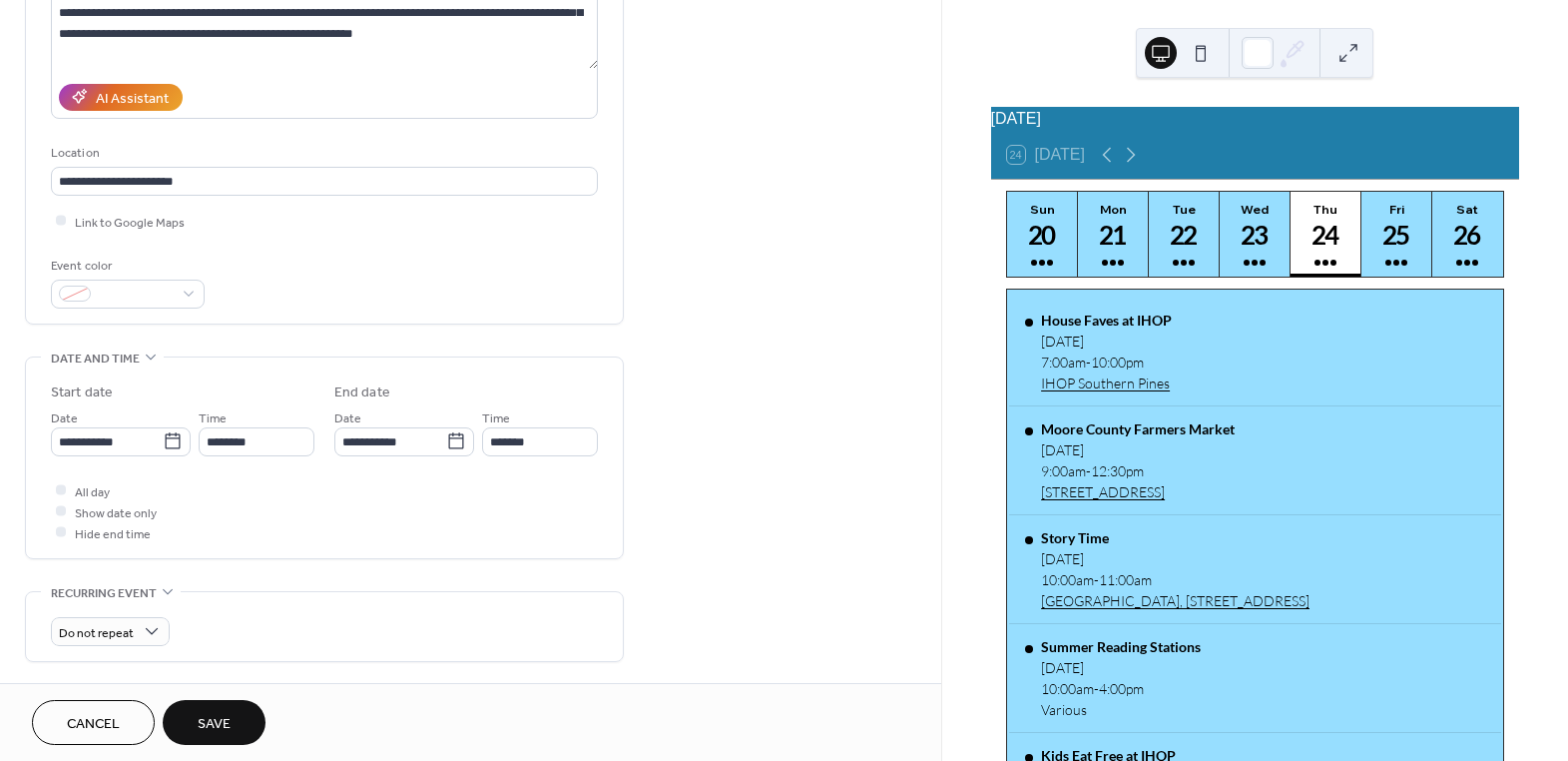 scroll, scrollTop: 363, scrollLeft: 0, axis: vertical 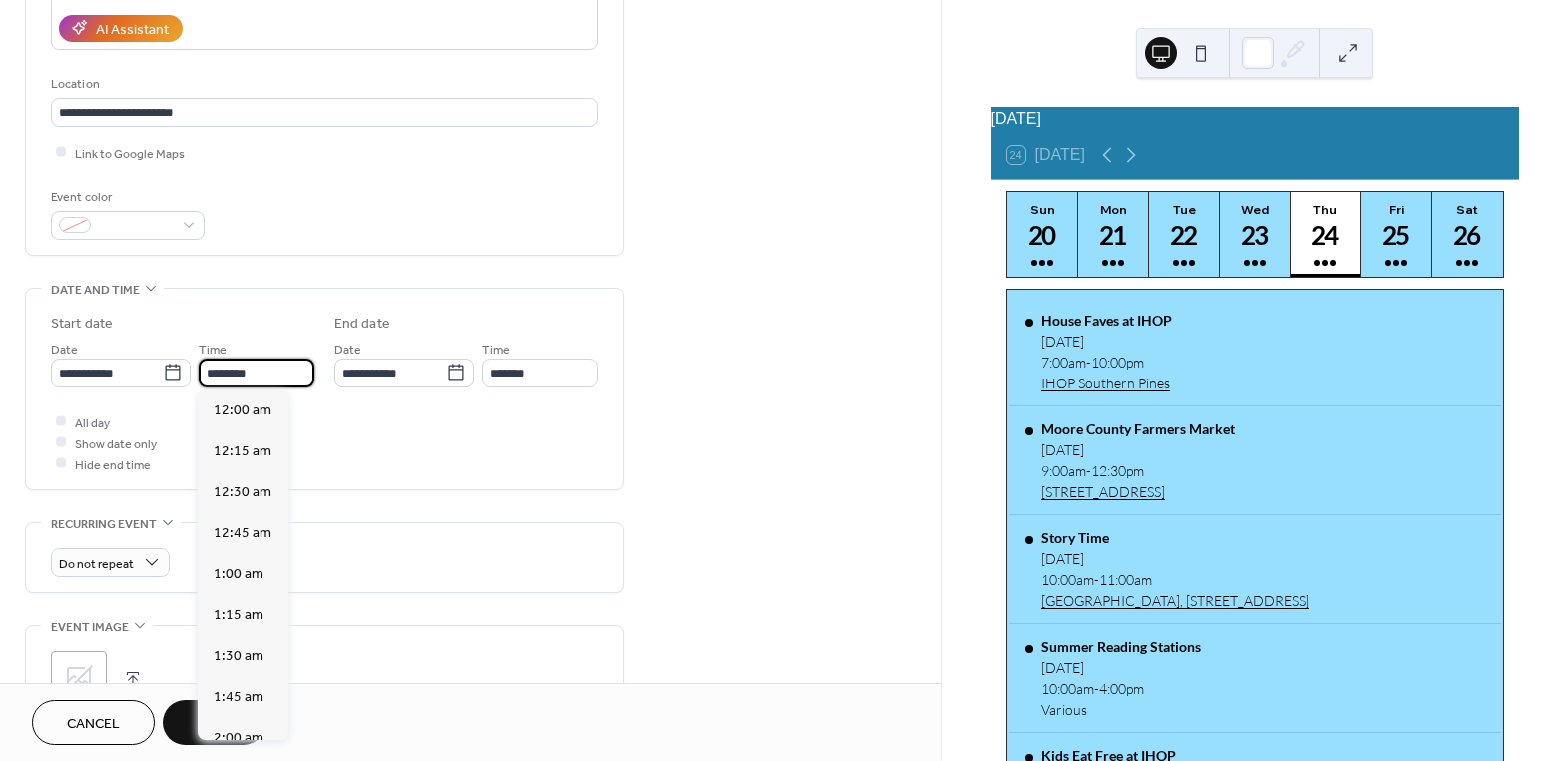 click on "********" at bounding box center [257, 373] 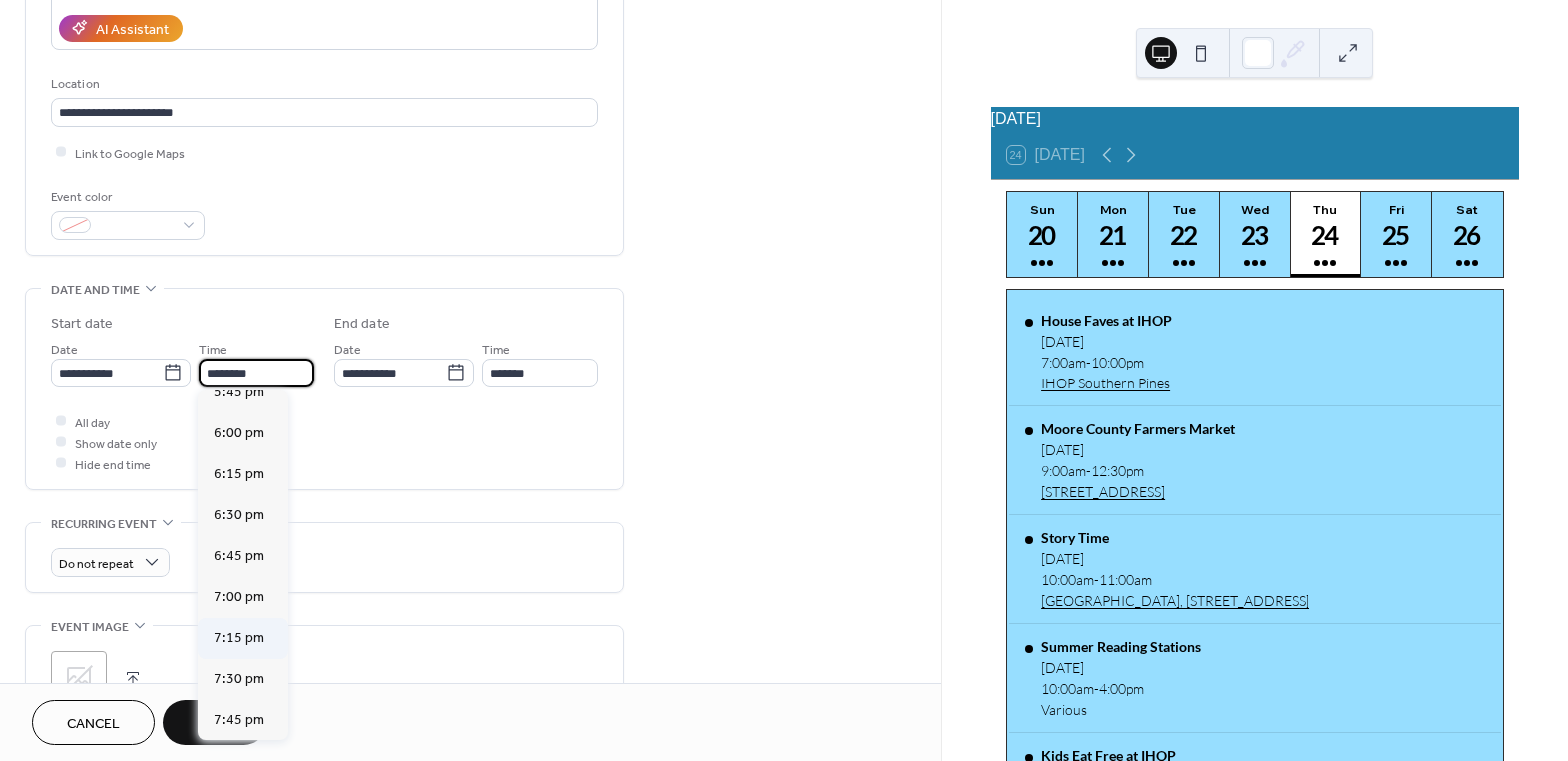 scroll, scrollTop: 2946, scrollLeft: 0, axis: vertical 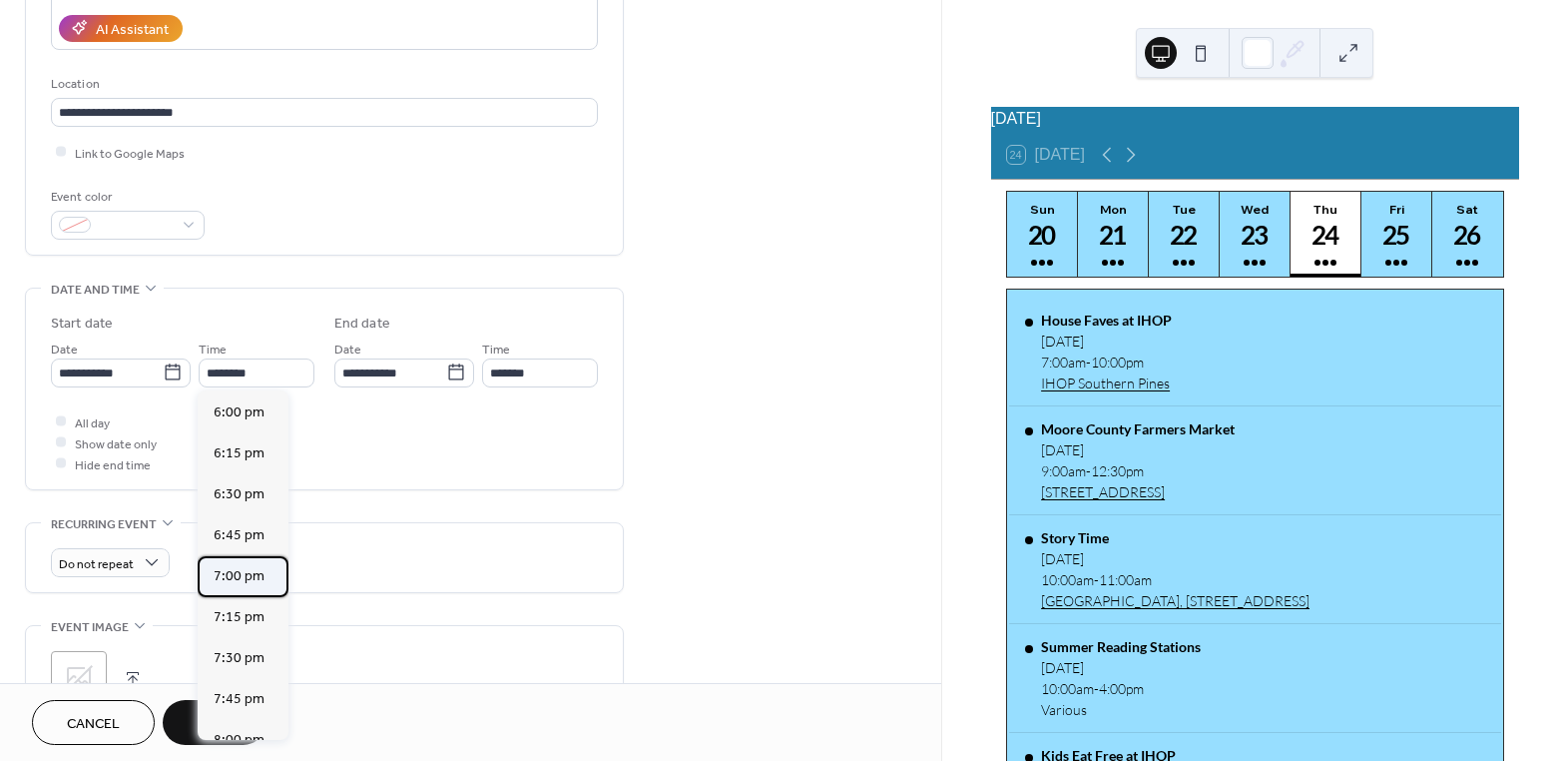 click on "7:00 pm" at bounding box center (239, 575) 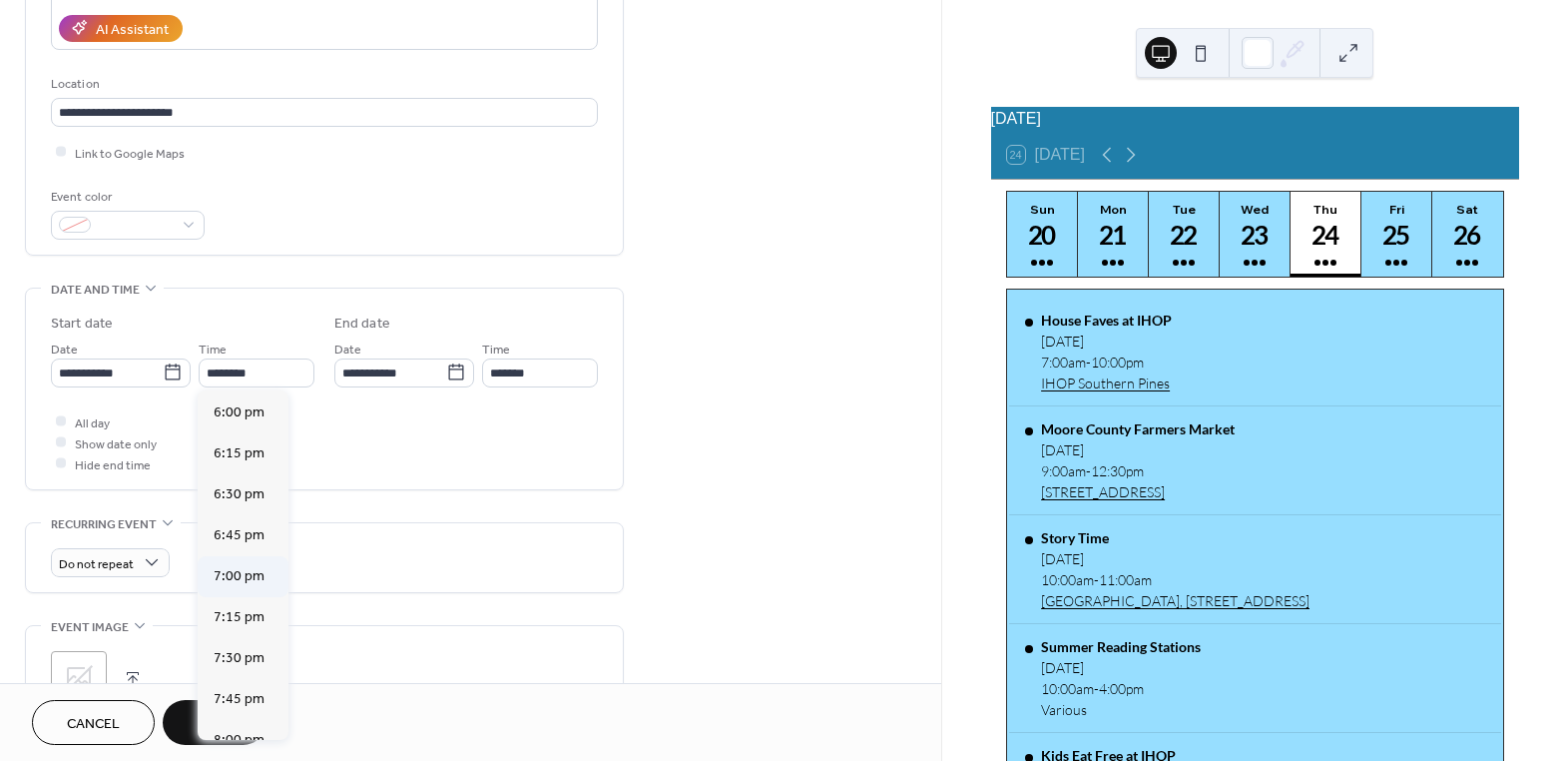type on "*******" 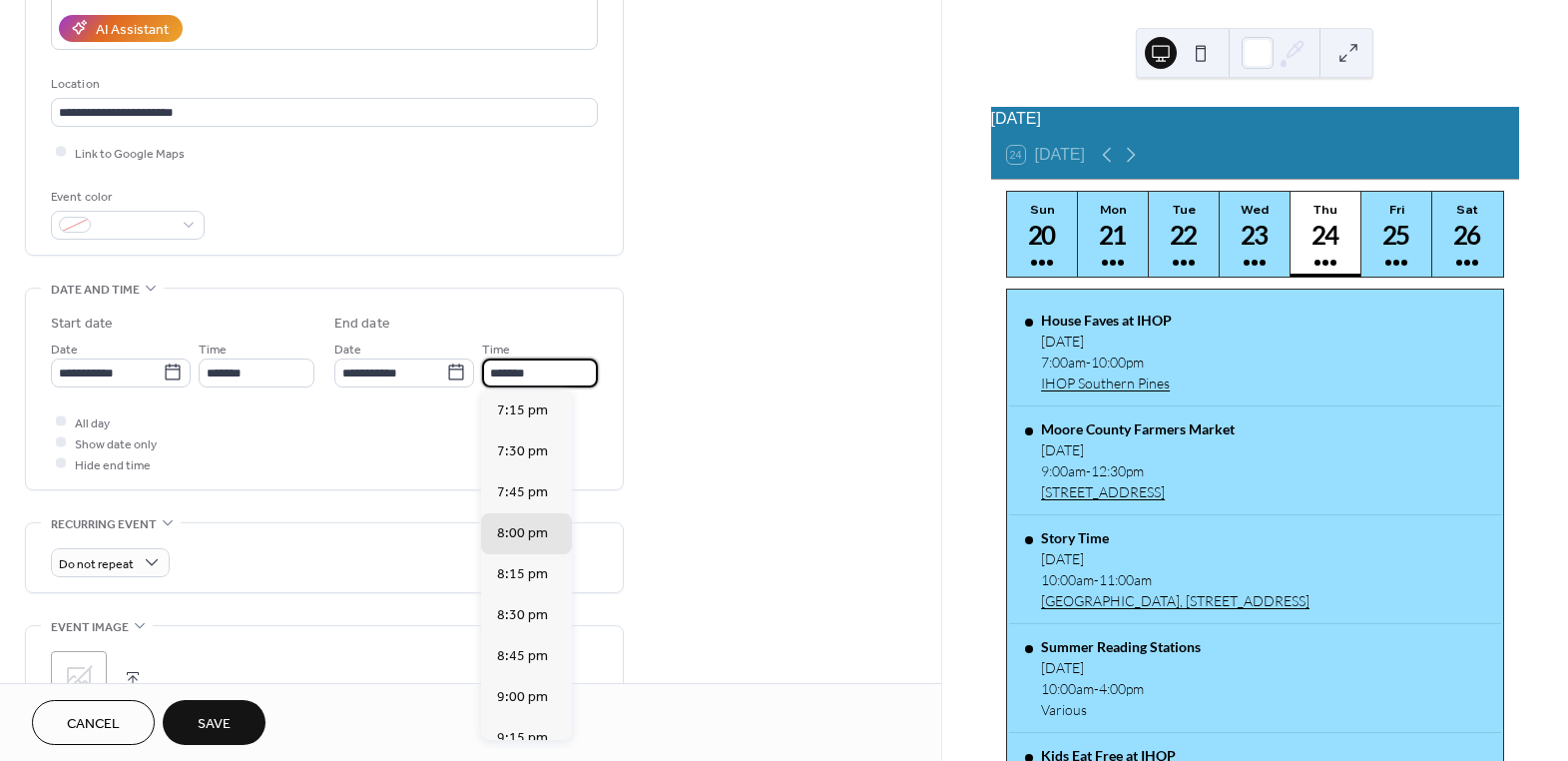 click on "*******" at bounding box center (540, 373) 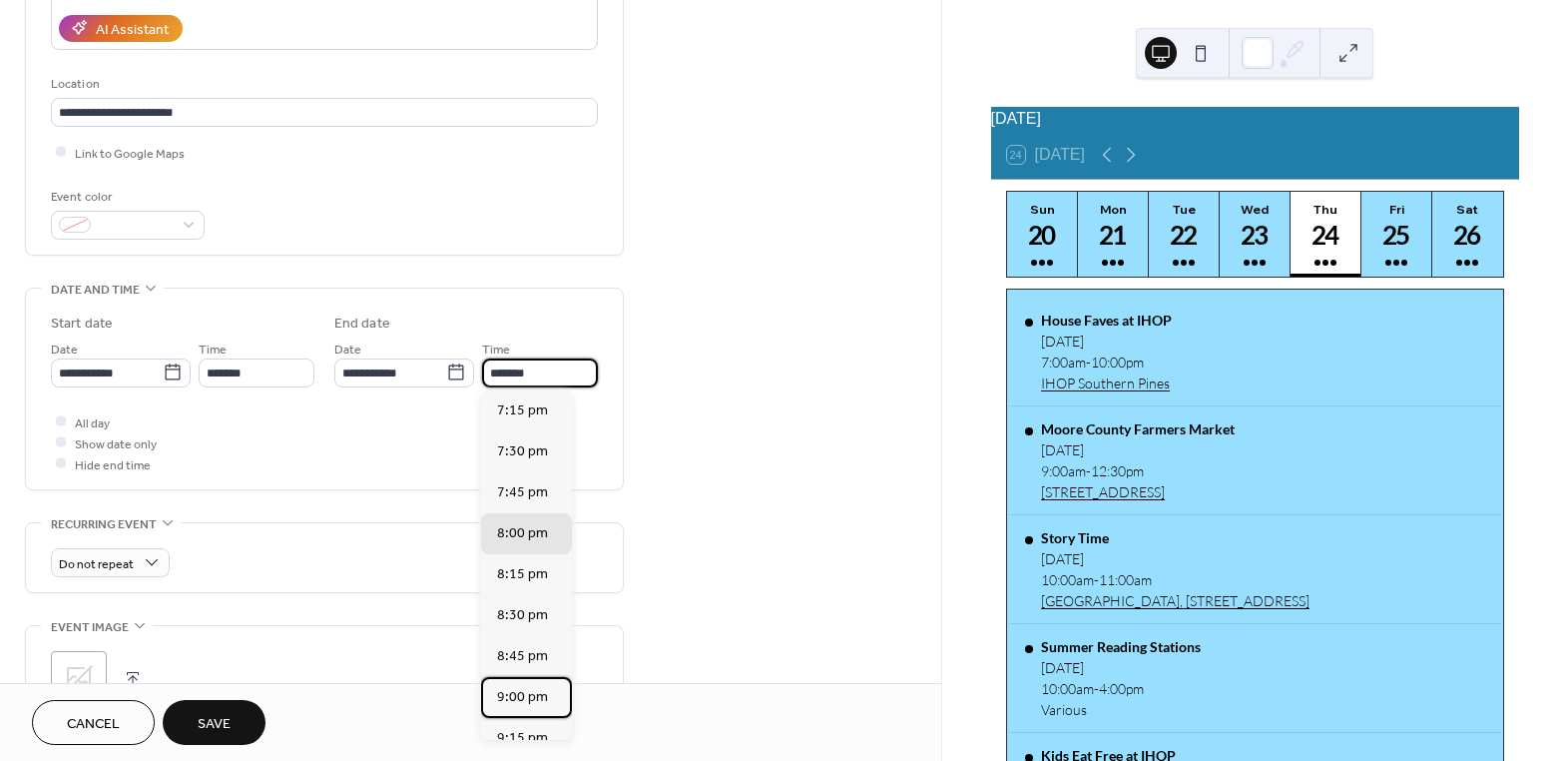 drag, startPoint x: 517, startPoint y: 690, endPoint x: 582, endPoint y: 662, distance: 70.77429 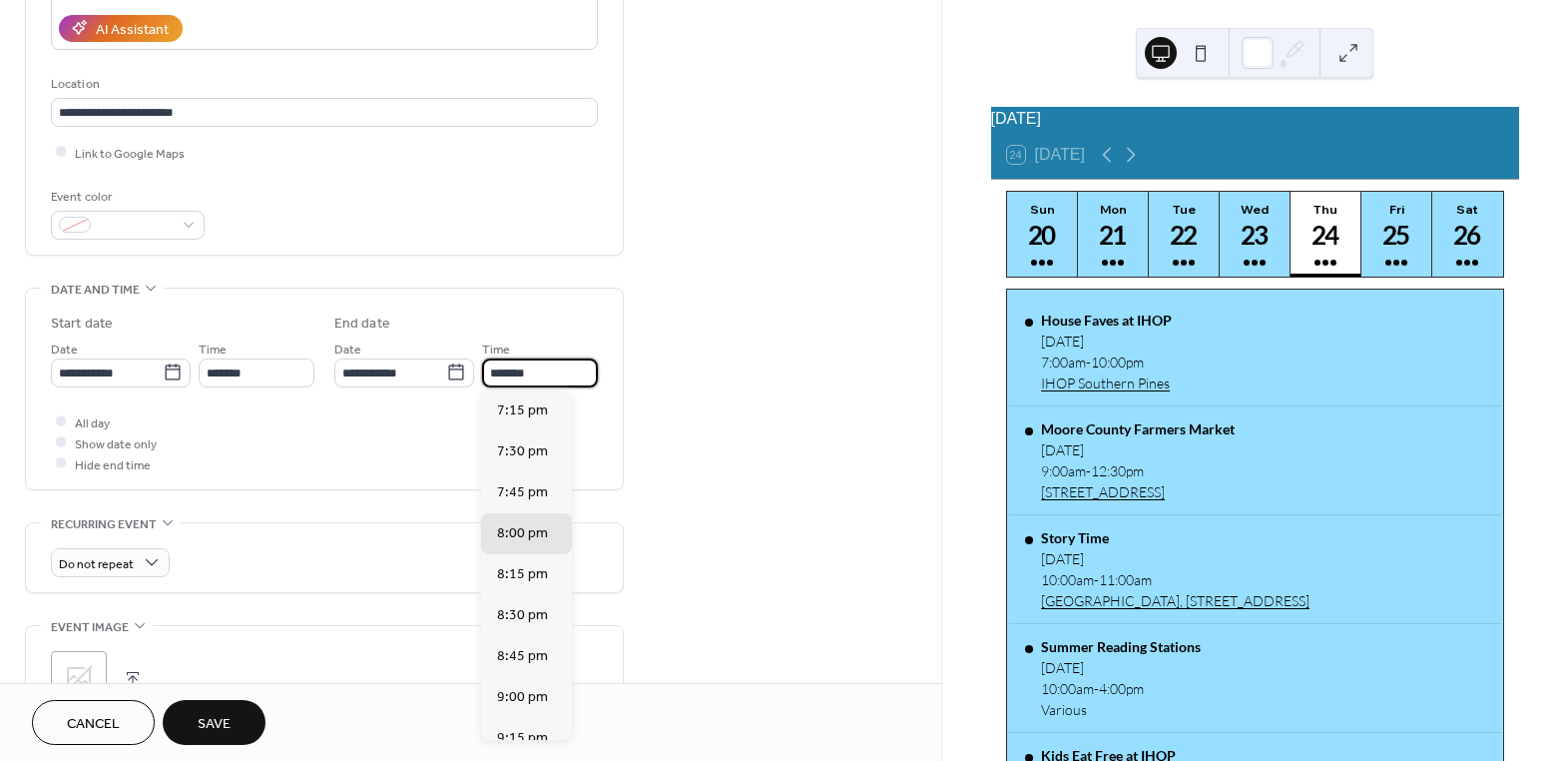 type on "*******" 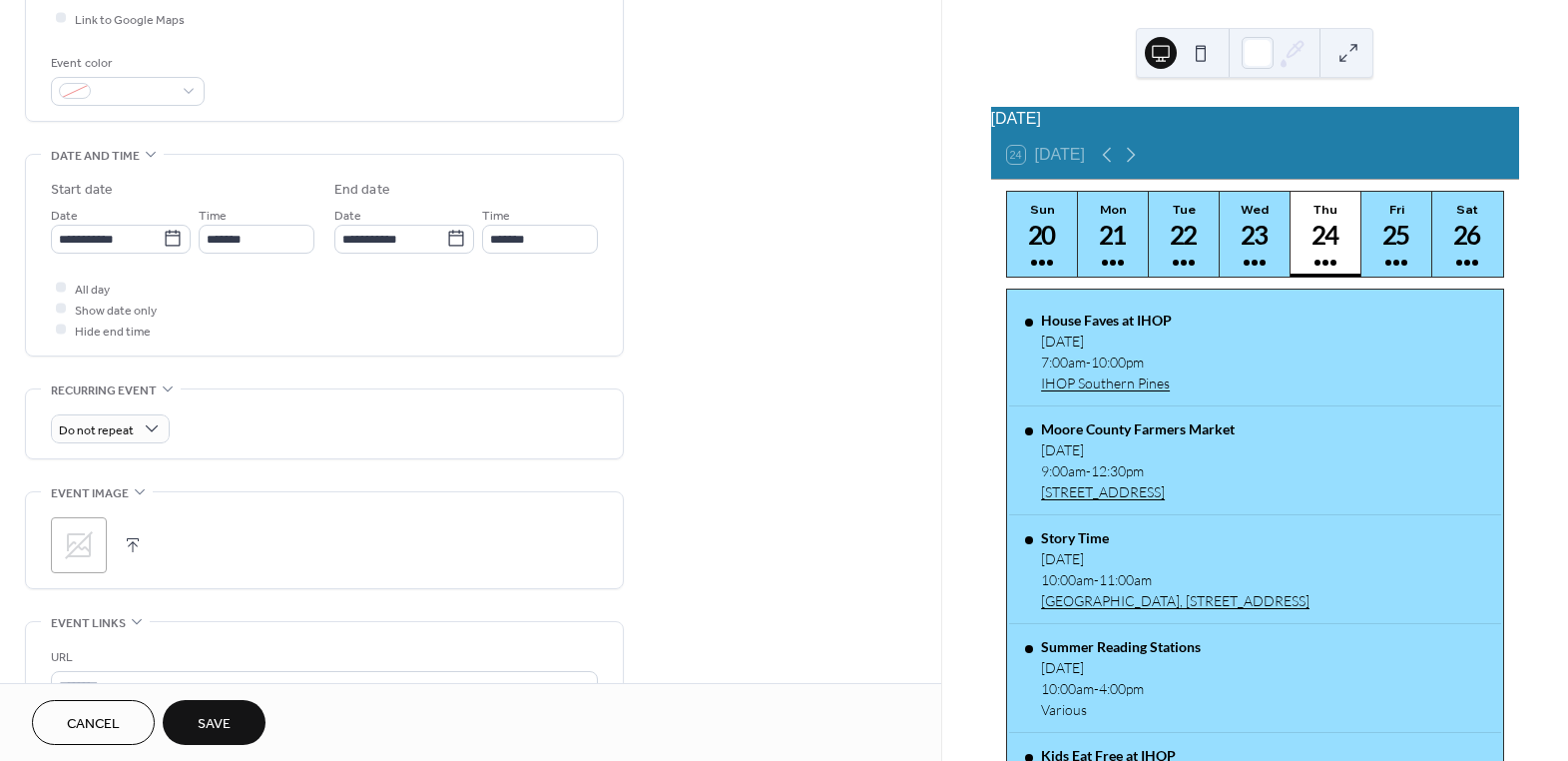 scroll, scrollTop: 544, scrollLeft: 0, axis: vertical 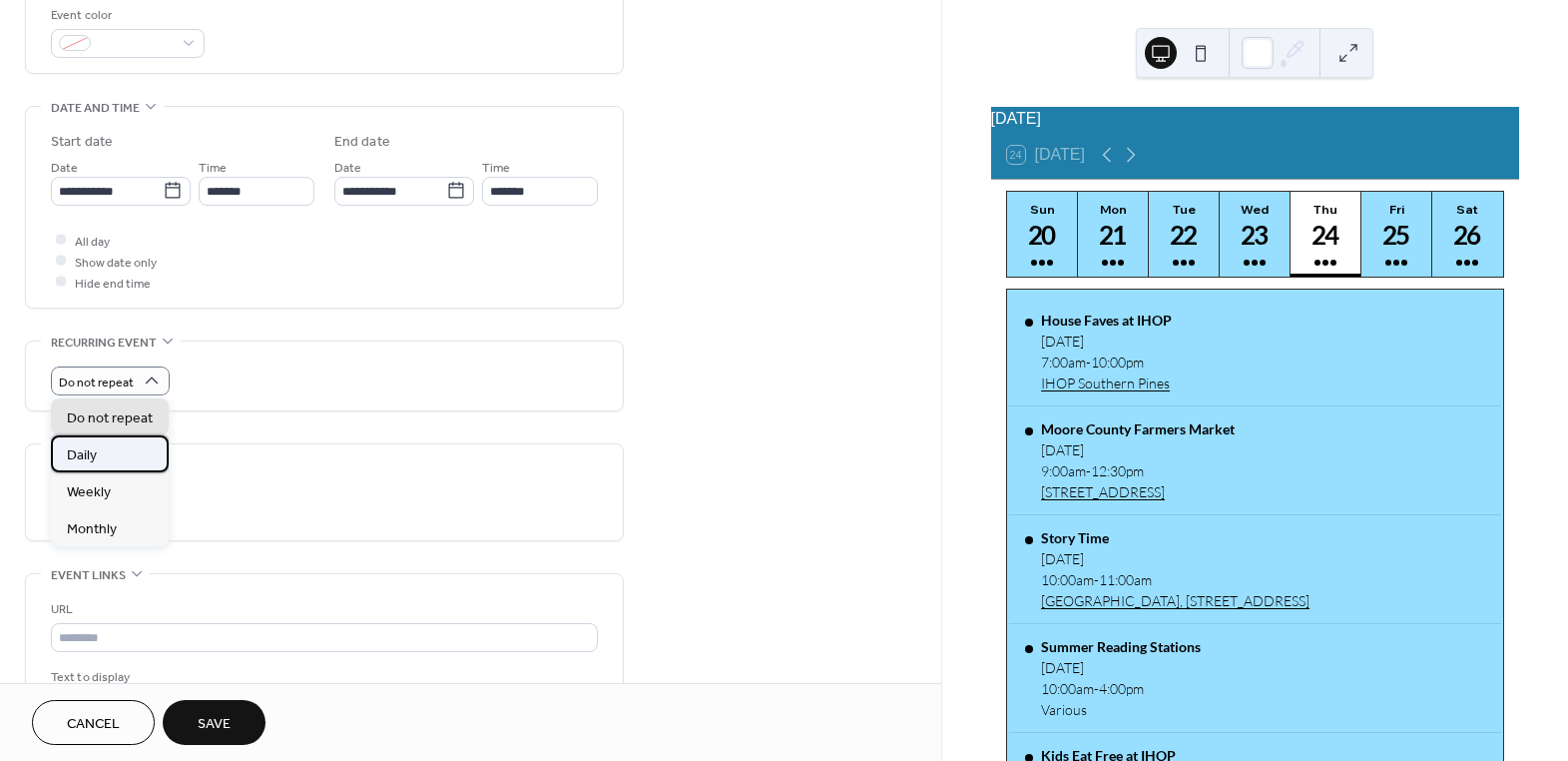 click on "Daily" at bounding box center [82, 454] 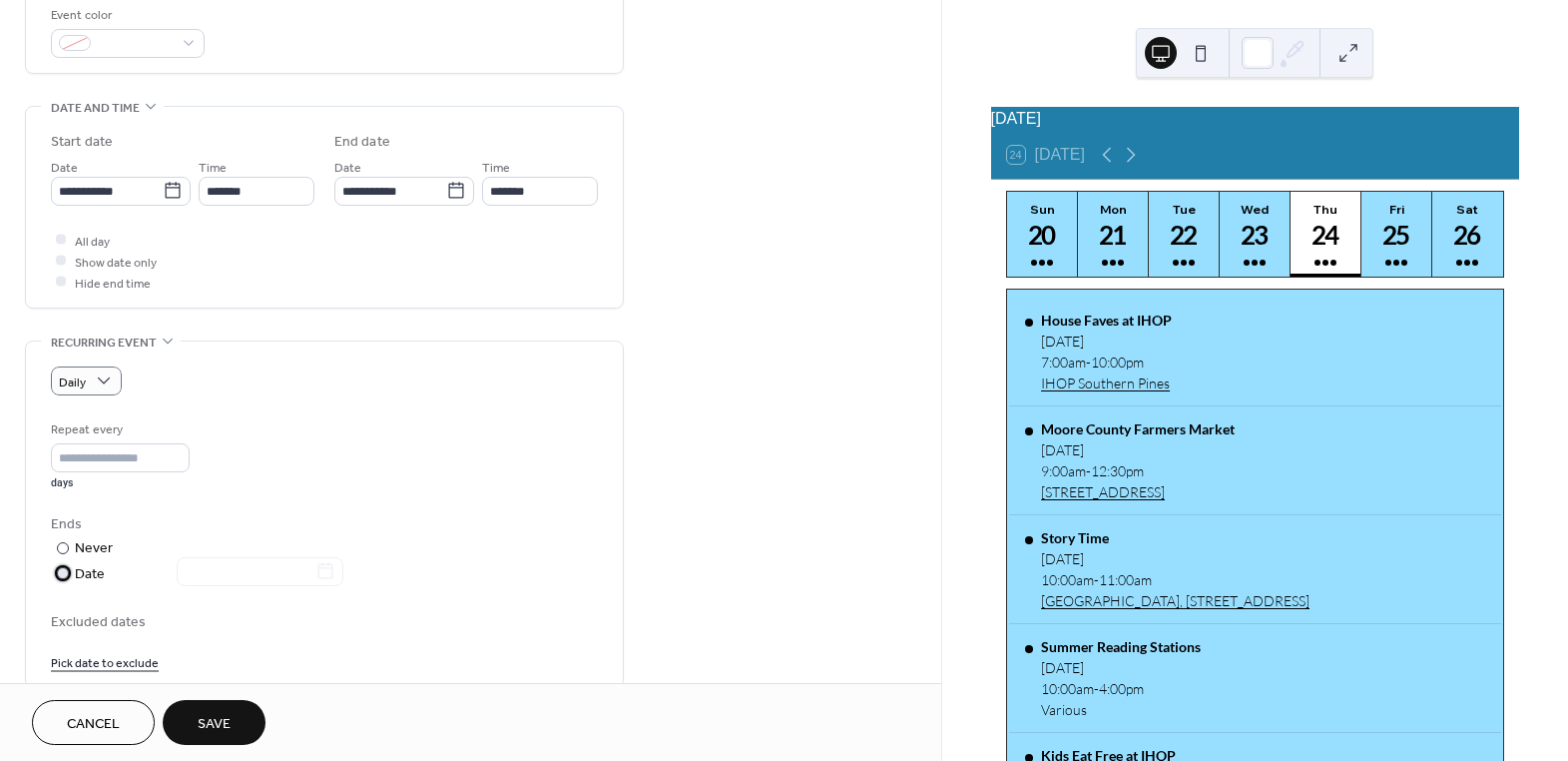click at bounding box center [63, 573] 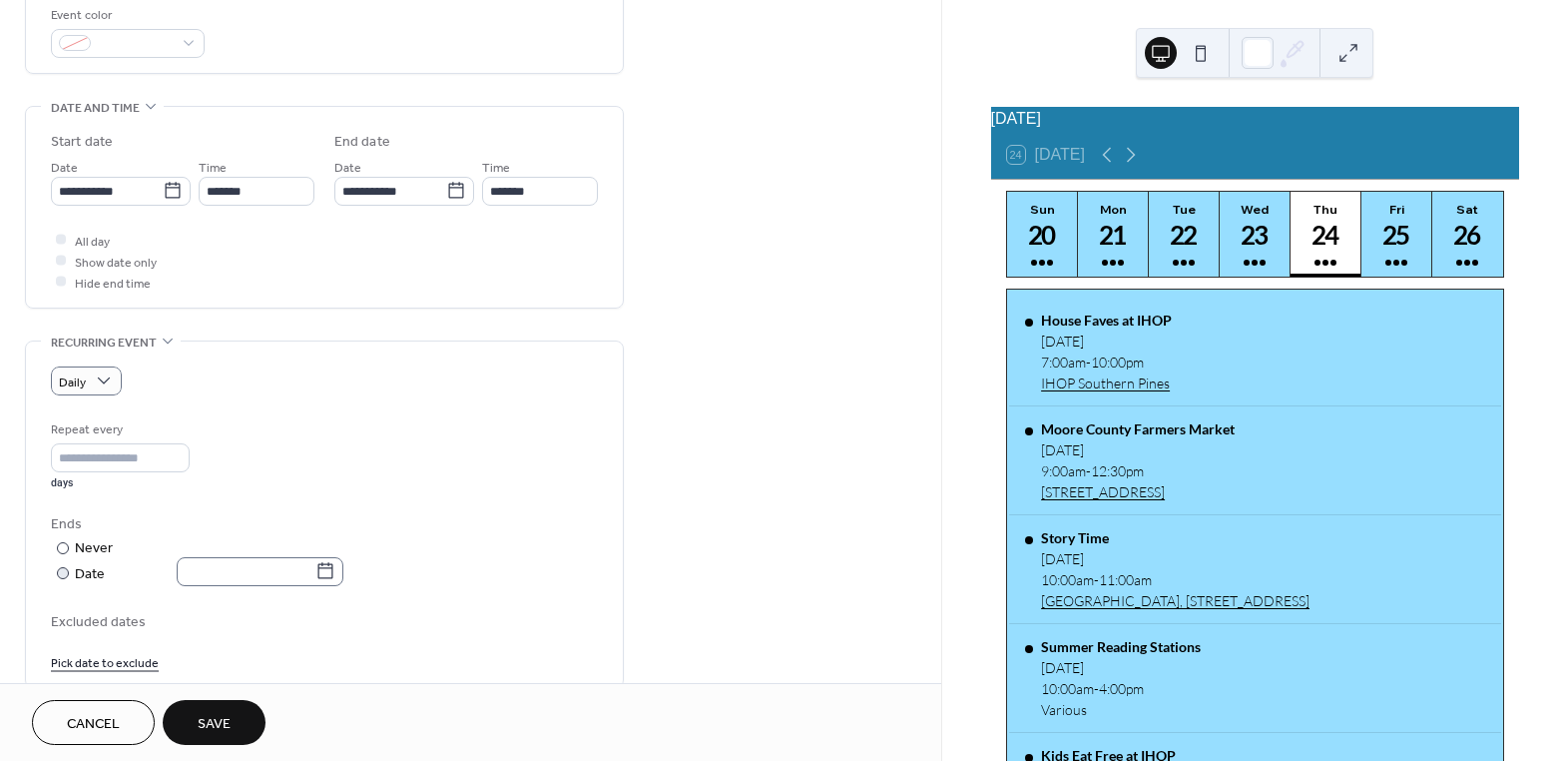 click 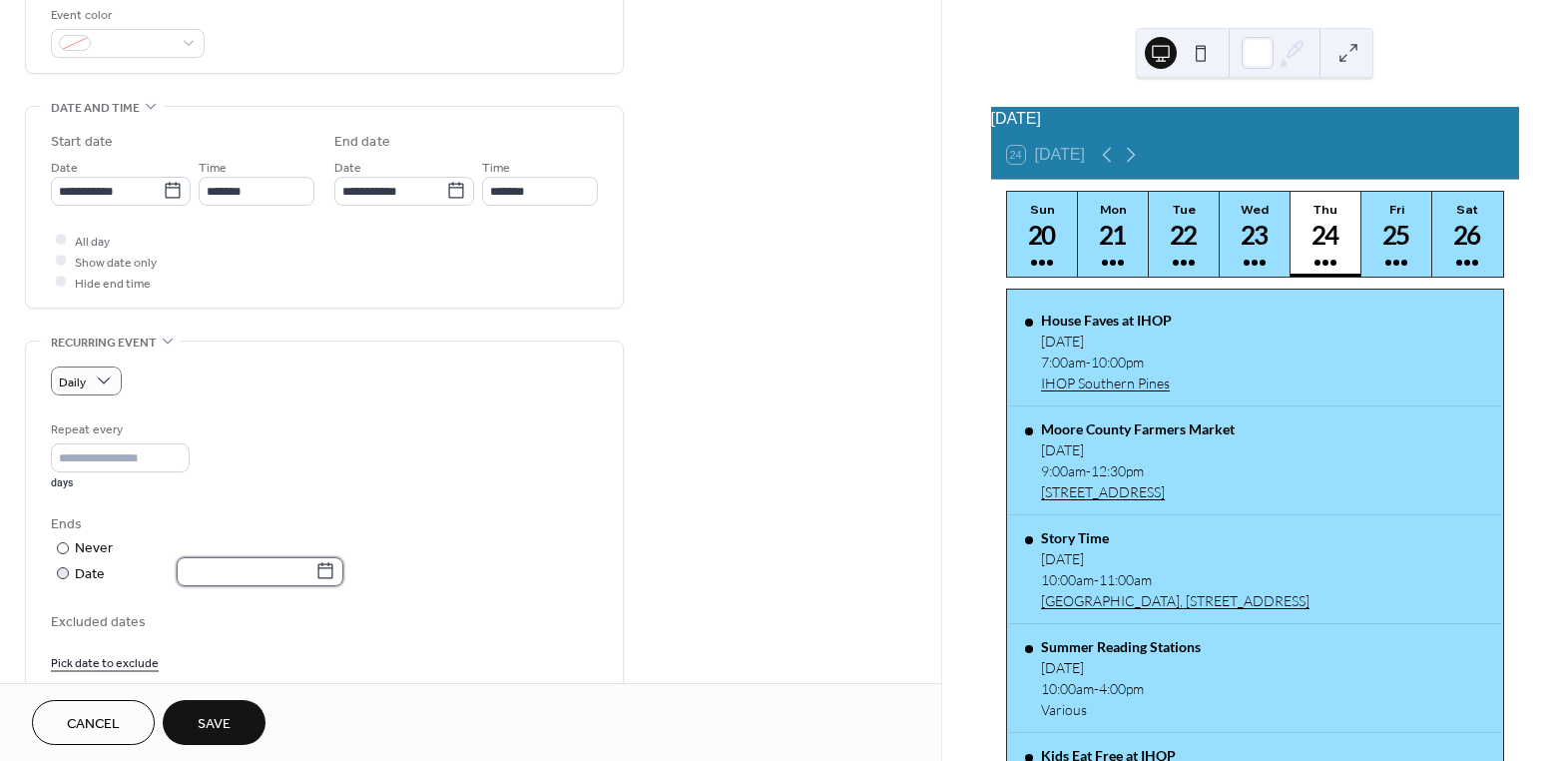 click at bounding box center (246, 571) 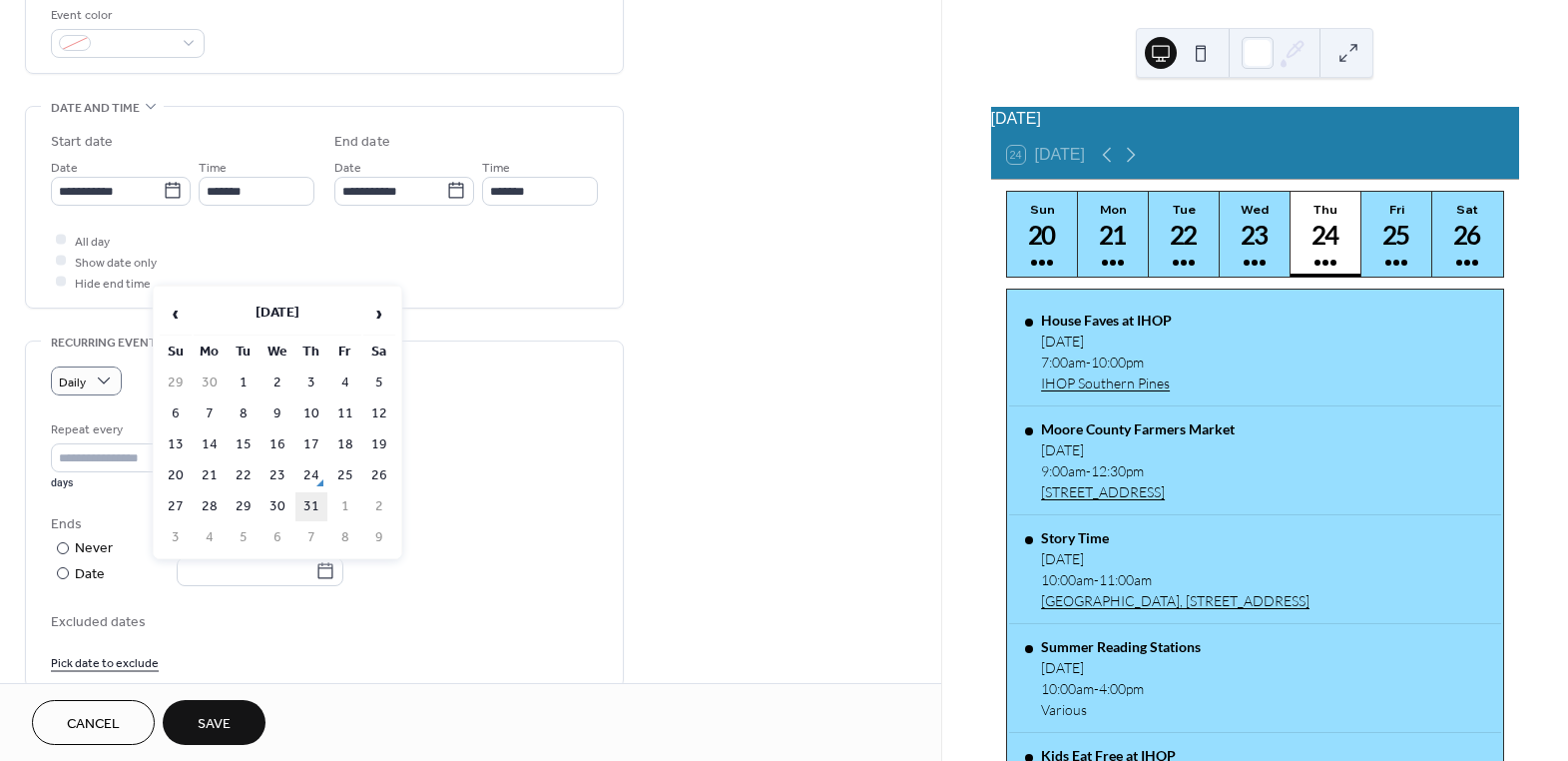 click on "31" at bounding box center [311, 506] 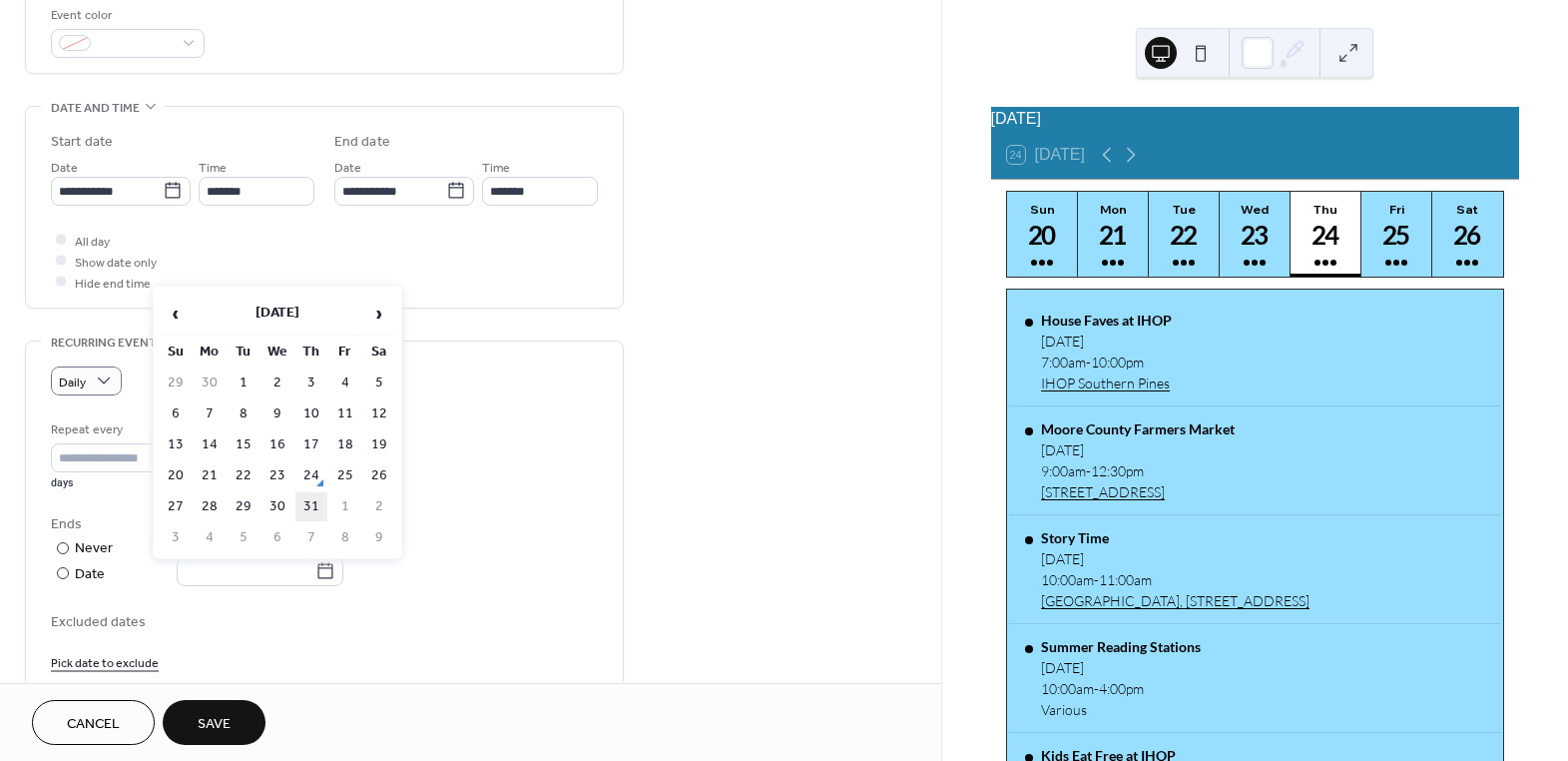 type on "**********" 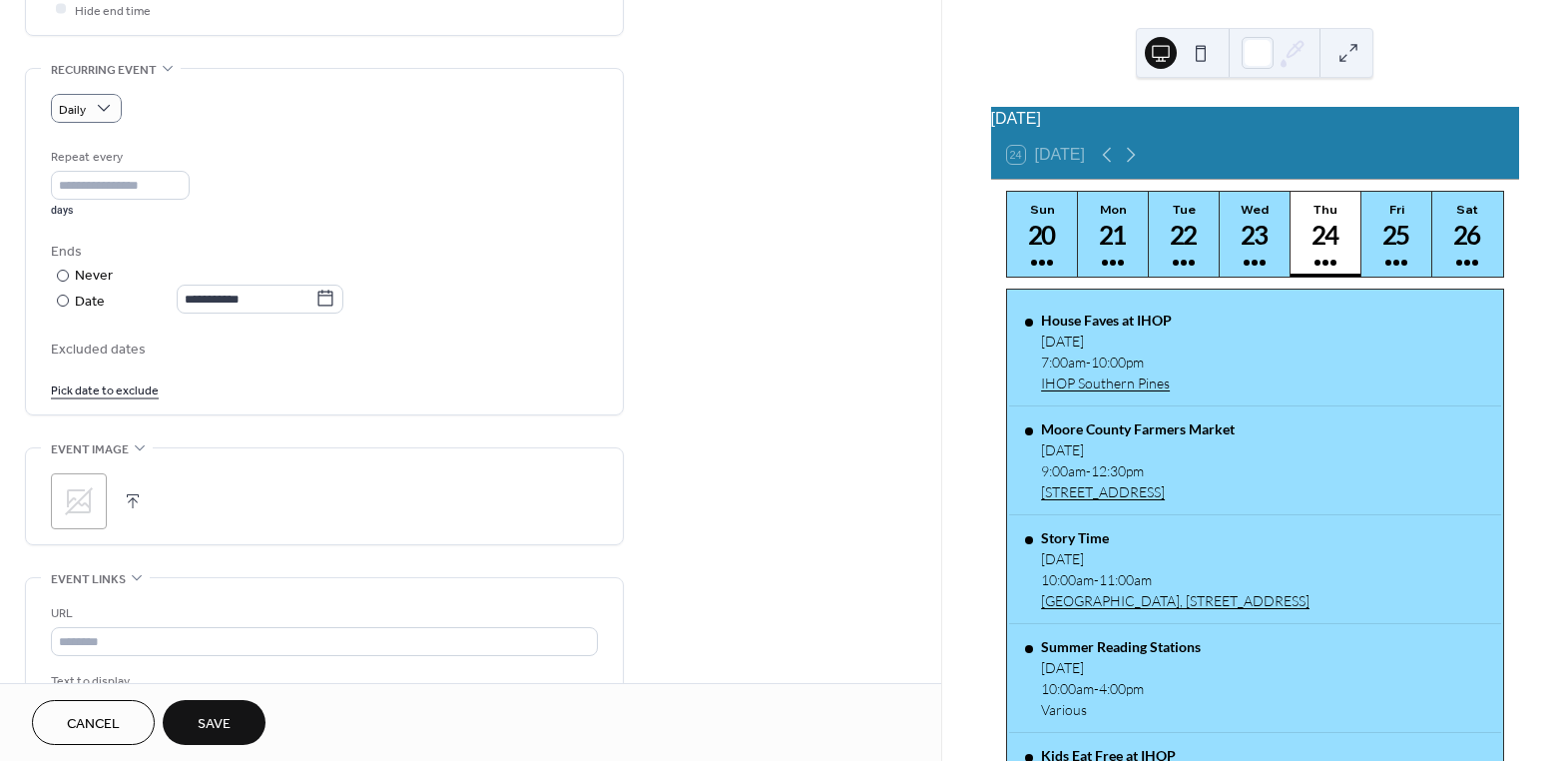 scroll, scrollTop: 999, scrollLeft: 0, axis: vertical 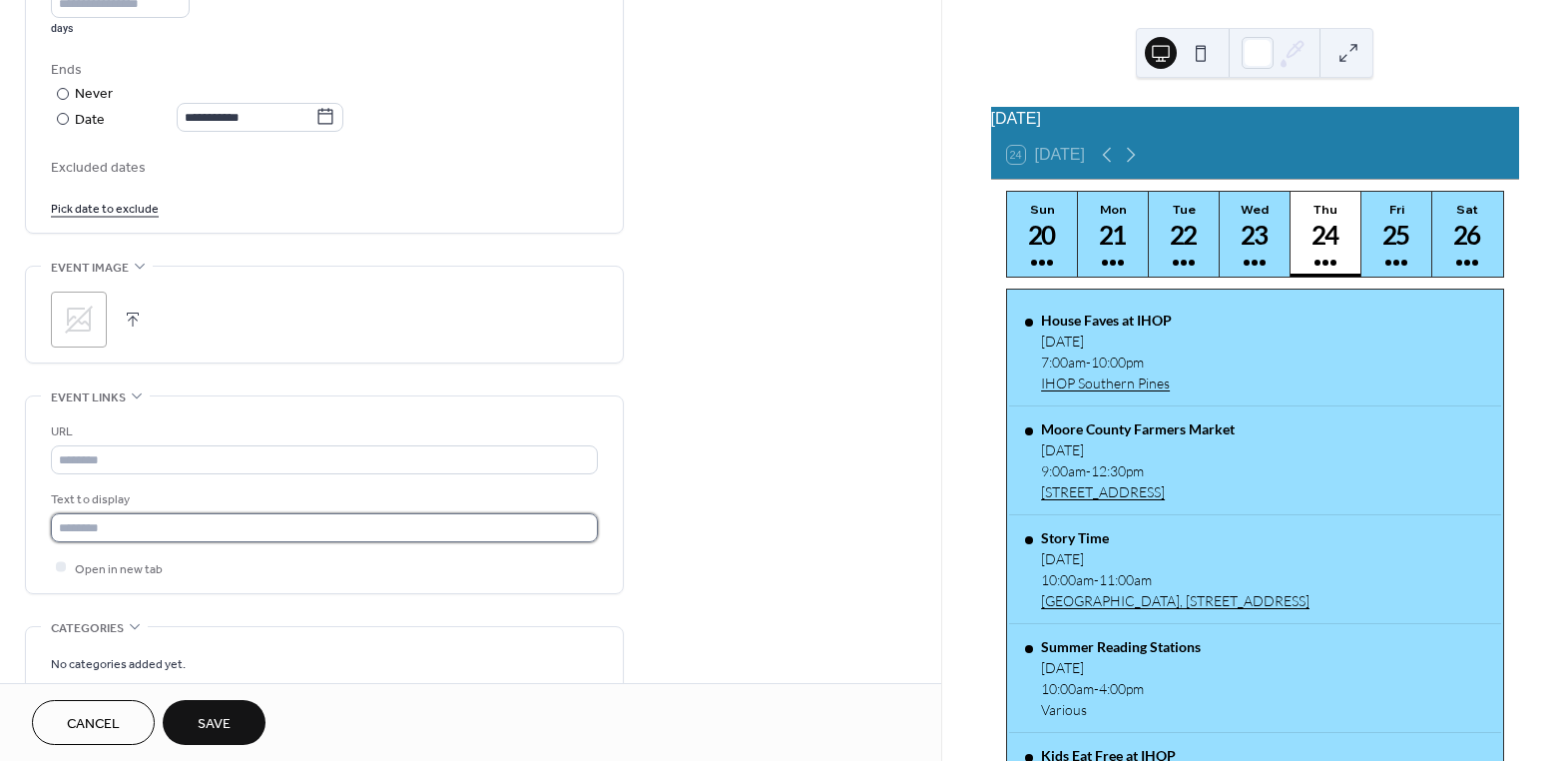 click at bounding box center [324, 527] 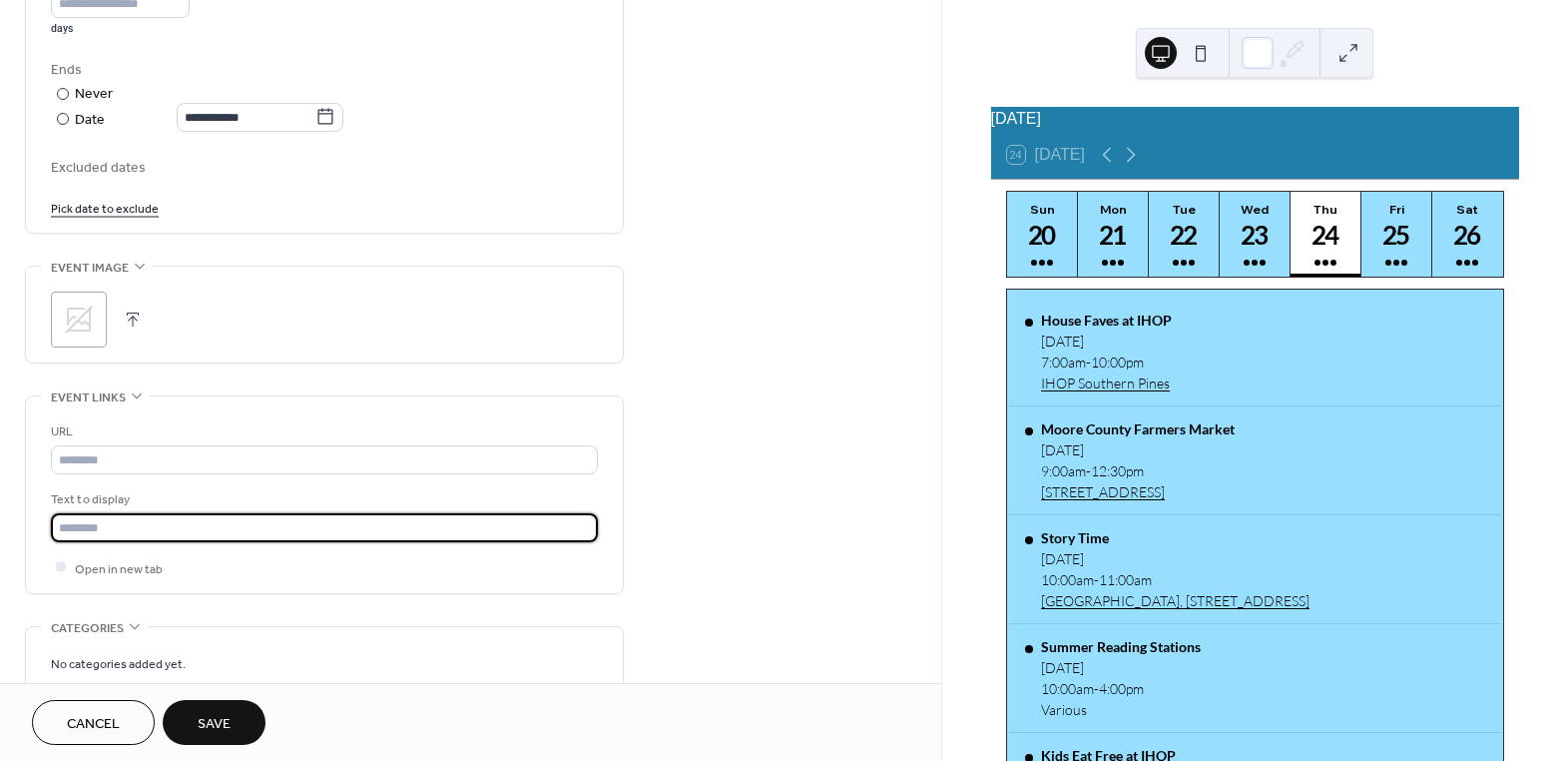 type on "*******" 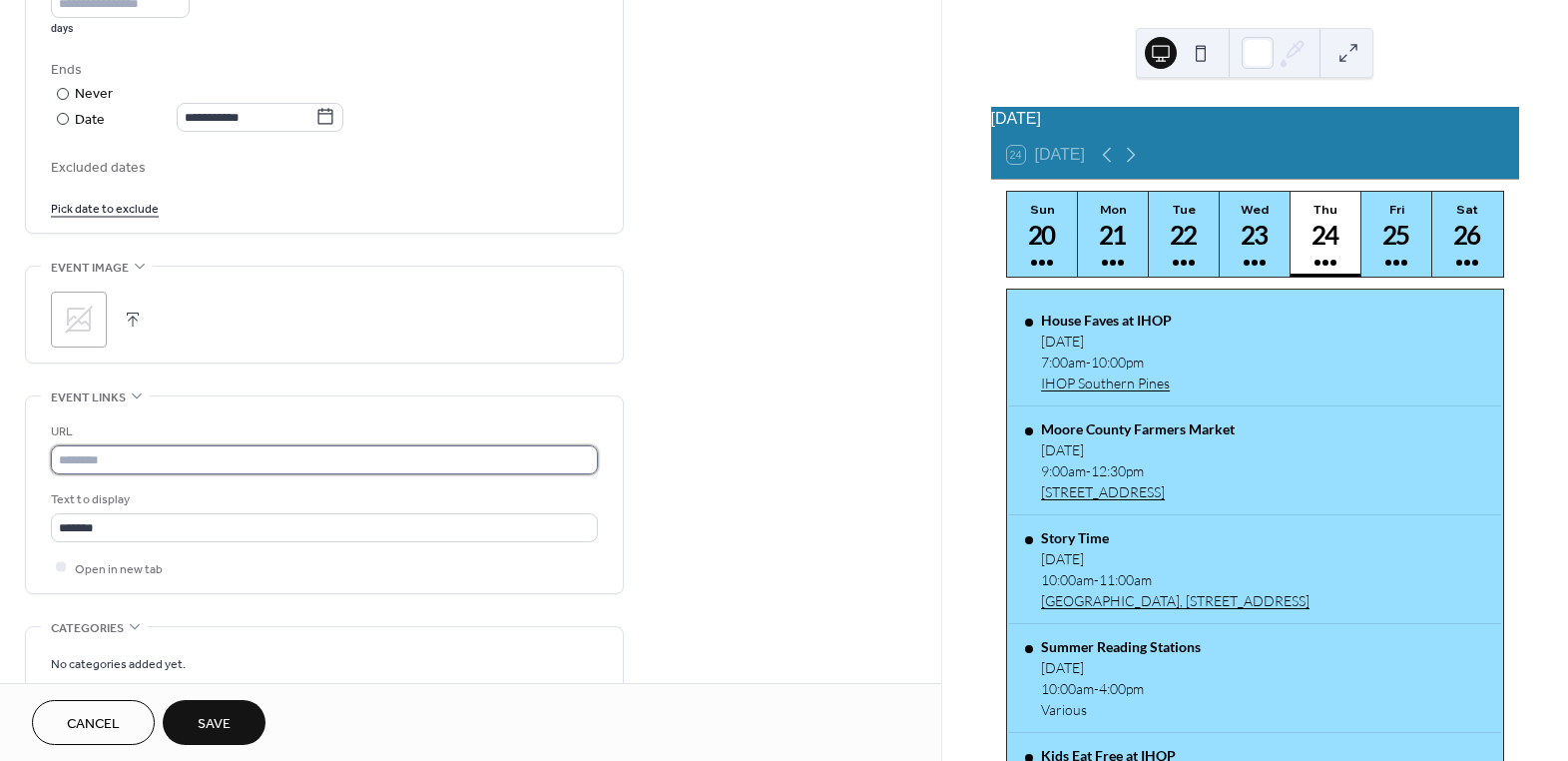 click at bounding box center [324, 459] 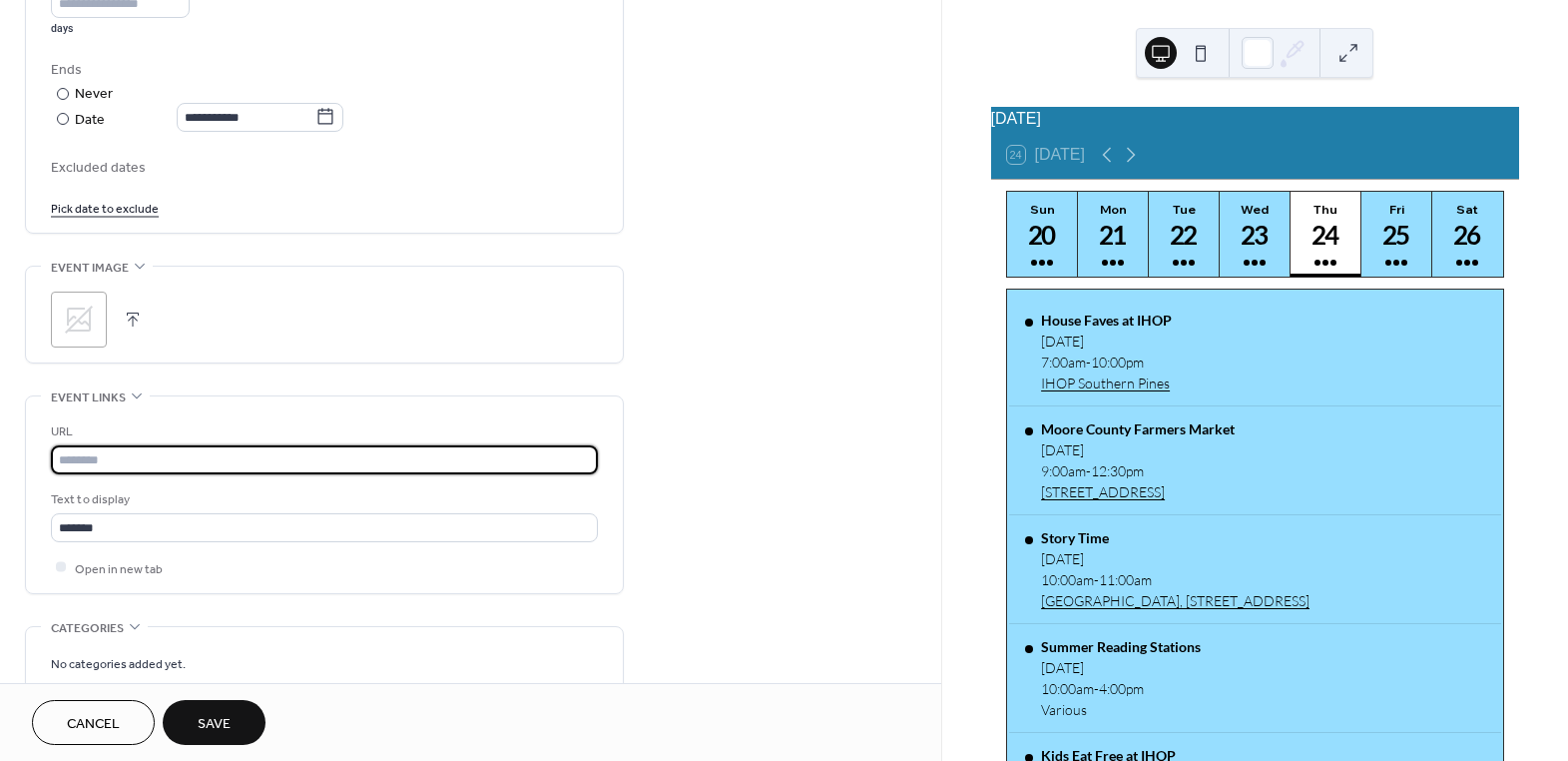 paste on "**********" 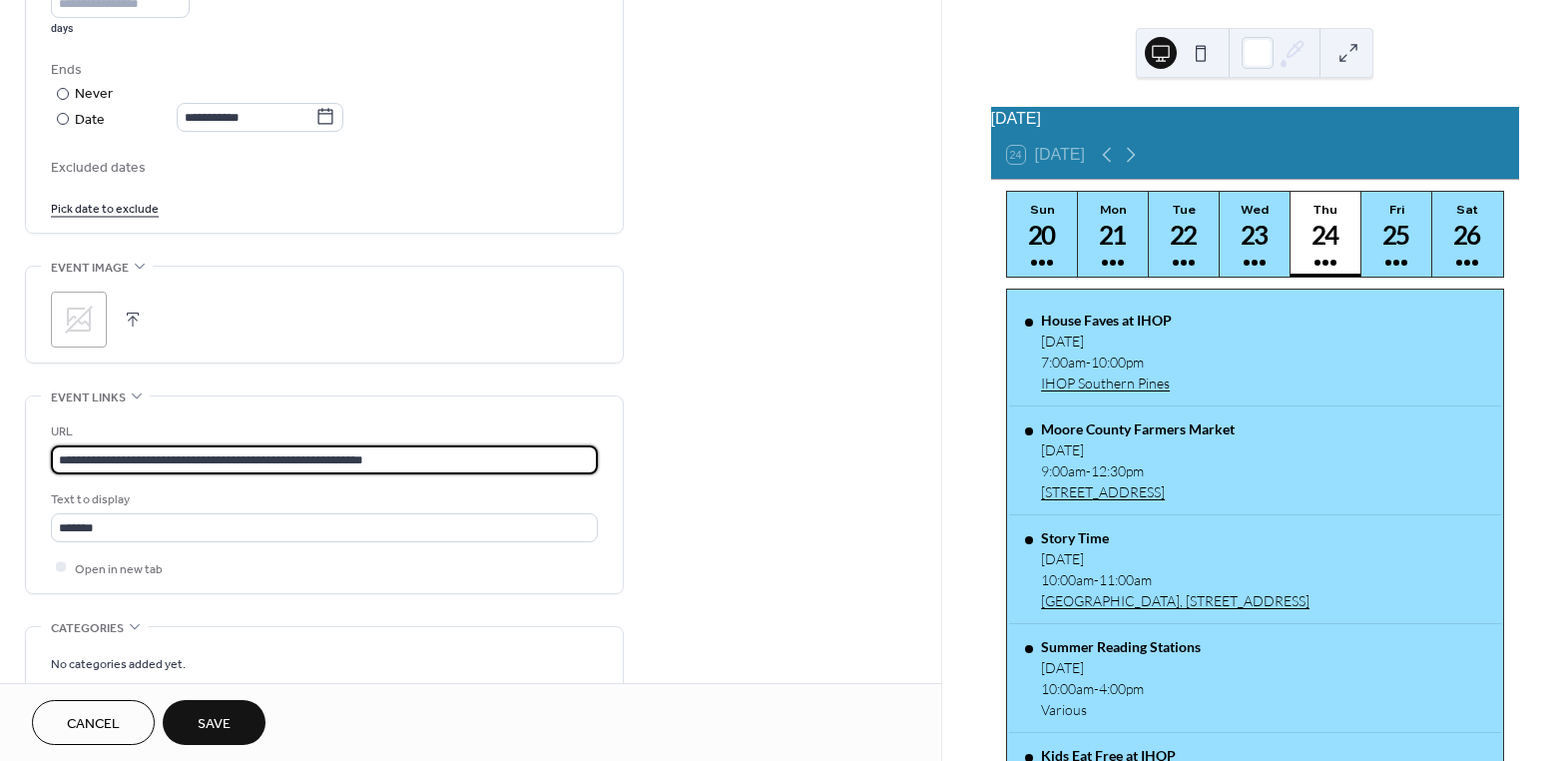 type on "**********" 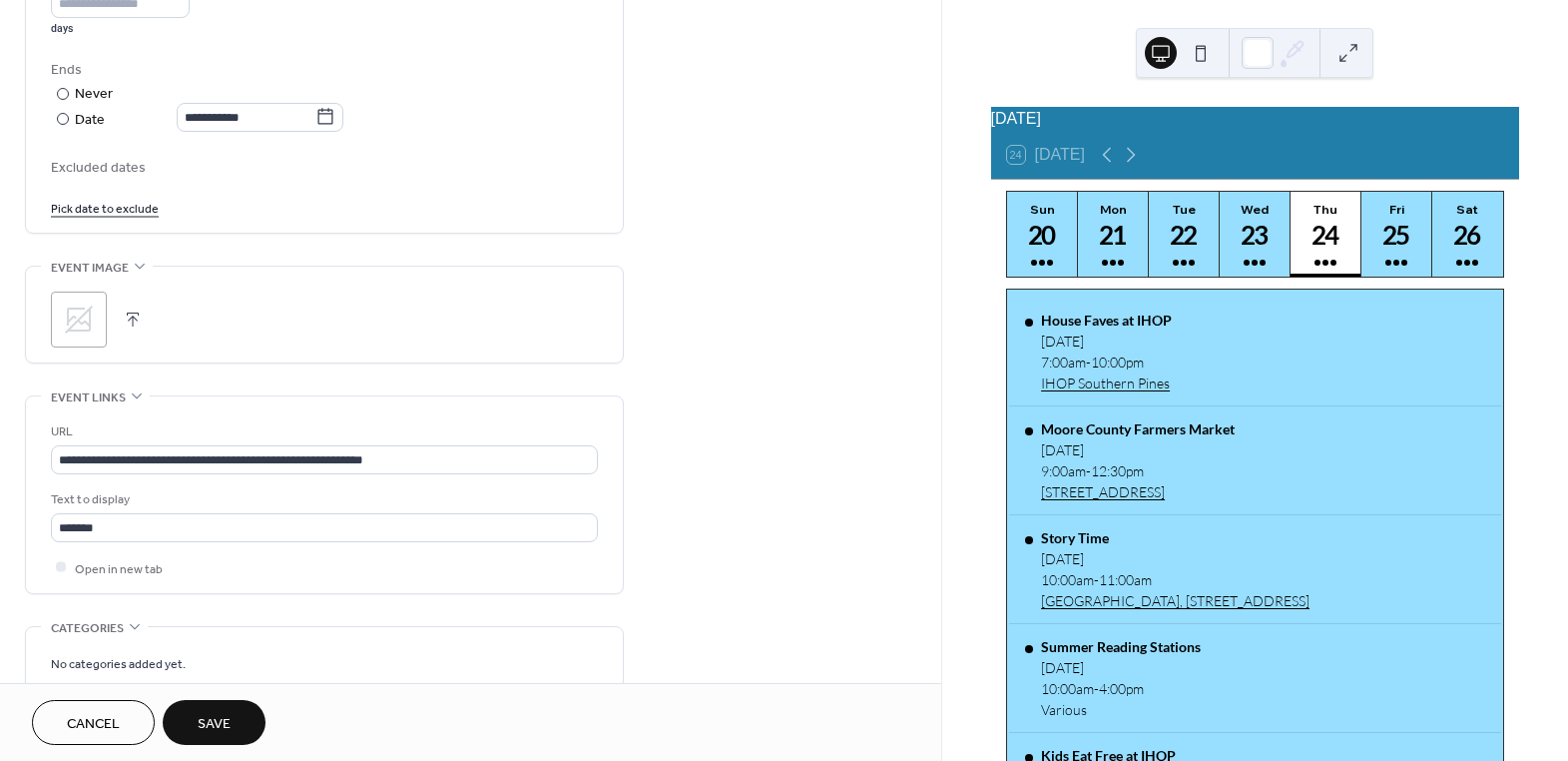 click on "Save" at bounding box center (214, 724) 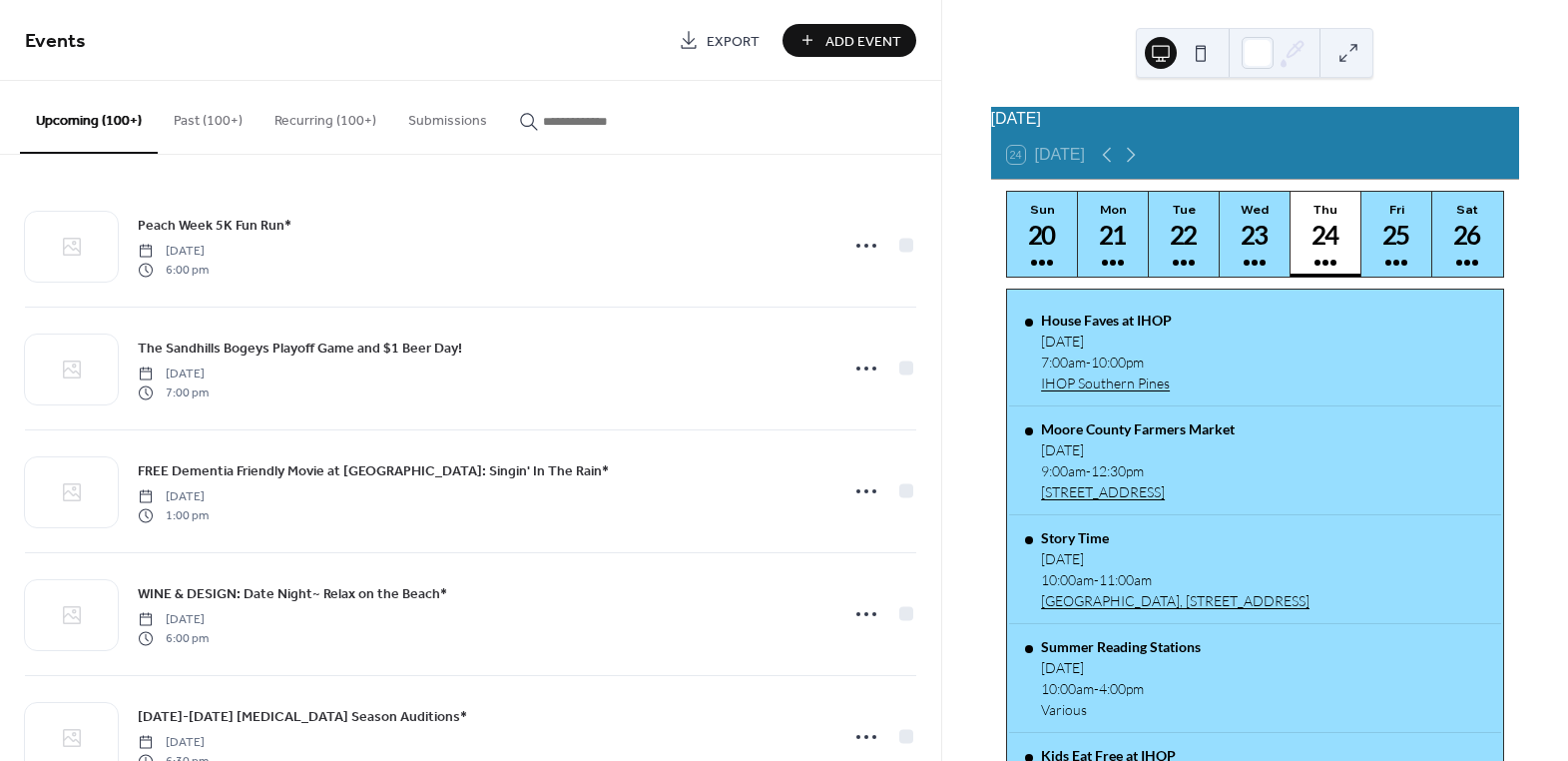click at bounding box center [603, 121] 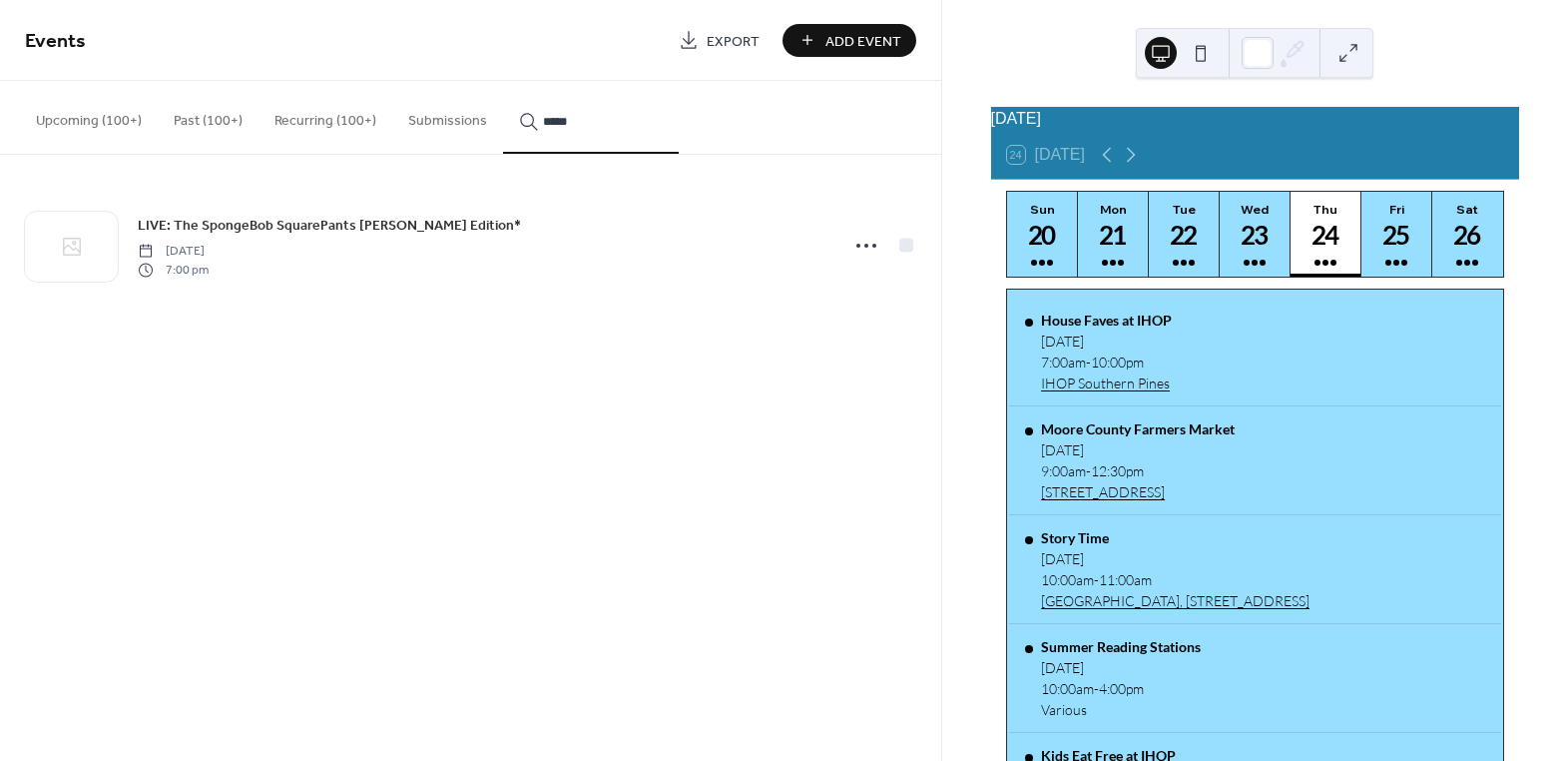 type on "*****" 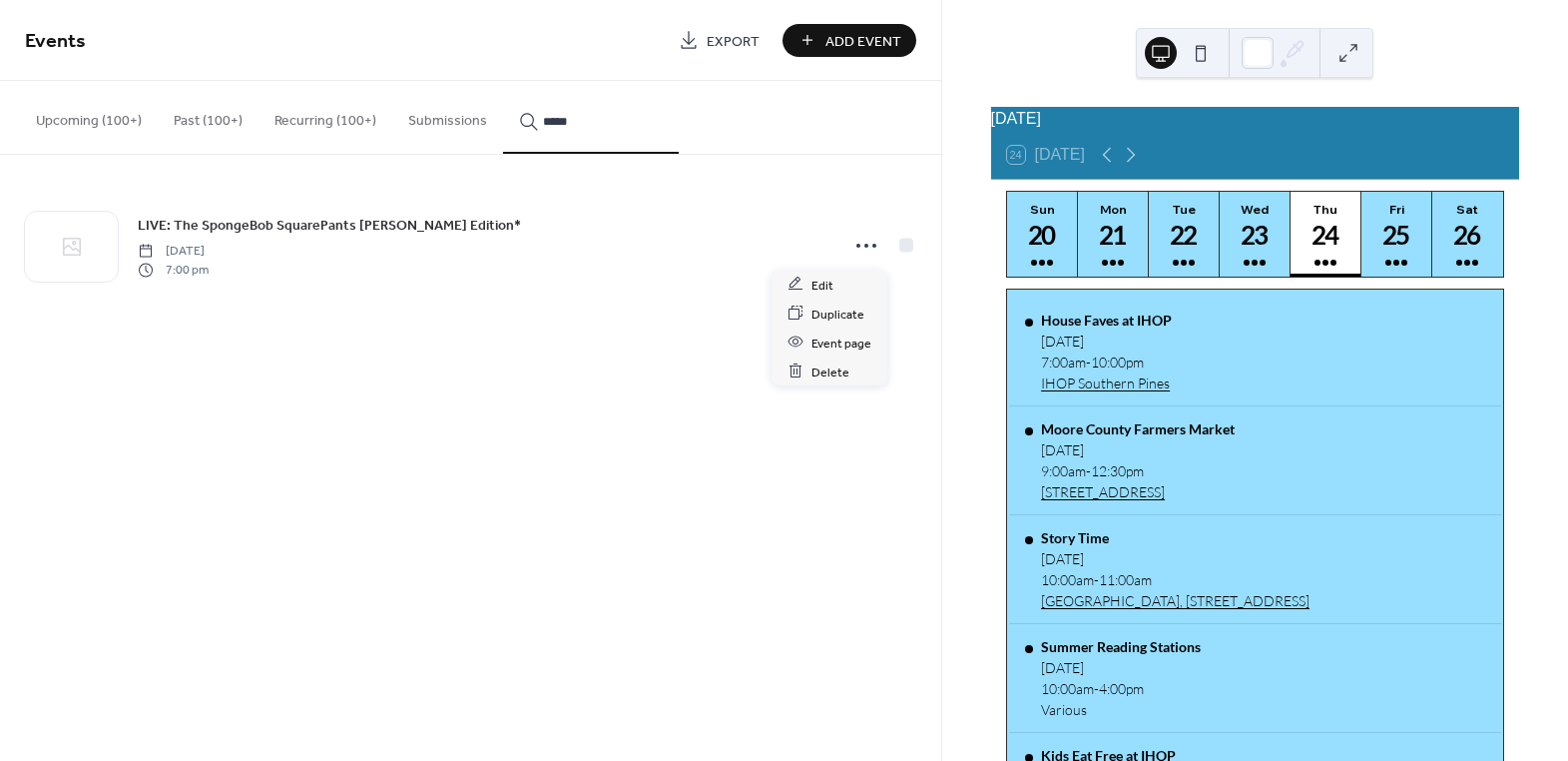 click 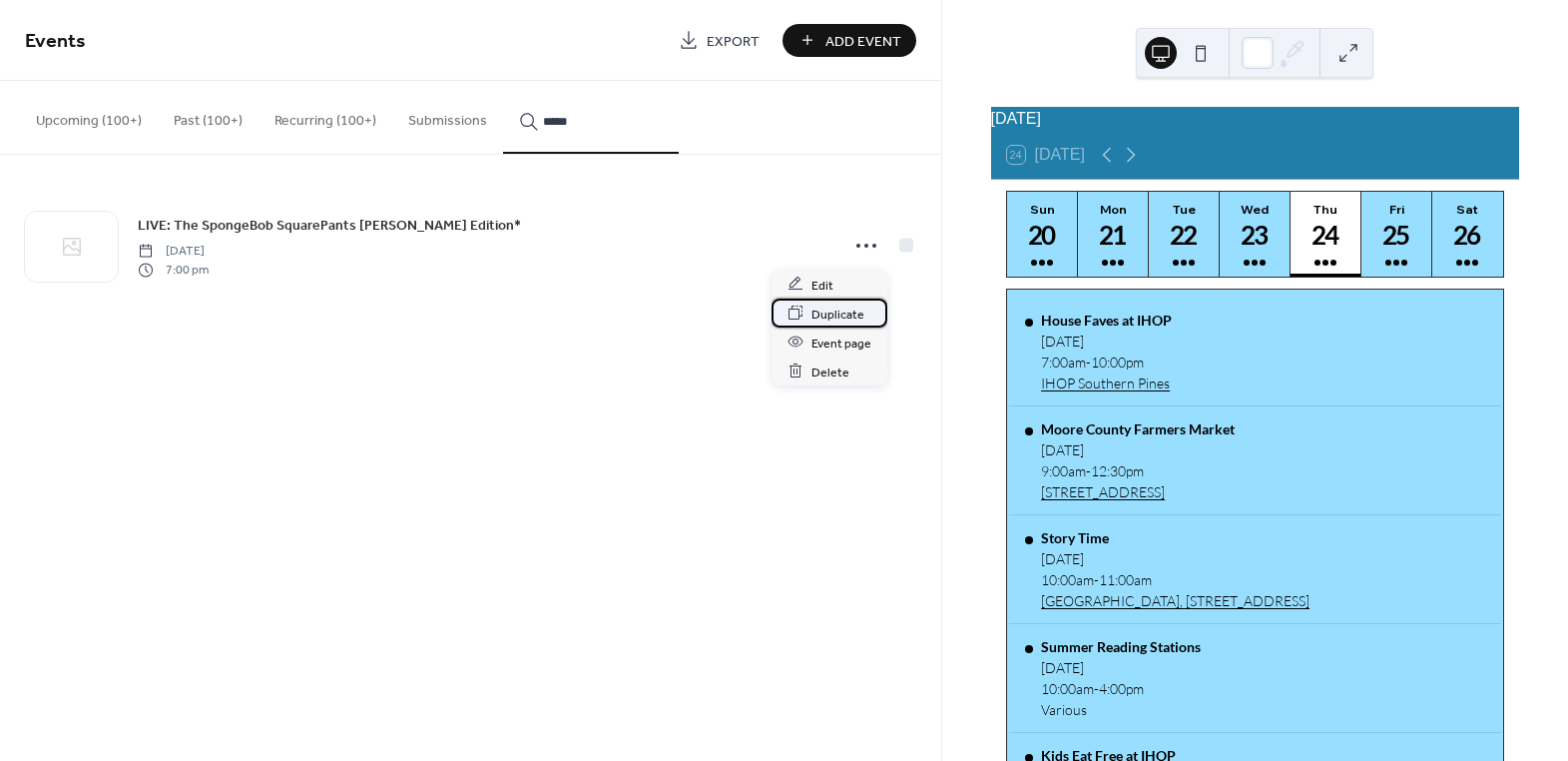 click on "Duplicate" at bounding box center (837, 314) 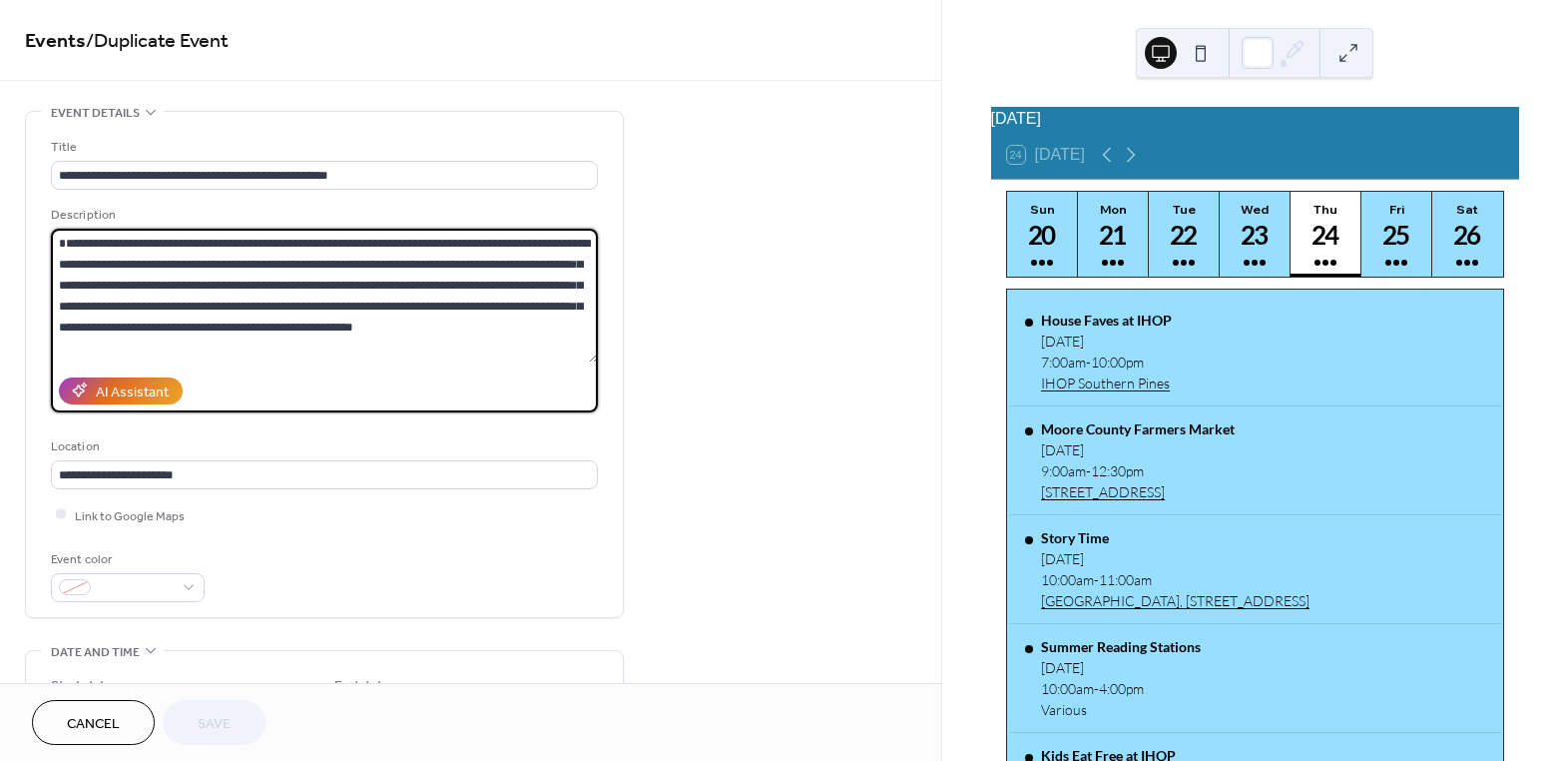 drag, startPoint x: 498, startPoint y: 240, endPoint x: 239, endPoint y: 241, distance: 259.00193 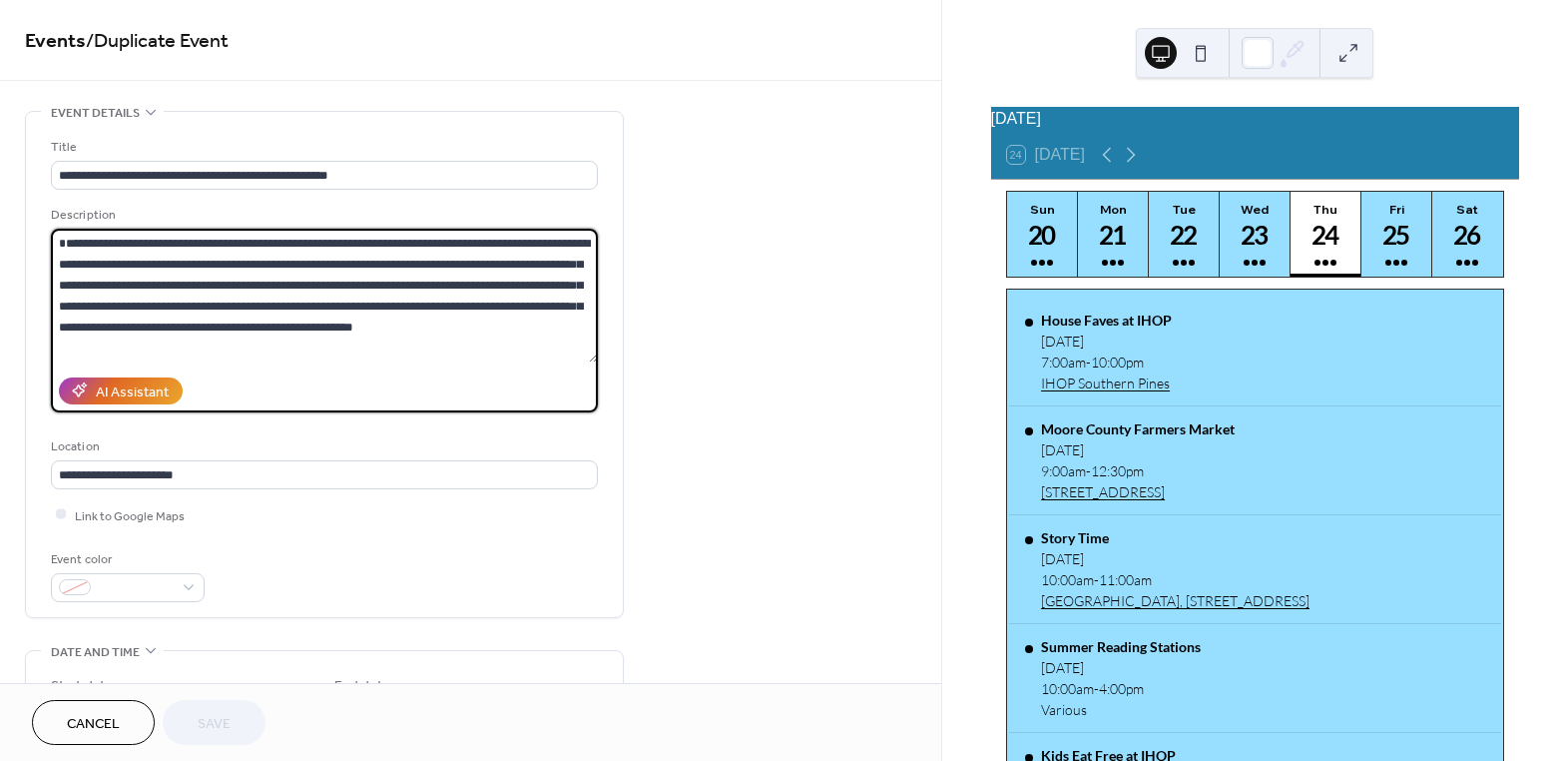 click on "**********" at bounding box center (324, 296) 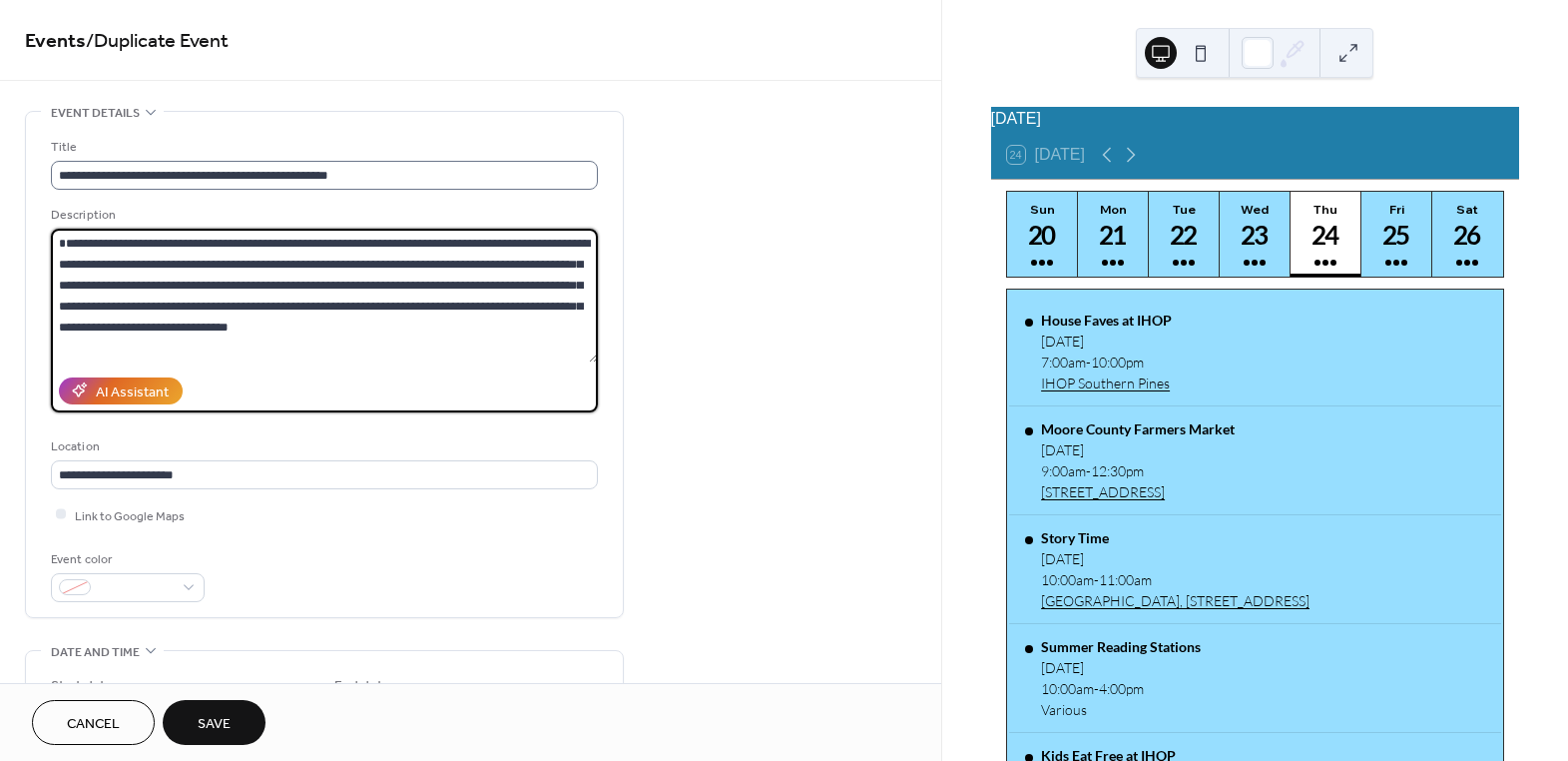 type on "**********" 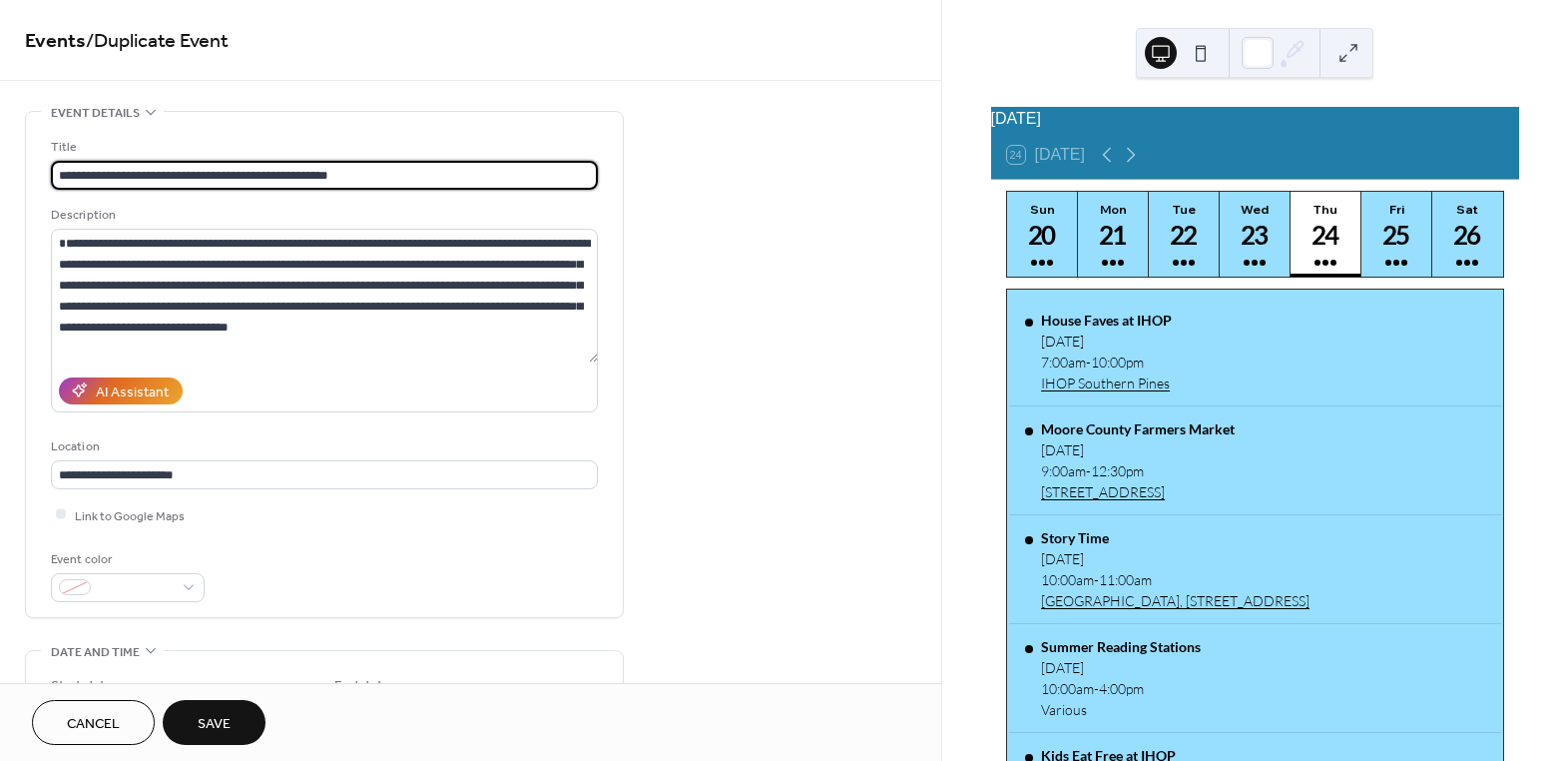 drag, startPoint x: 352, startPoint y: 173, endPoint x: 88, endPoint y: 165, distance: 264.12118 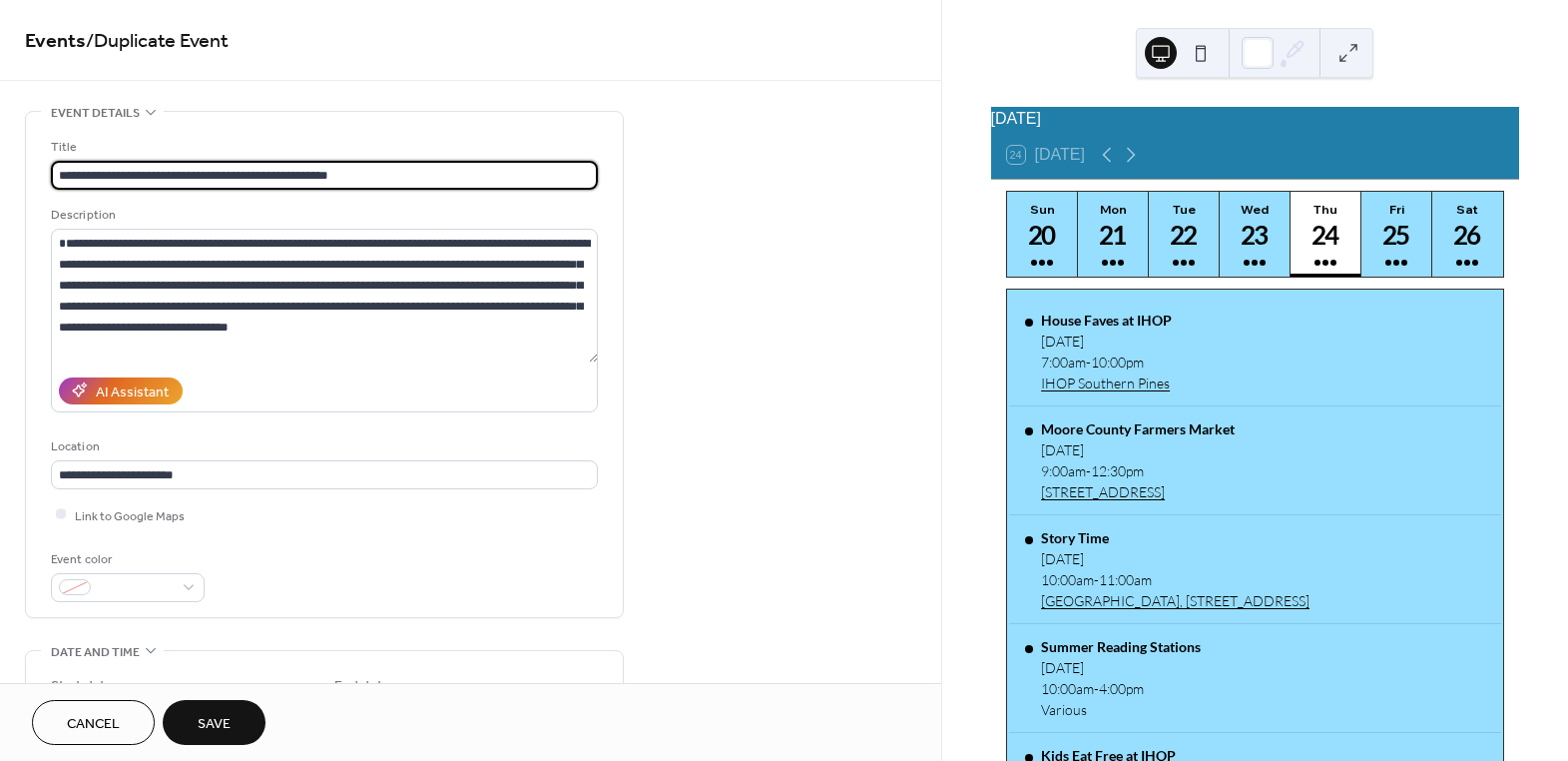 click on "**********" at bounding box center [324, 175] 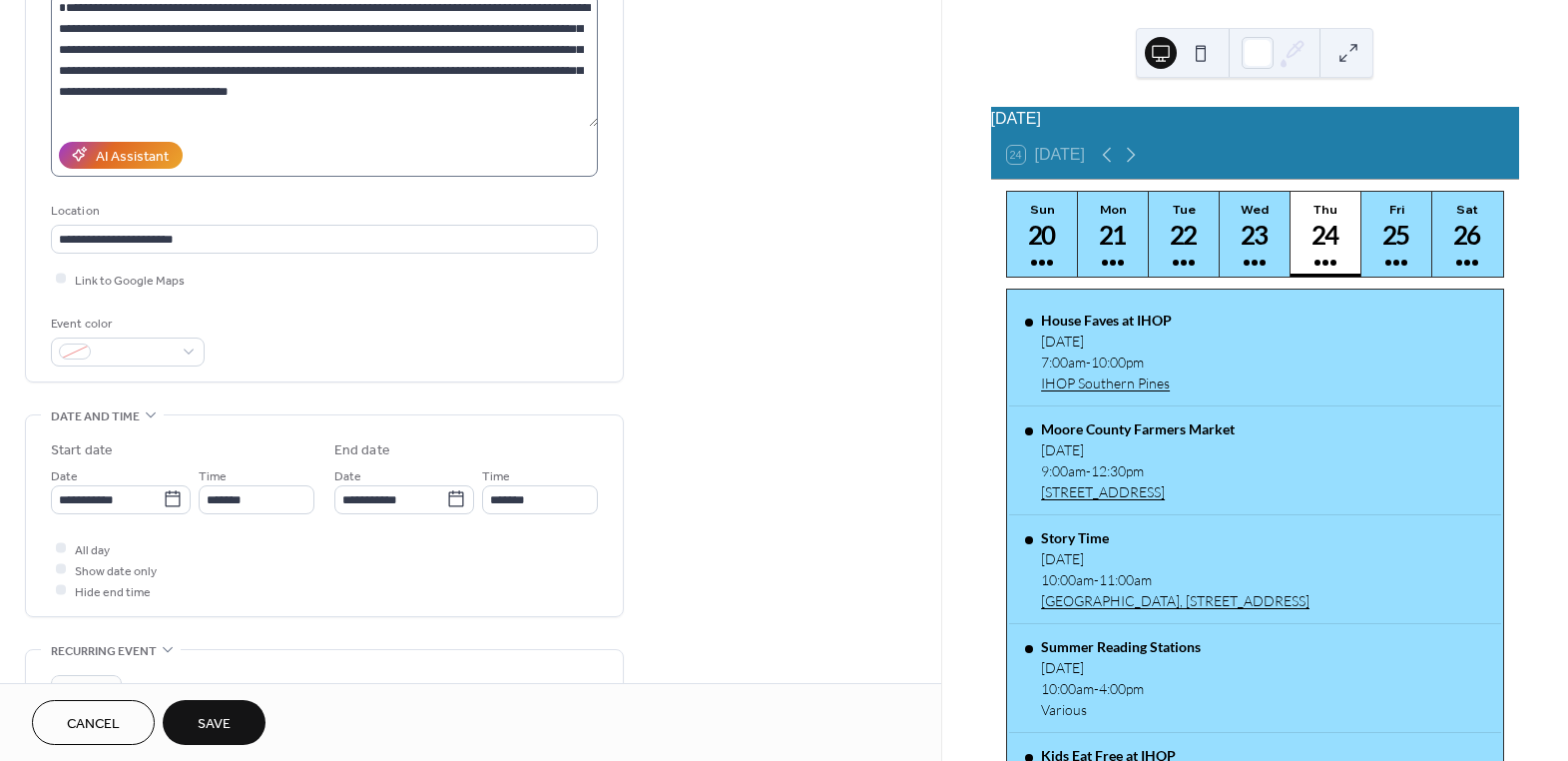scroll, scrollTop: 272, scrollLeft: 0, axis: vertical 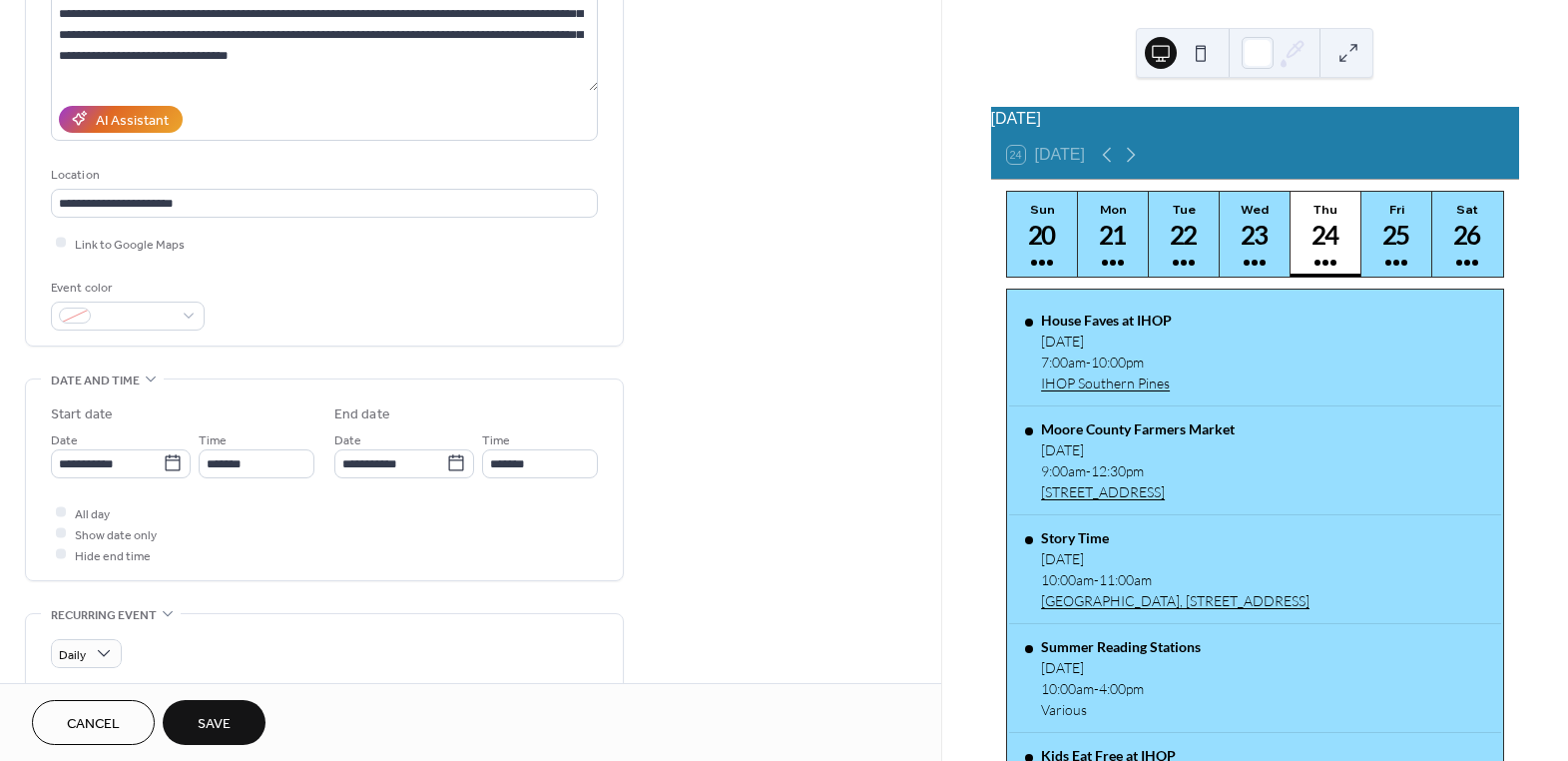 type on "**********" 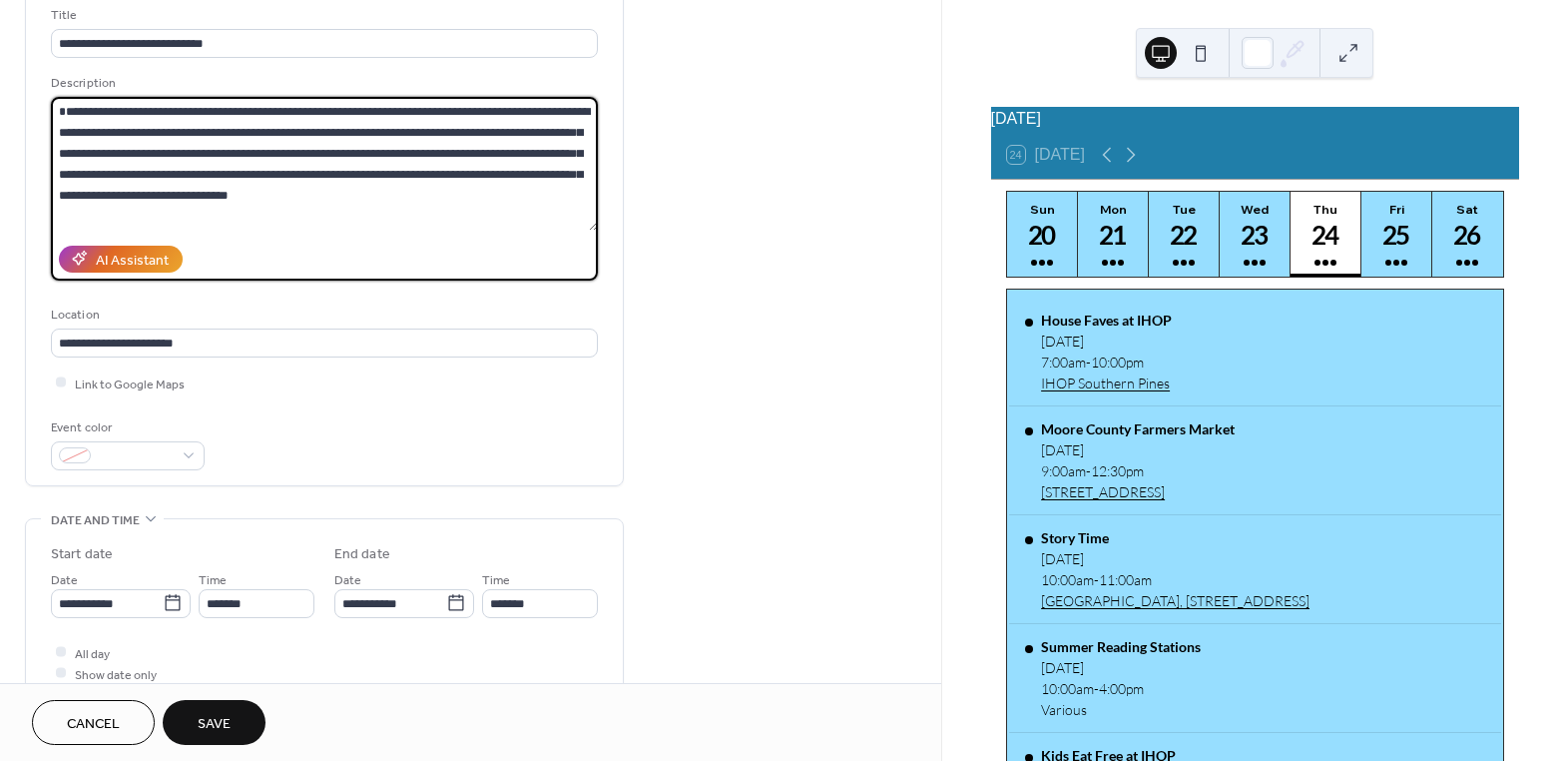 scroll, scrollTop: 0, scrollLeft: 0, axis: both 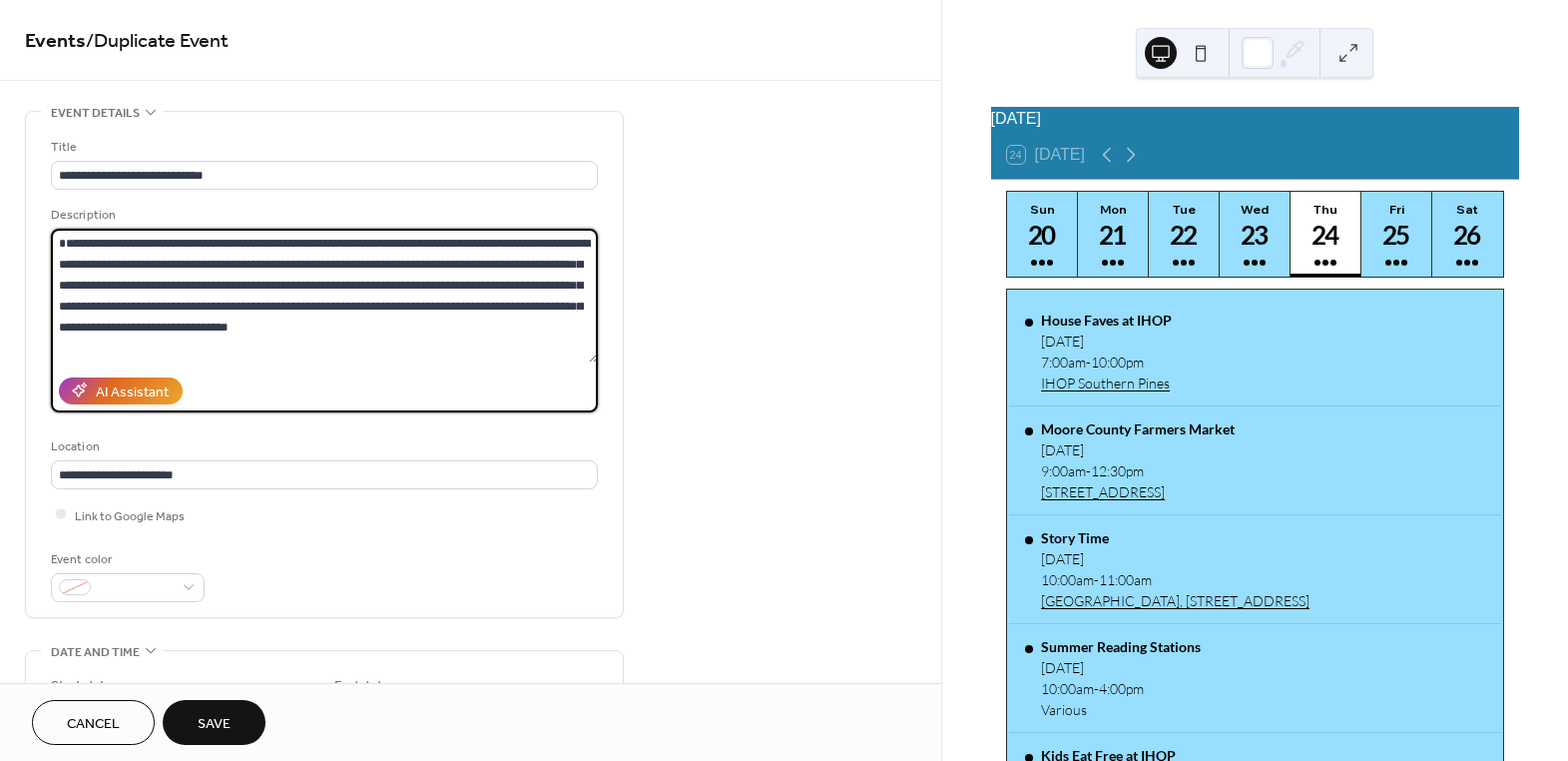 drag, startPoint x: 388, startPoint y: 58, endPoint x: 364, endPoint y: 244, distance: 187.542 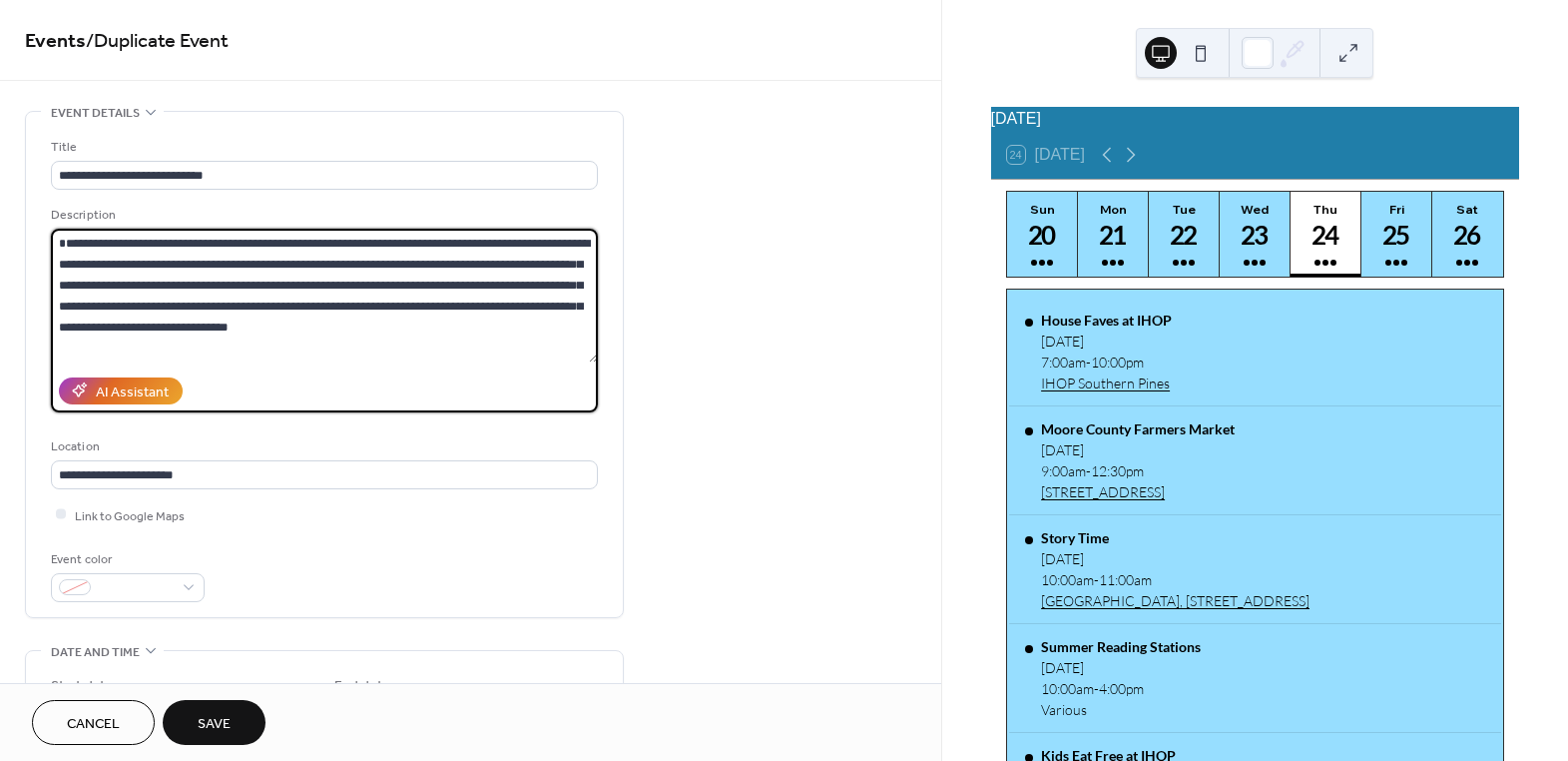 click on "**********" at bounding box center (324, 296) 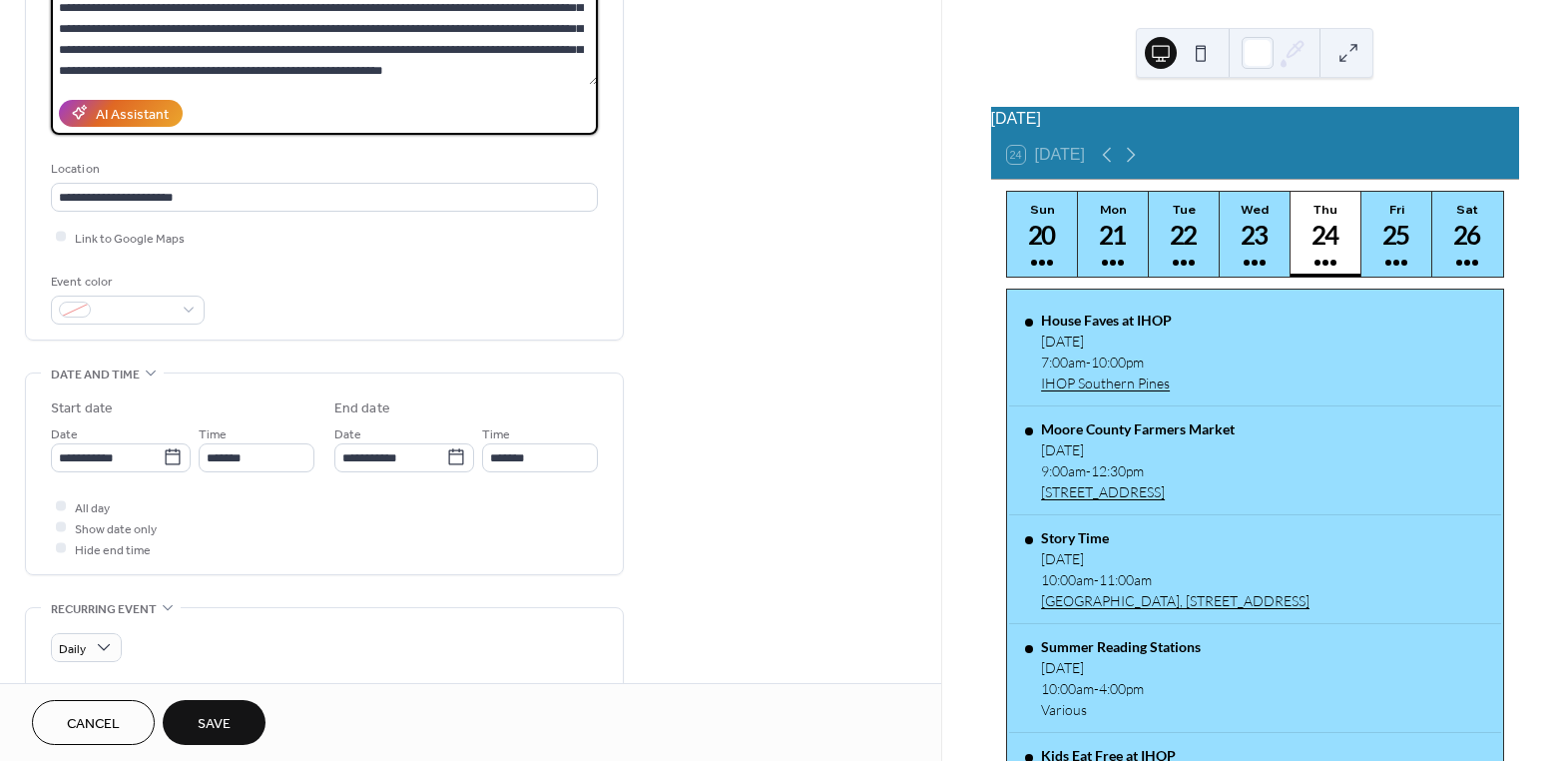 scroll, scrollTop: 363, scrollLeft: 0, axis: vertical 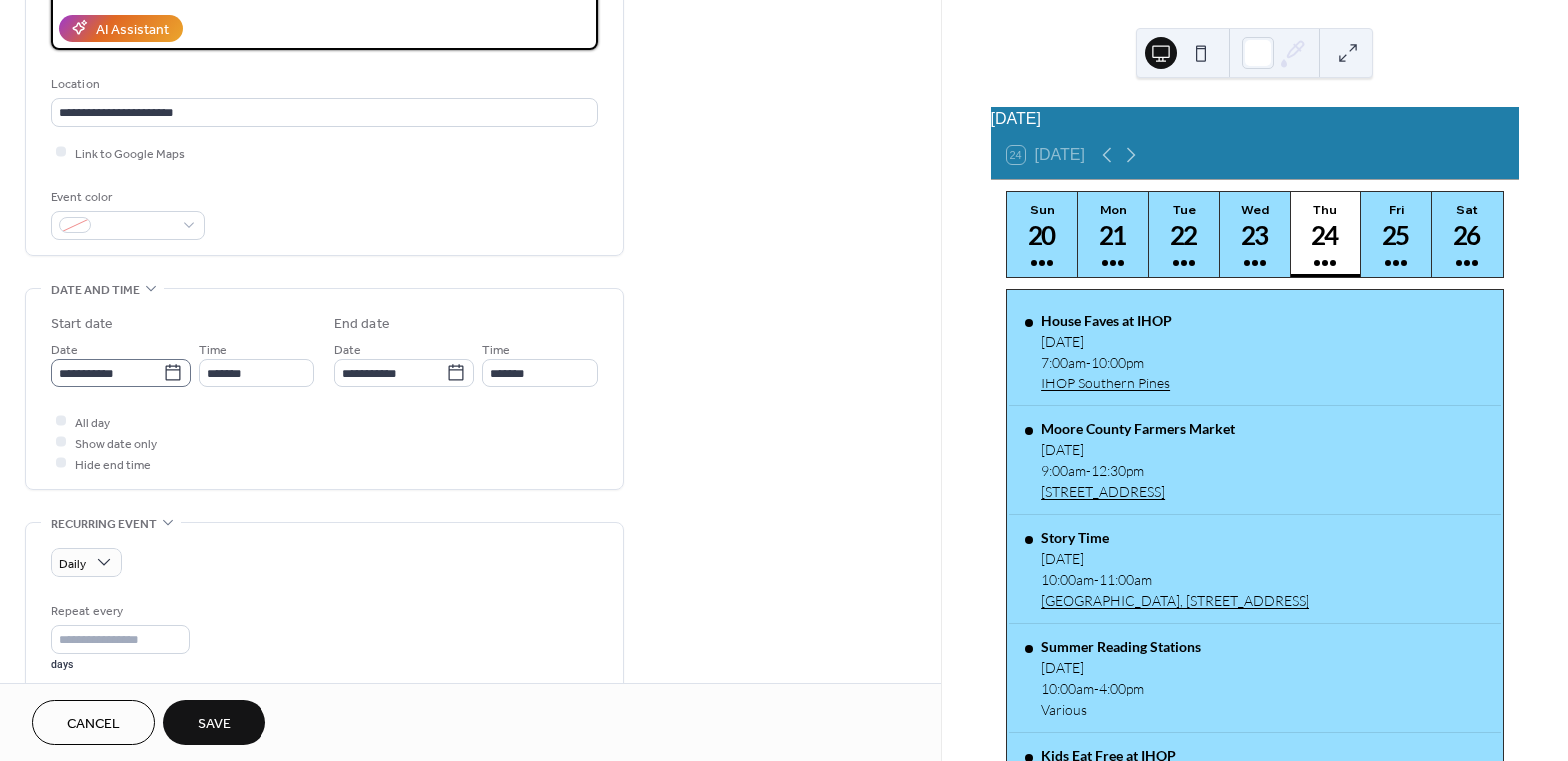 type on "**********" 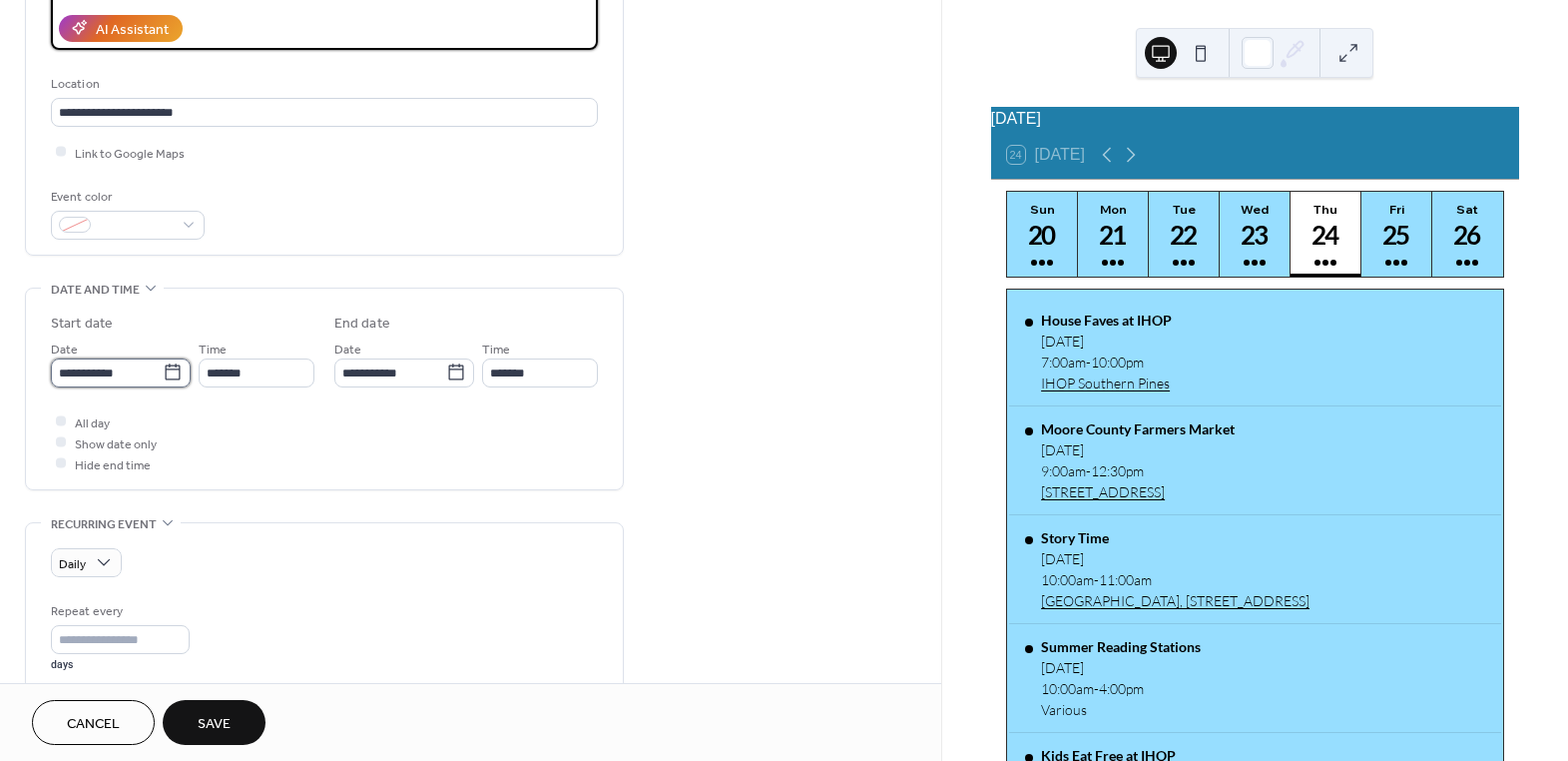 click on "**********" at bounding box center [107, 373] 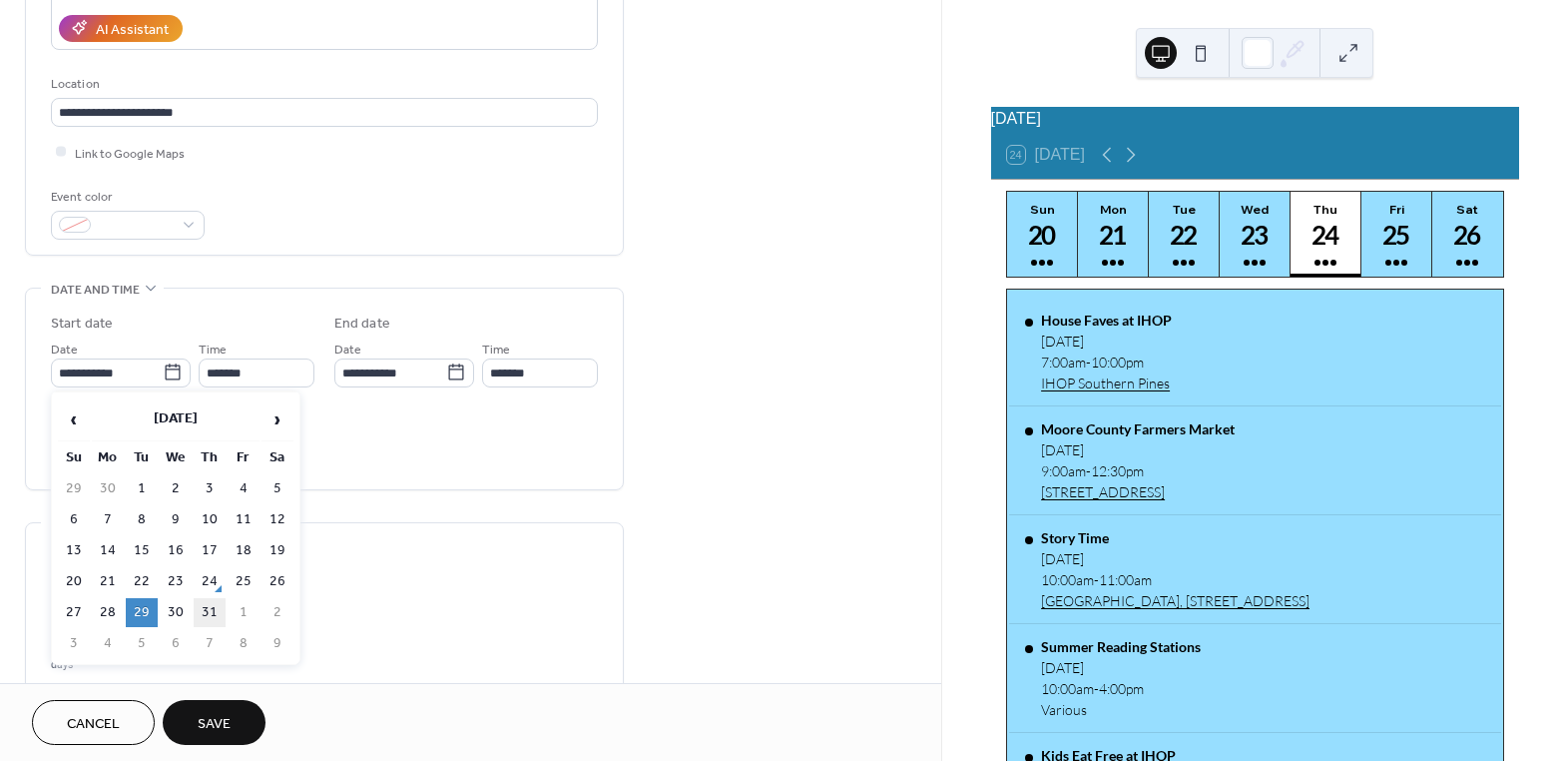 click on "31" at bounding box center [210, 612] 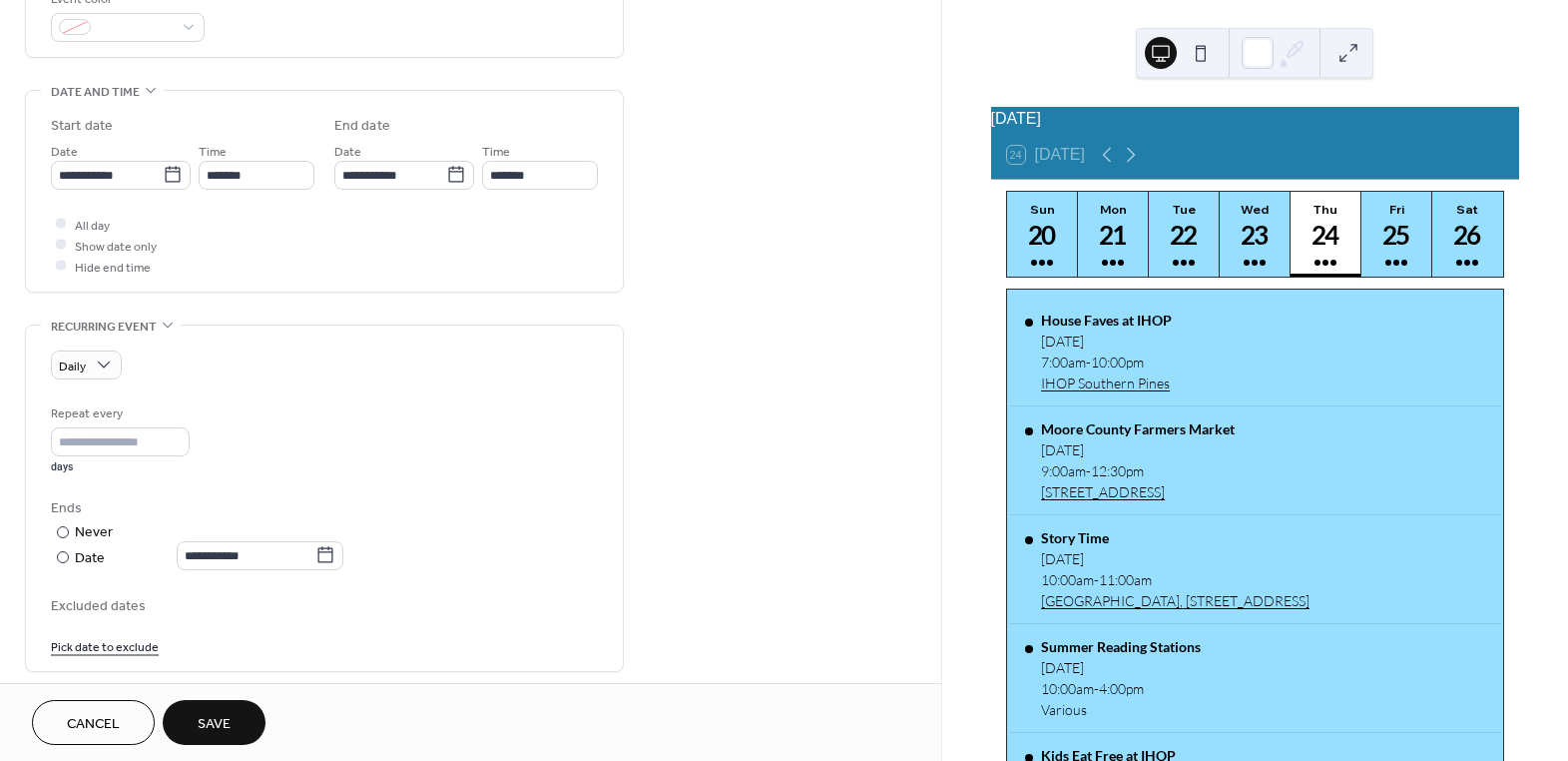scroll, scrollTop: 635, scrollLeft: 0, axis: vertical 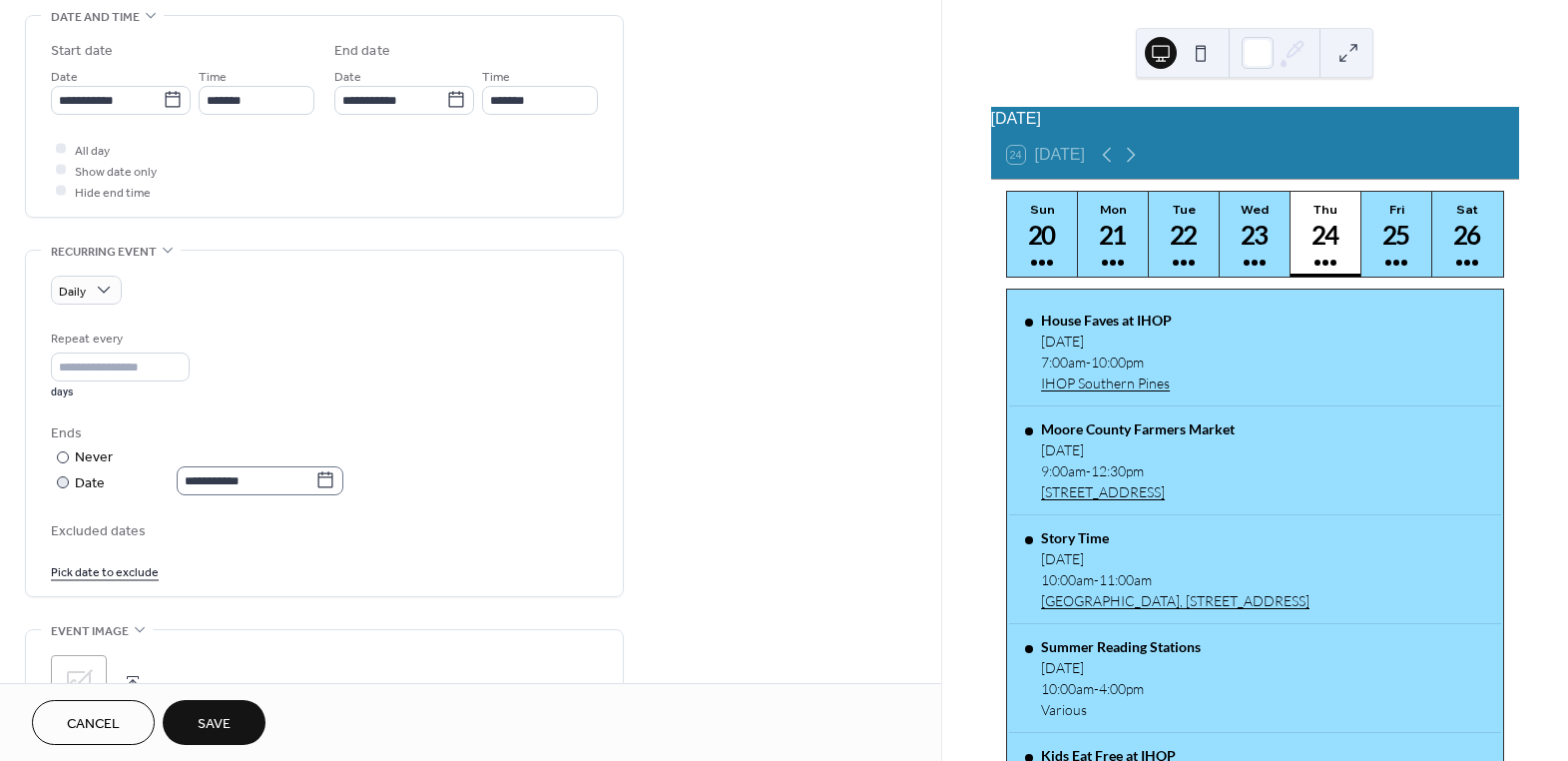 click 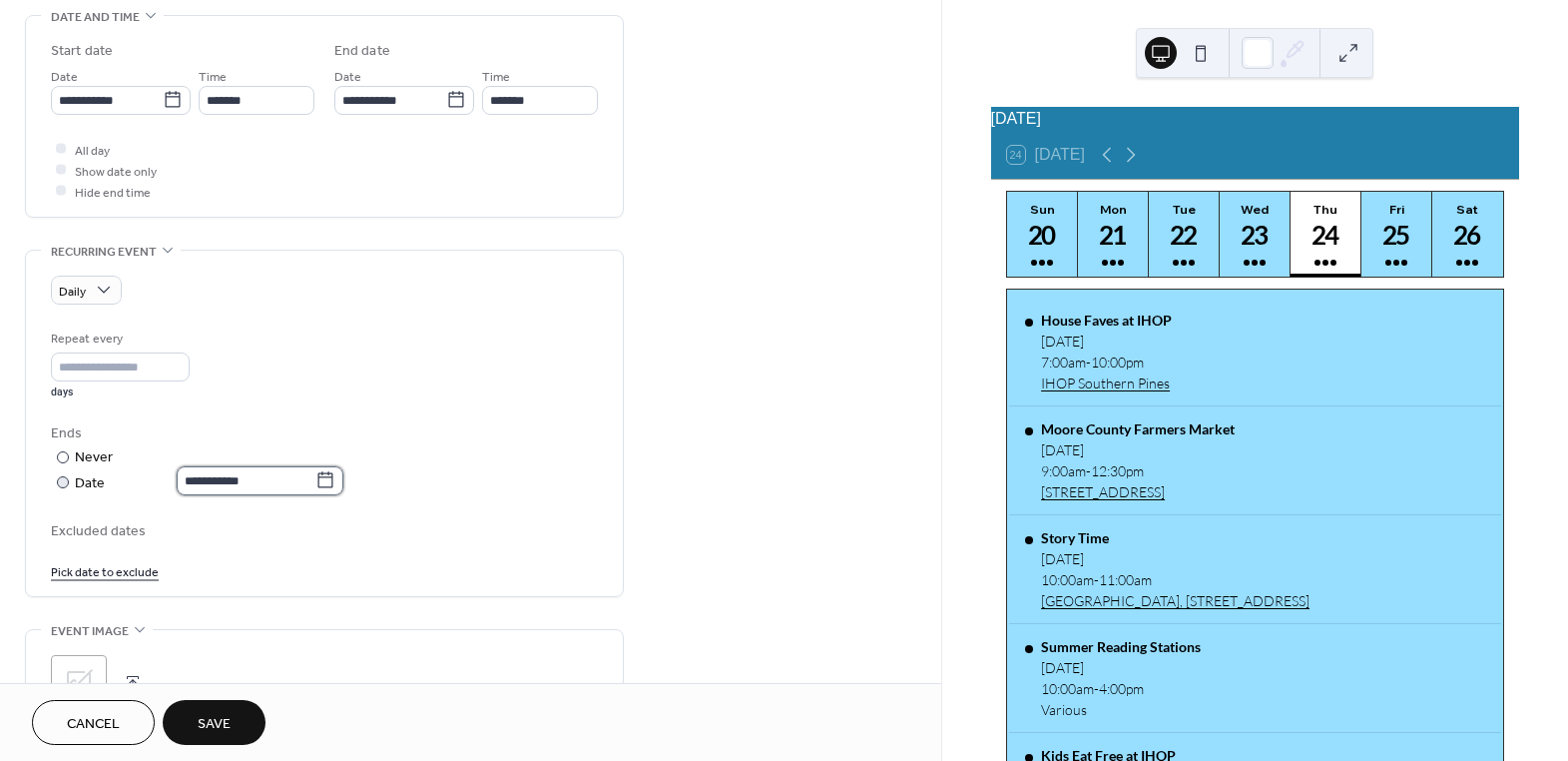 click on "**********" at bounding box center [246, 480] 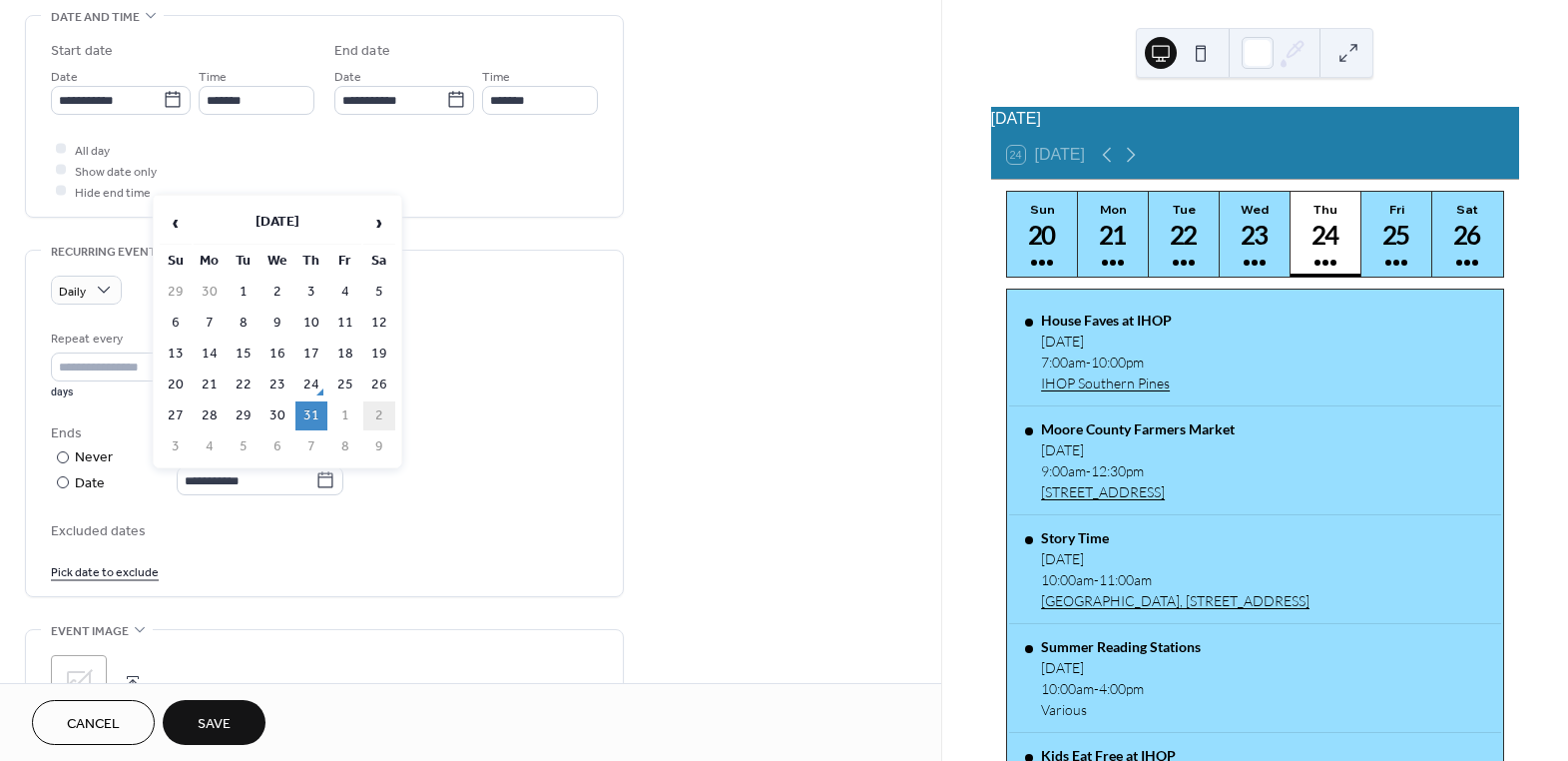 click on "2" at bounding box center (379, 415) 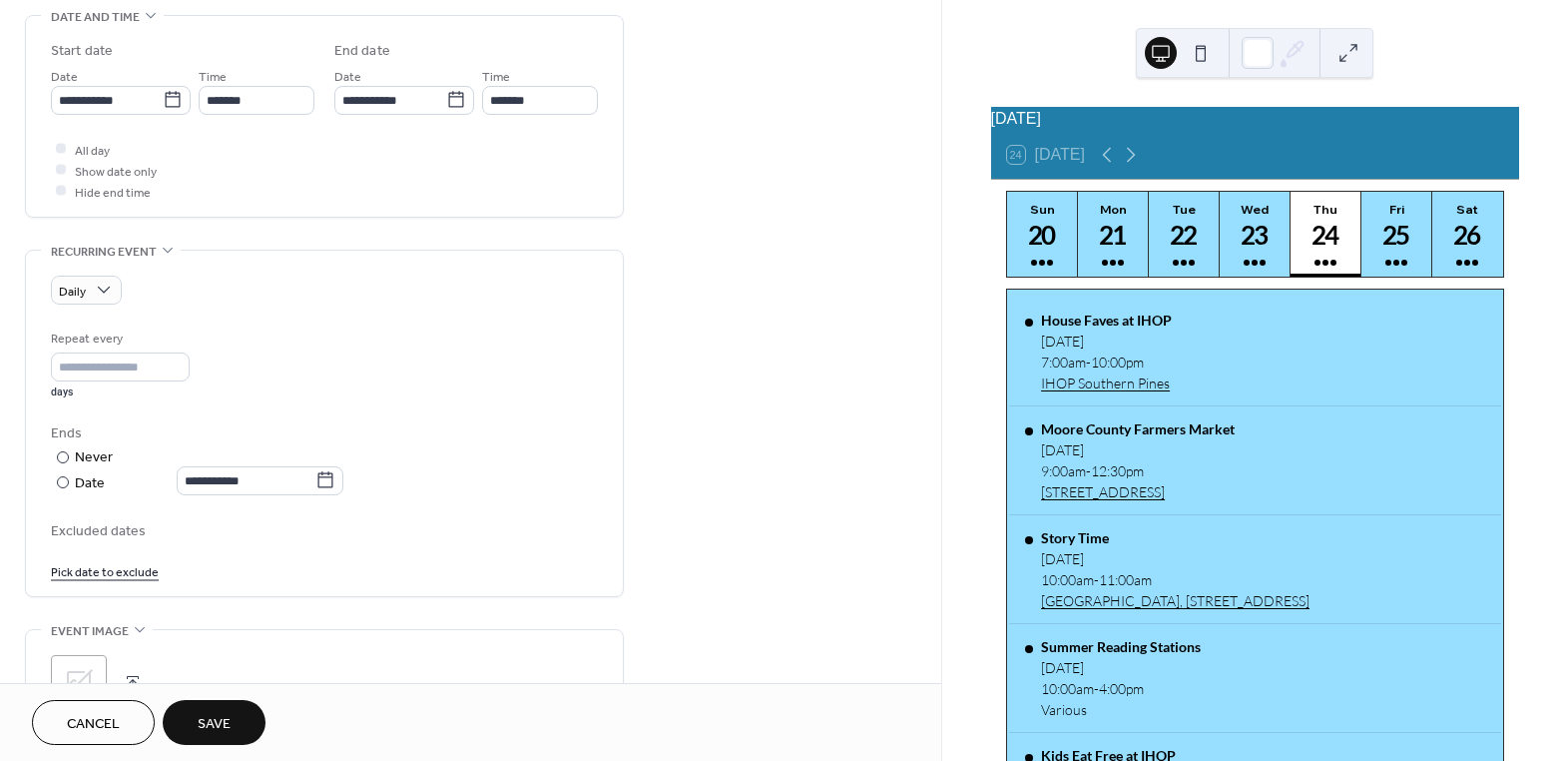 click on "Save" at bounding box center (214, 724) 